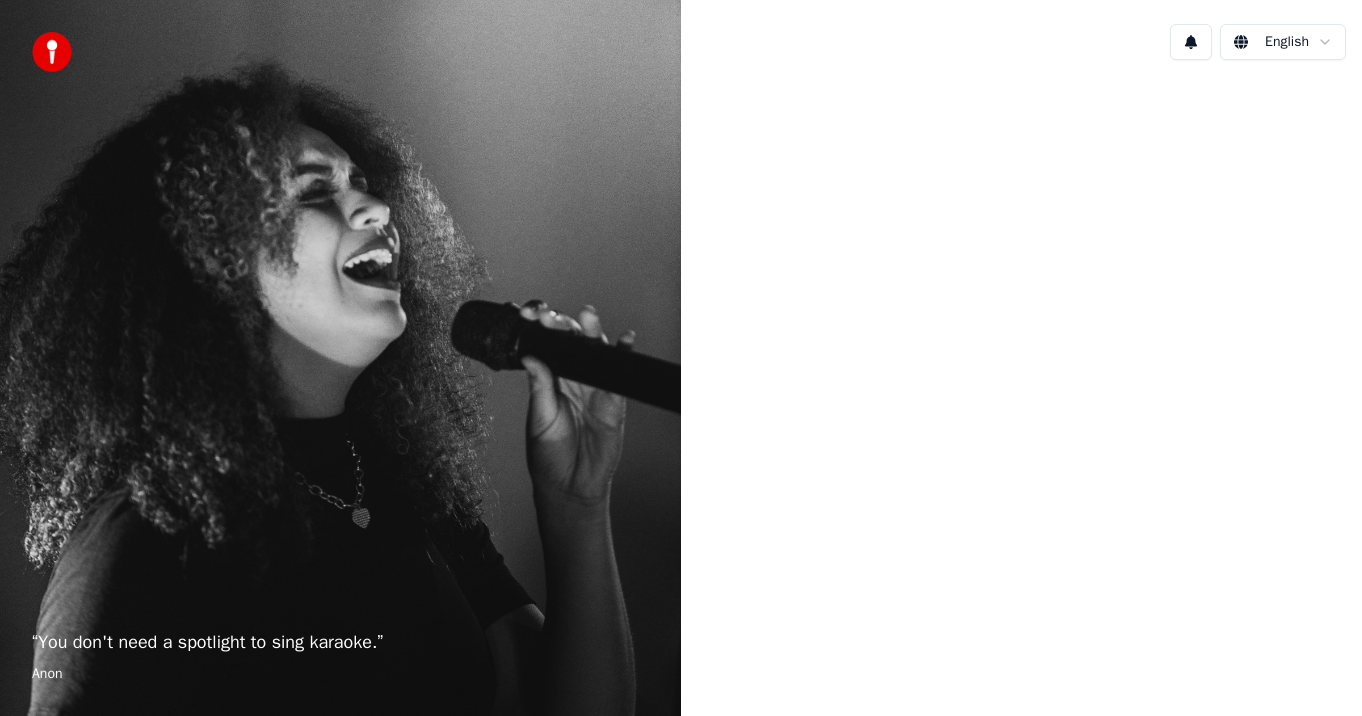 scroll, scrollTop: 0, scrollLeft: 0, axis: both 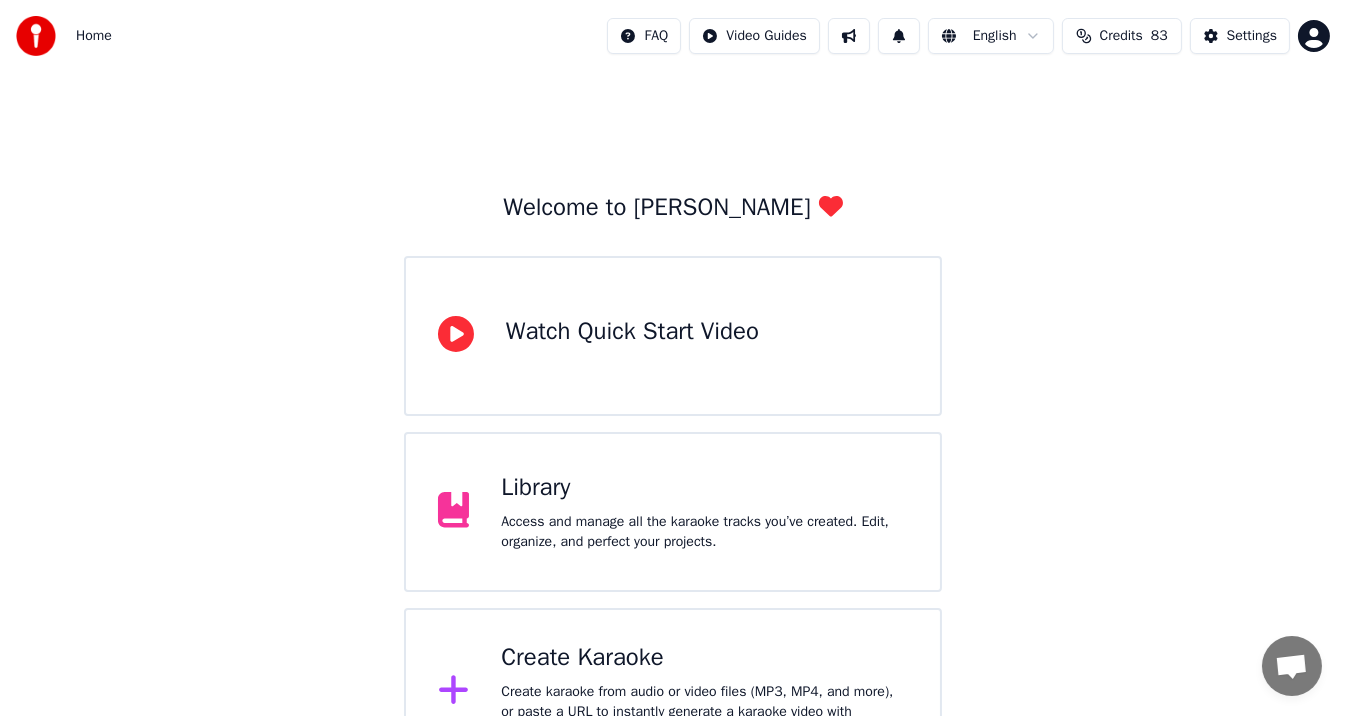 click on "Create Karaoke Create karaoke from audio or video files (MP3, MP4, and more), or paste a URL to instantly generate a karaoke video with synchronized lyrics." at bounding box center [673, 692] 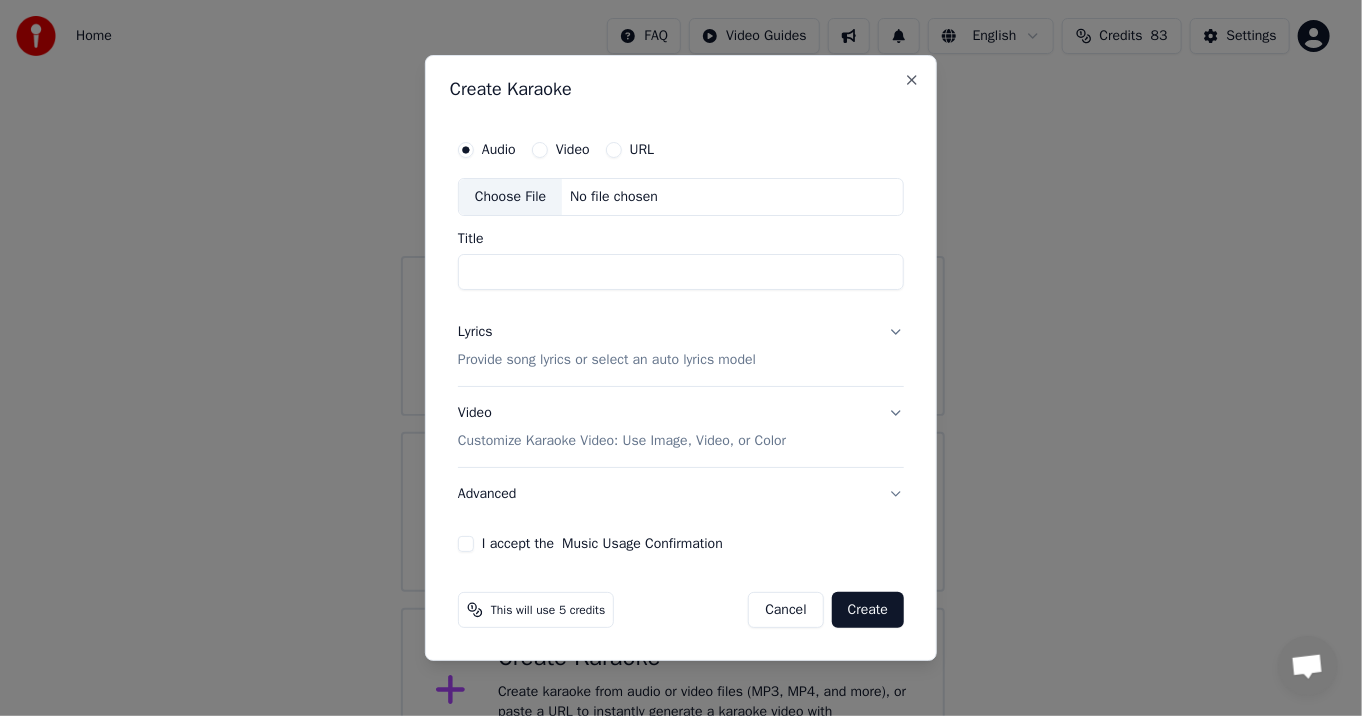 click on "Choose File" at bounding box center (510, 197) 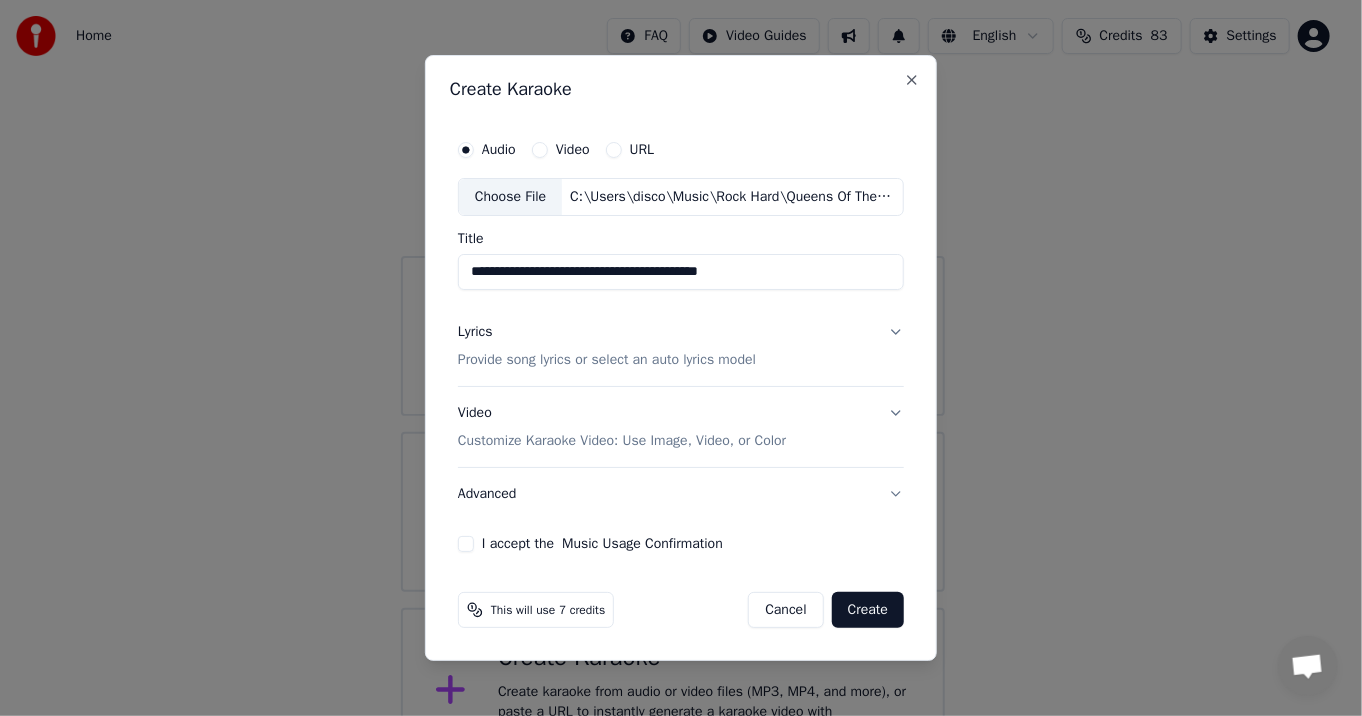 click on "**********" at bounding box center (681, 272) 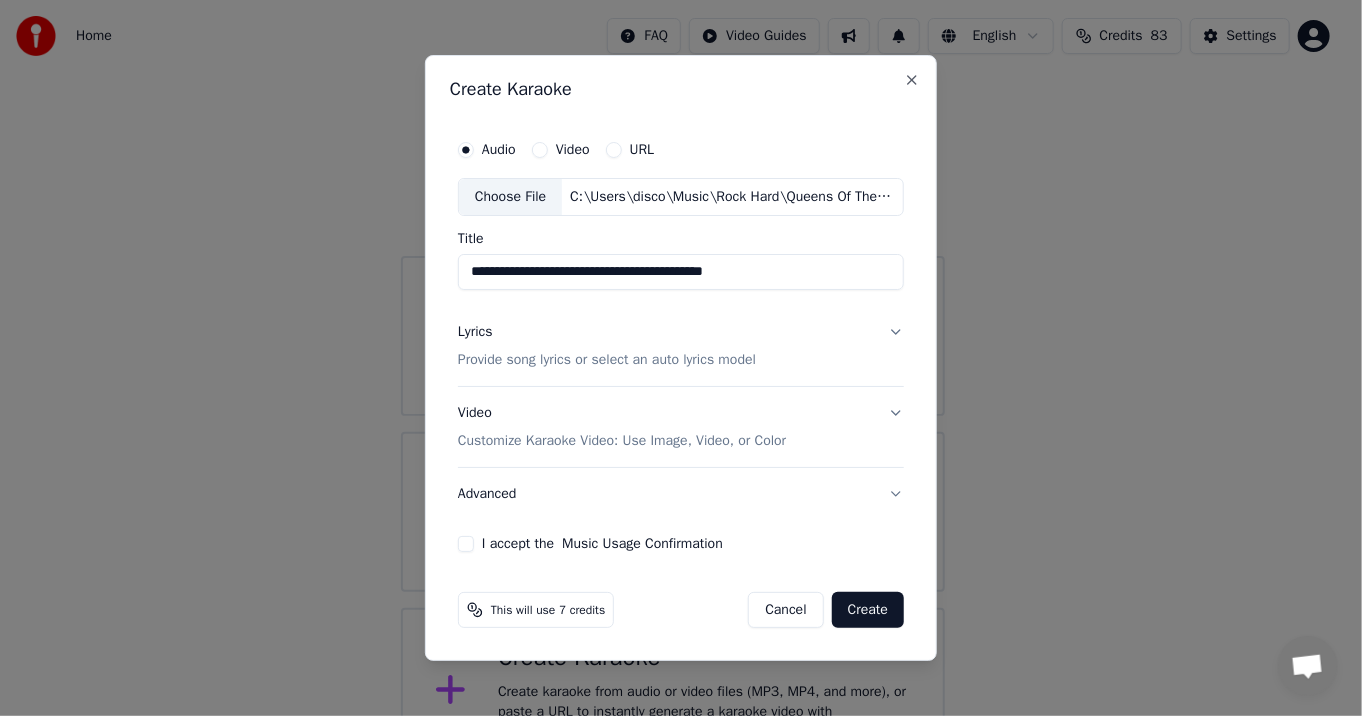 type on "**********" 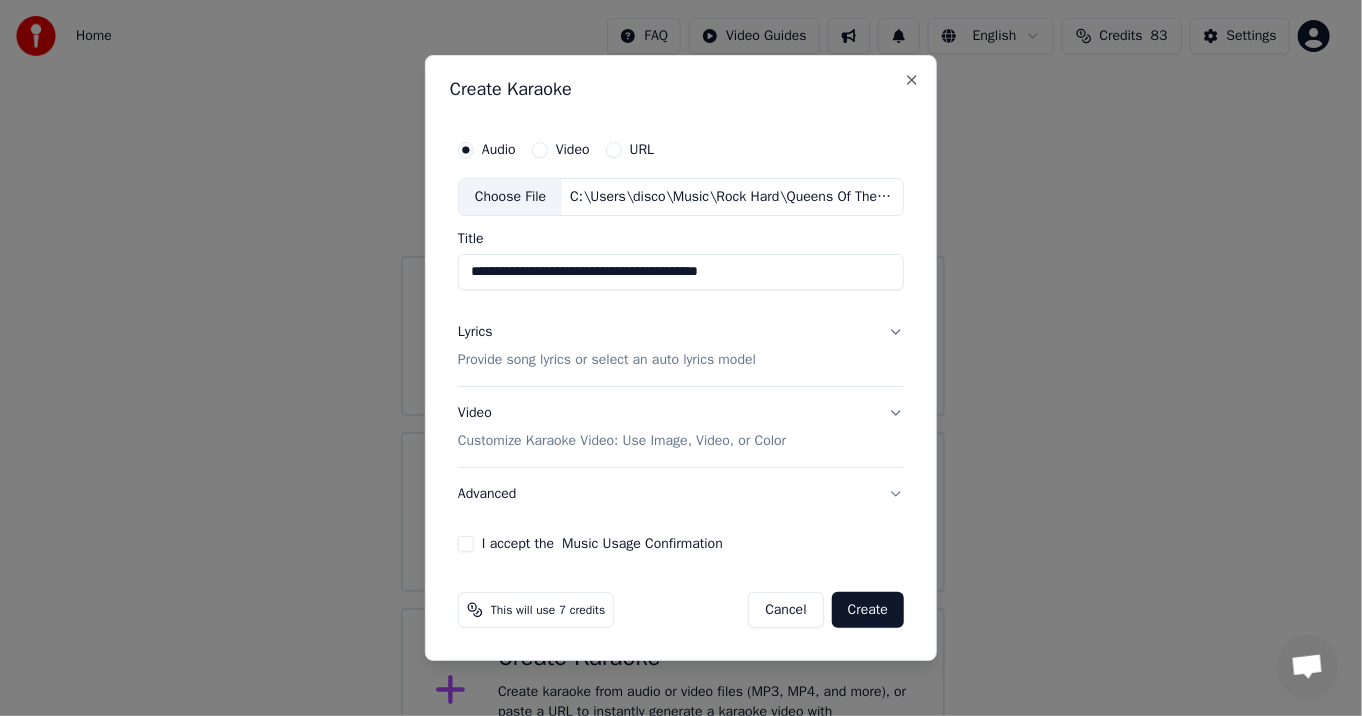 click on "Lyrics Provide song lyrics or select an auto lyrics model" at bounding box center (681, 346) 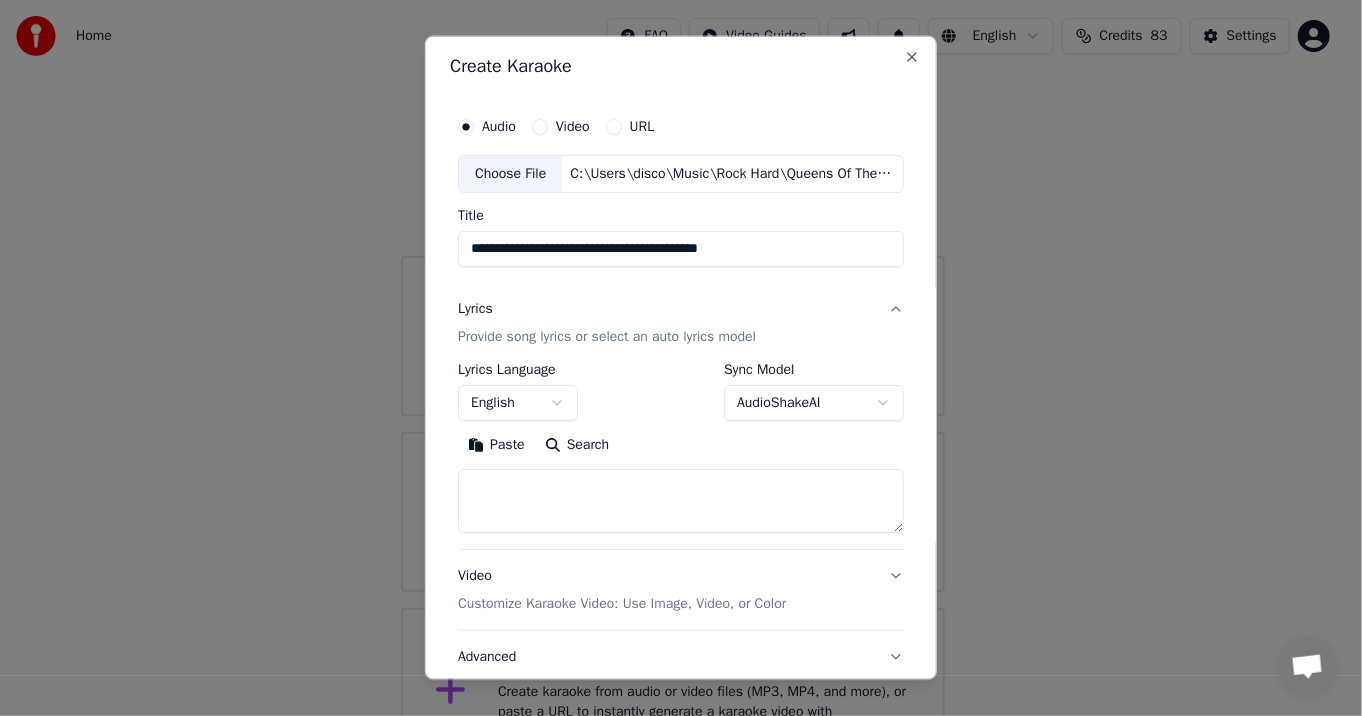 scroll, scrollTop: 0, scrollLeft: 0, axis: both 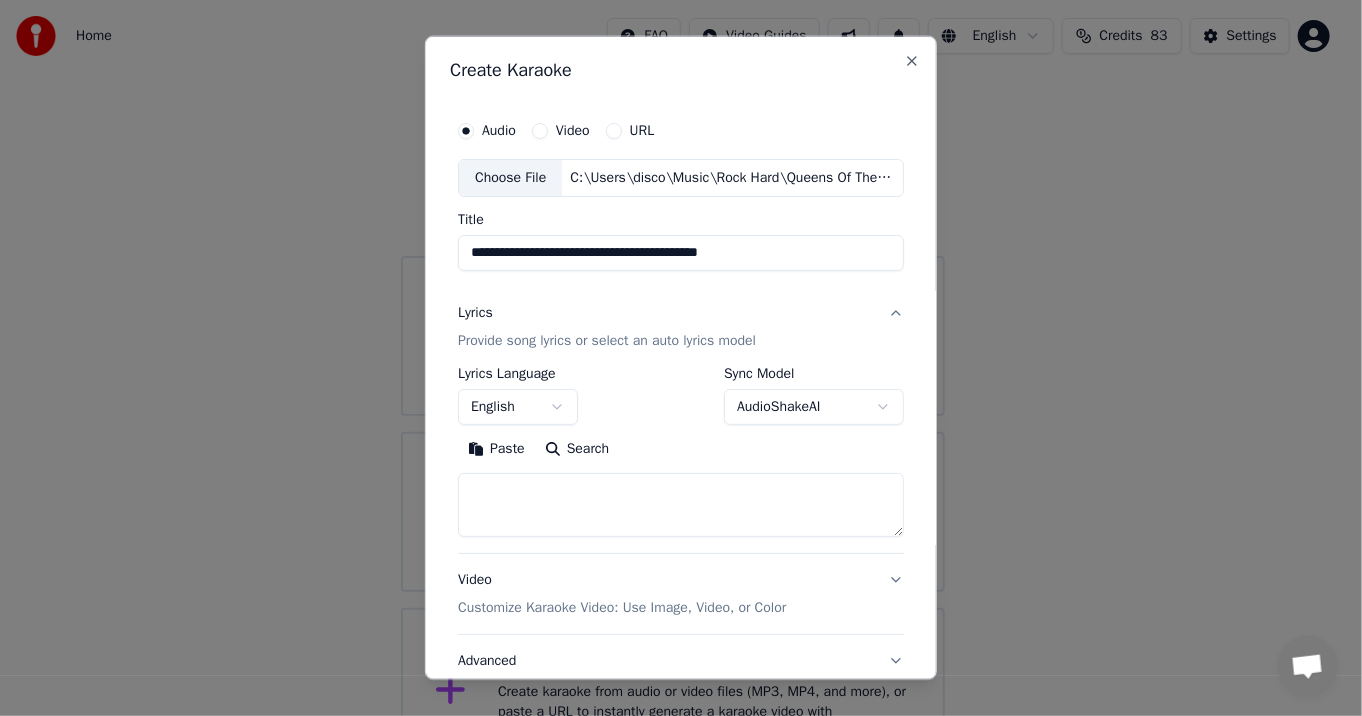 click on "Search" at bounding box center (577, 449) 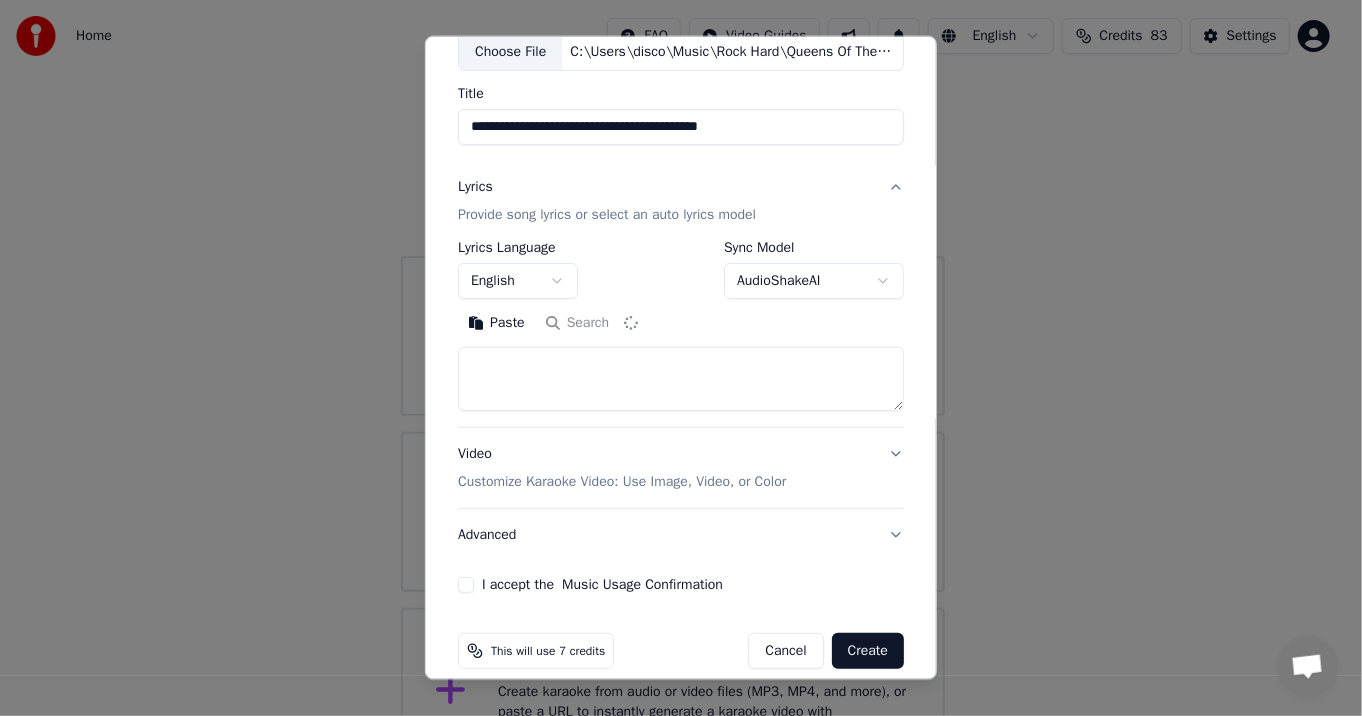 scroll, scrollTop: 145, scrollLeft: 0, axis: vertical 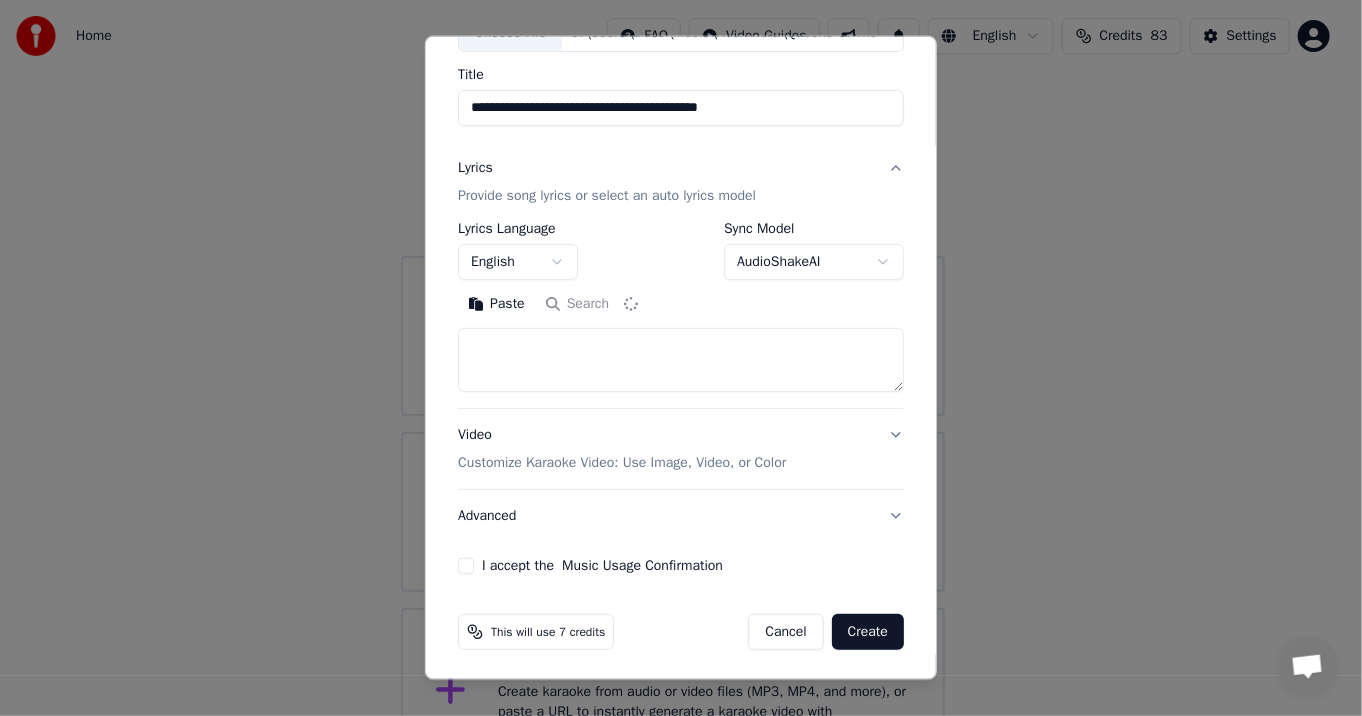 click on "Video Customize Karaoke Video: Use Image, Video, or Color" at bounding box center (681, 449) 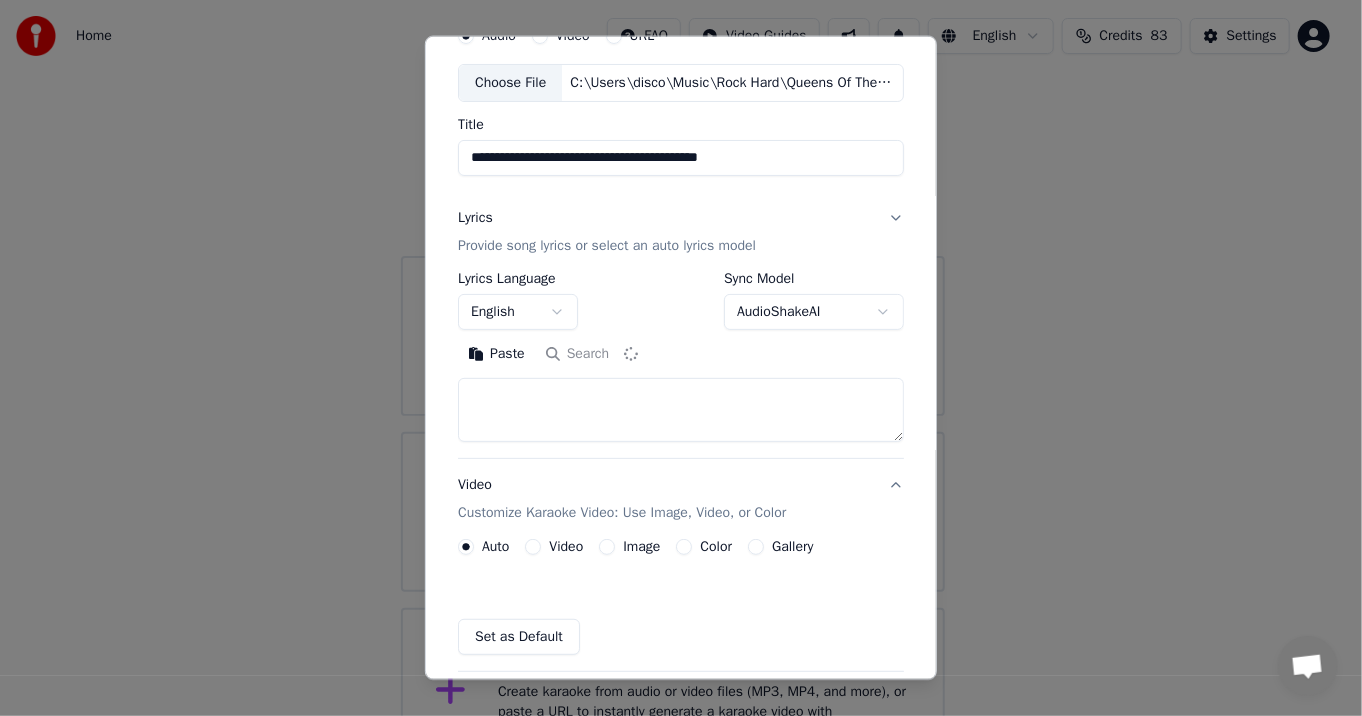 scroll, scrollTop: 91, scrollLeft: 0, axis: vertical 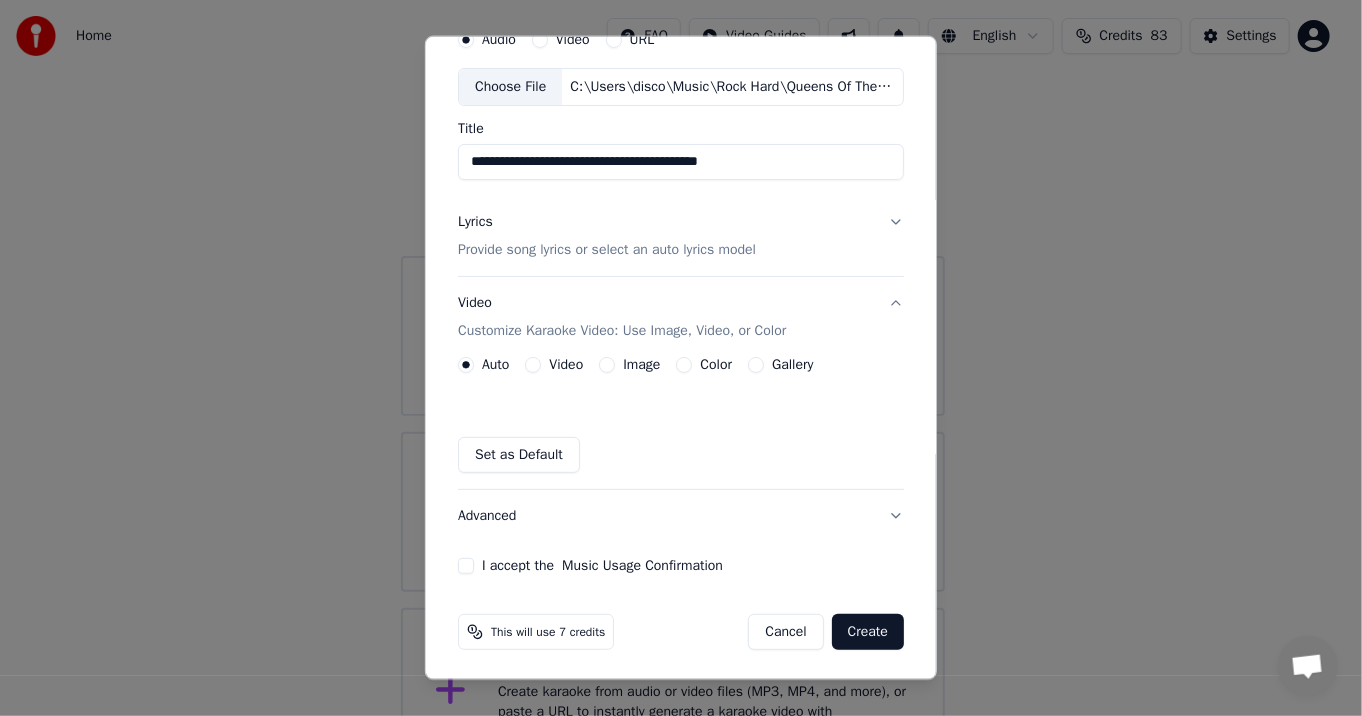 click on "Image" at bounding box center [607, 365] 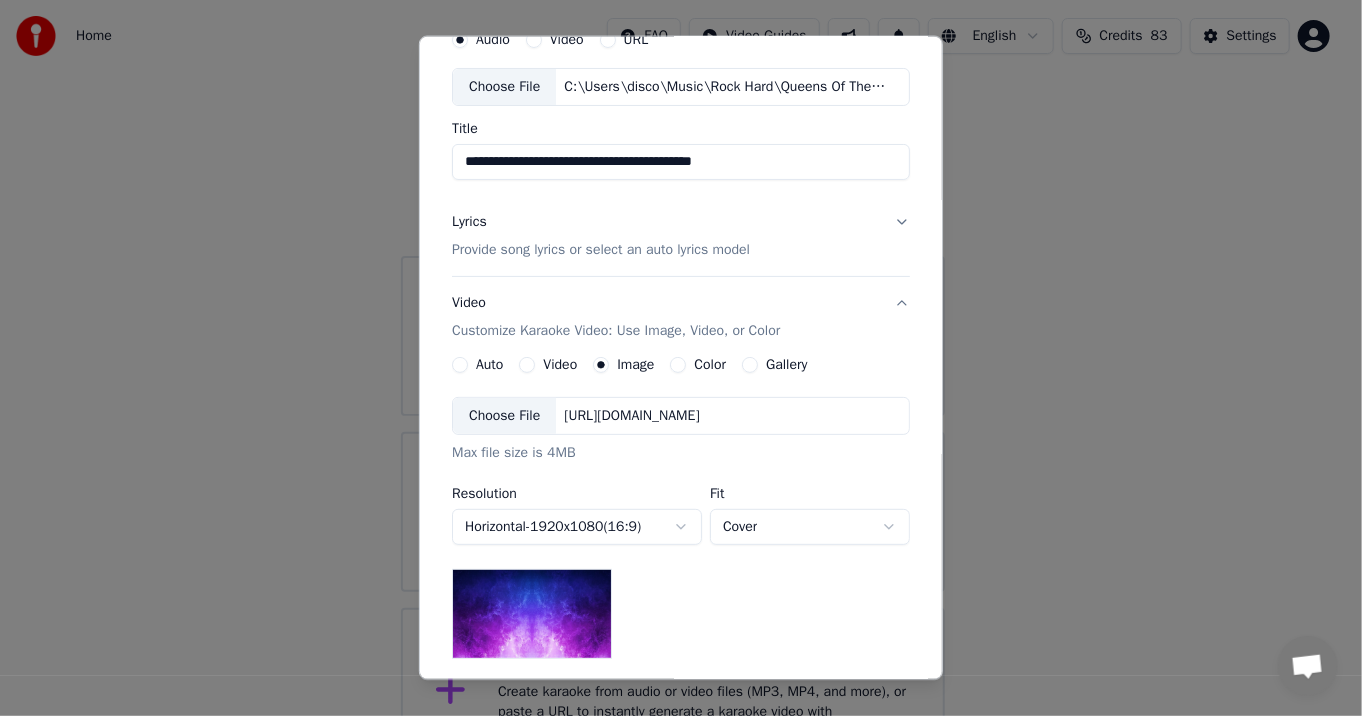 click on "Choose File" at bounding box center [504, 416] 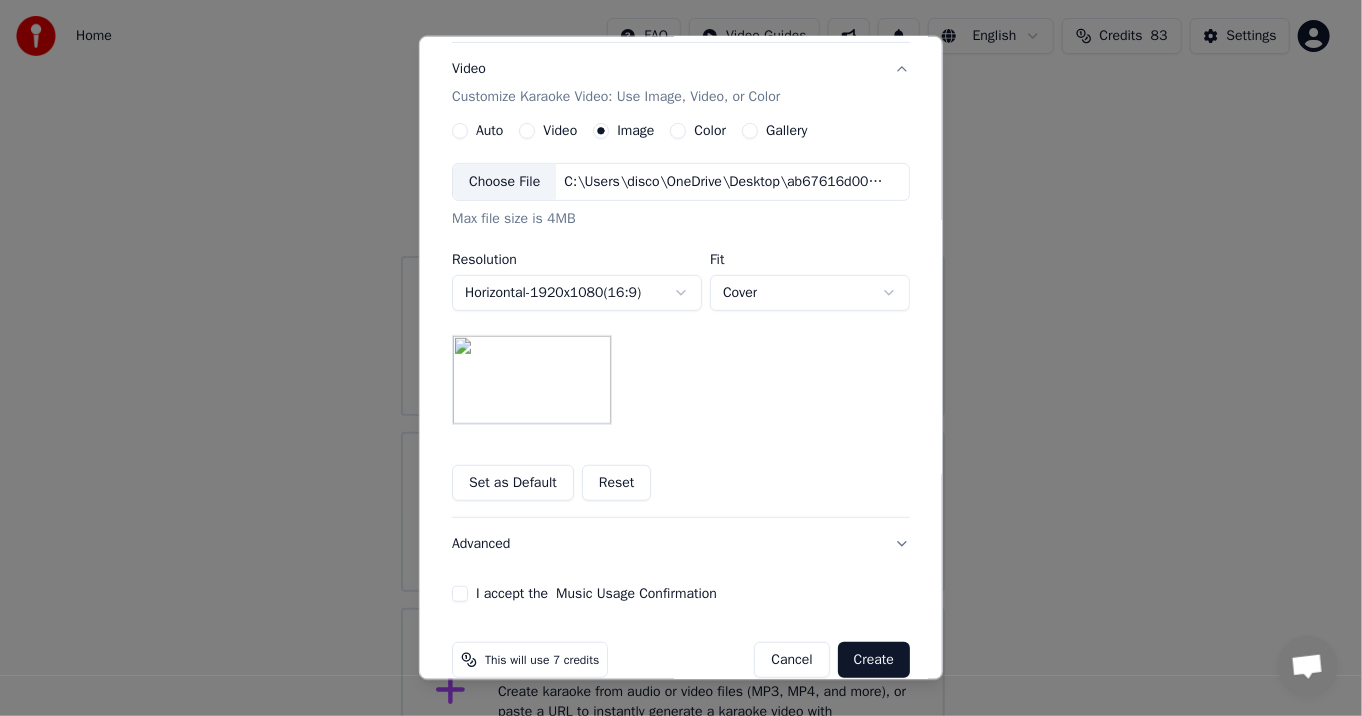 scroll, scrollTop: 352, scrollLeft: 0, axis: vertical 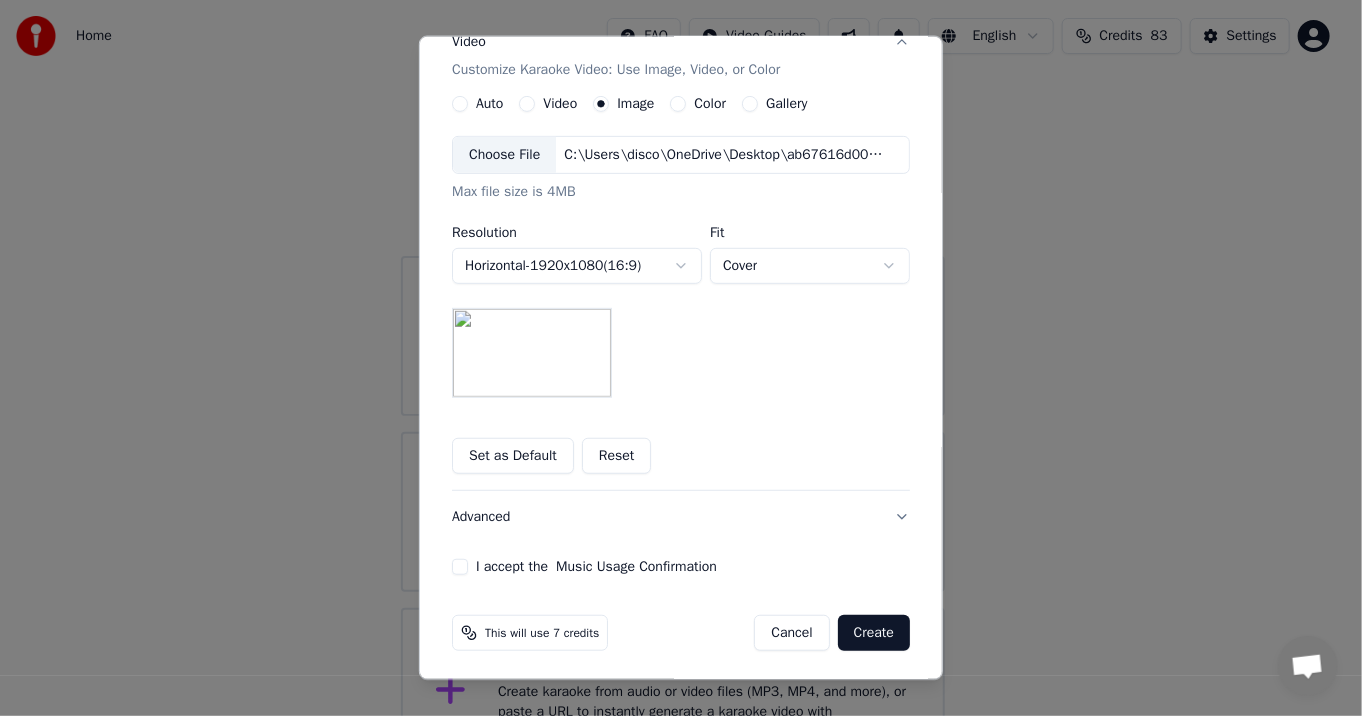 click on "**********" at bounding box center [673, 388] 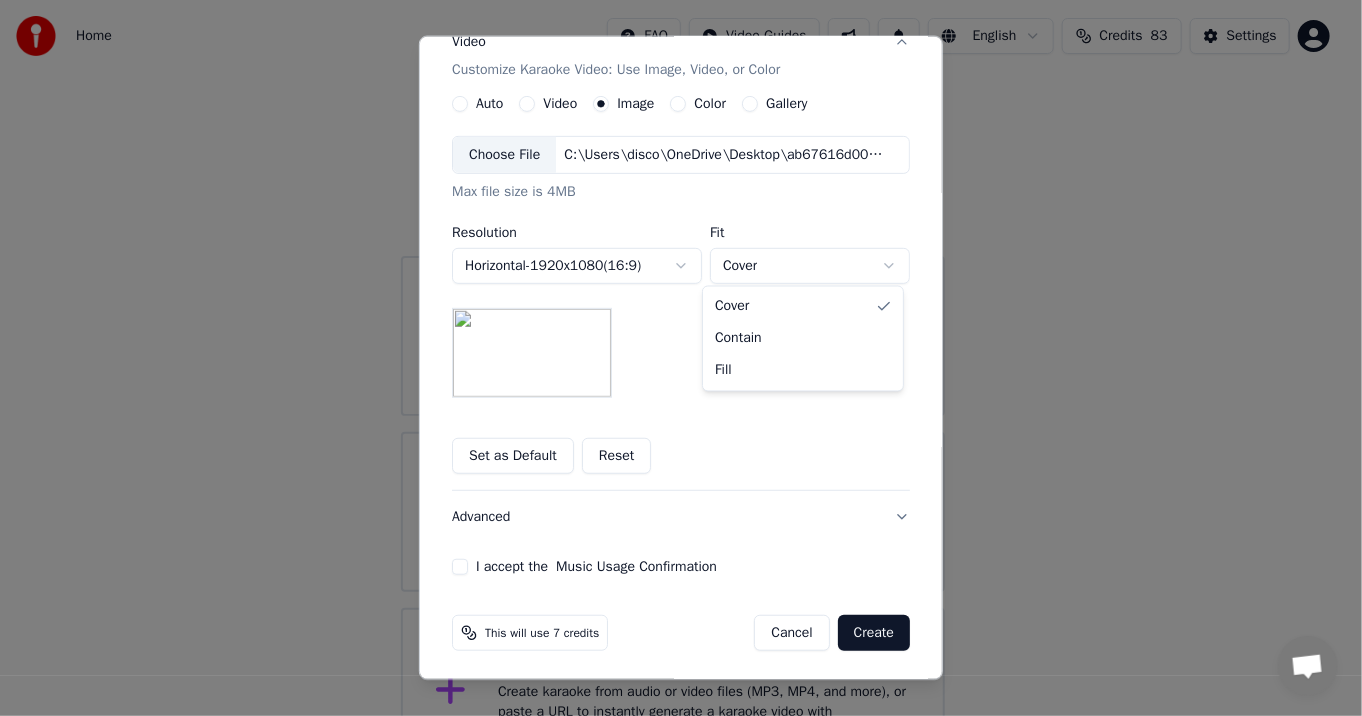 select on "****" 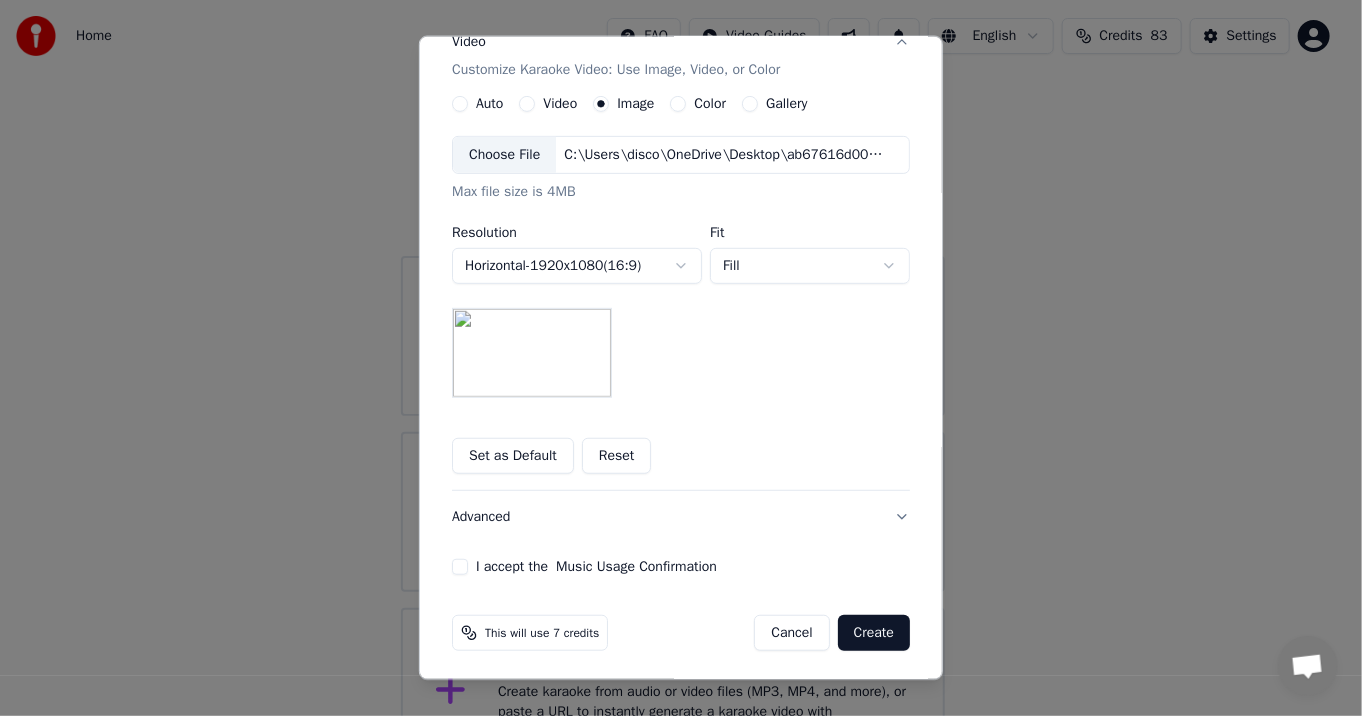 click on "I accept the   Music Usage Confirmation" at bounding box center (460, 567) 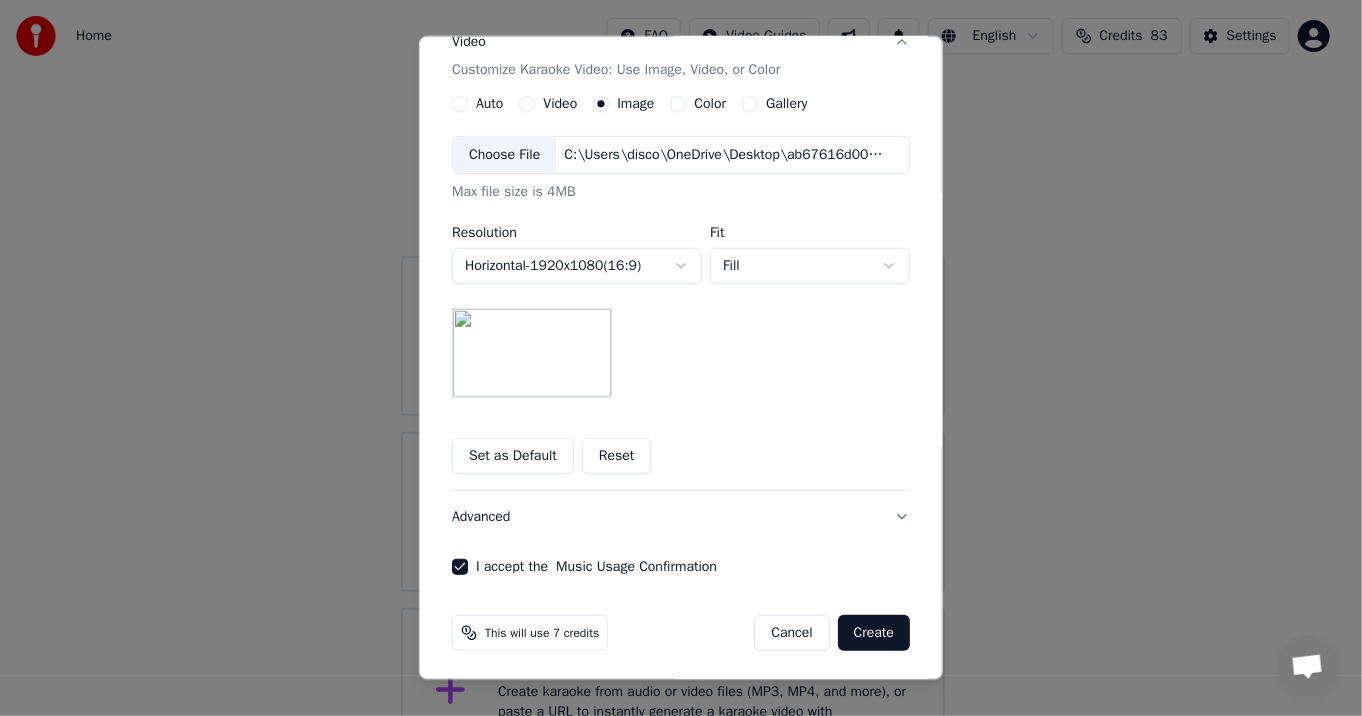 click on "Advanced" at bounding box center [681, 517] 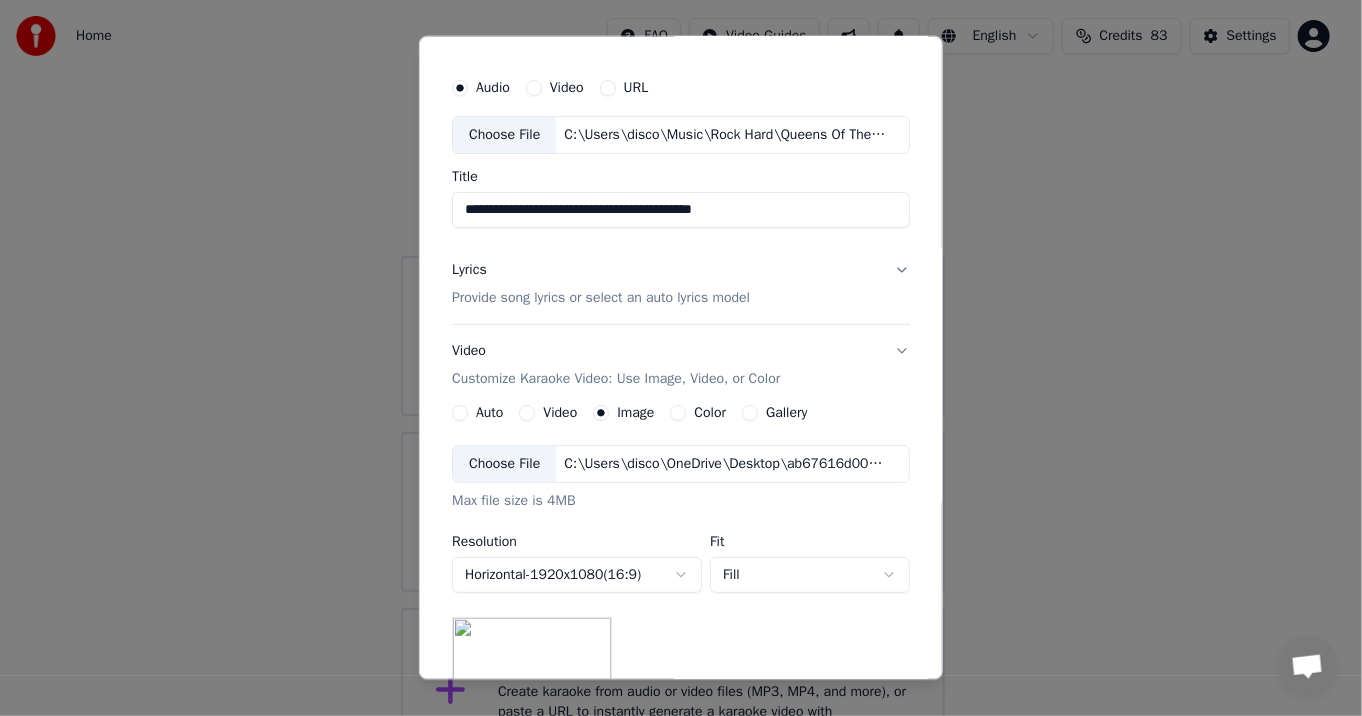 scroll, scrollTop: 33, scrollLeft: 0, axis: vertical 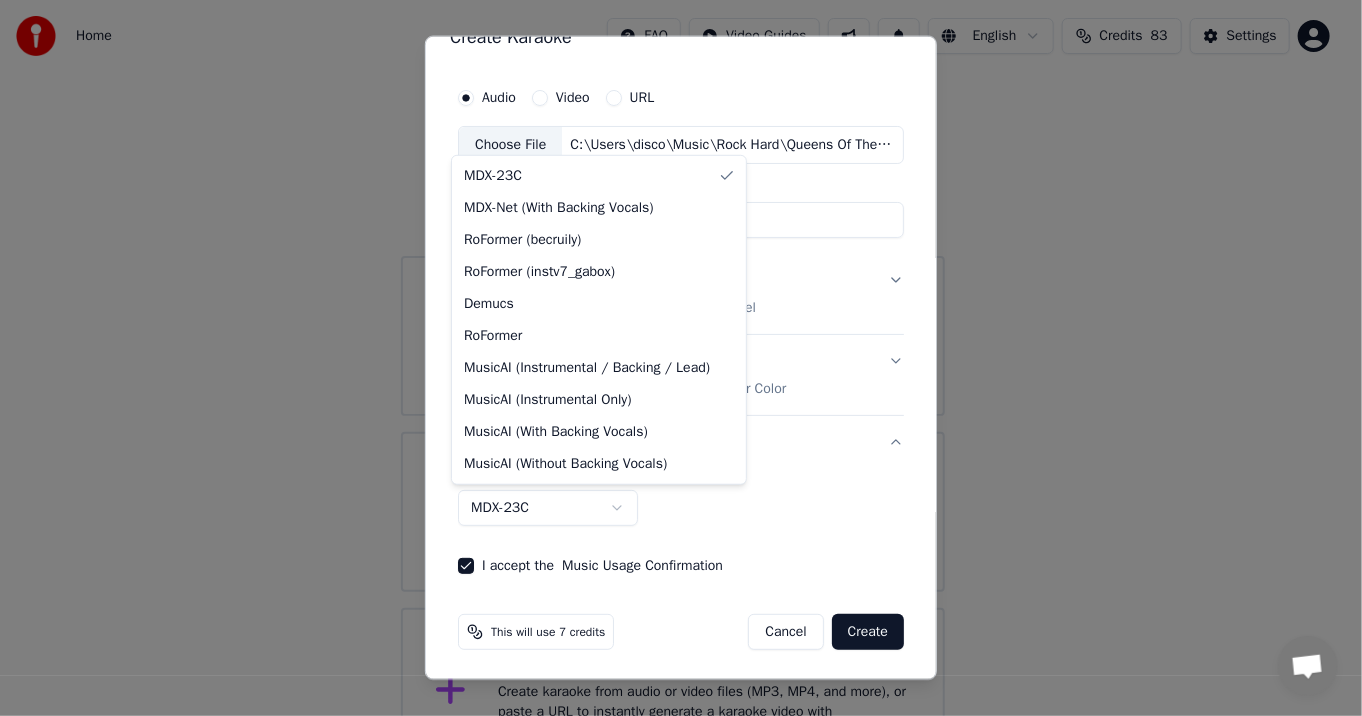 click on "**********" at bounding box center (673, 388) 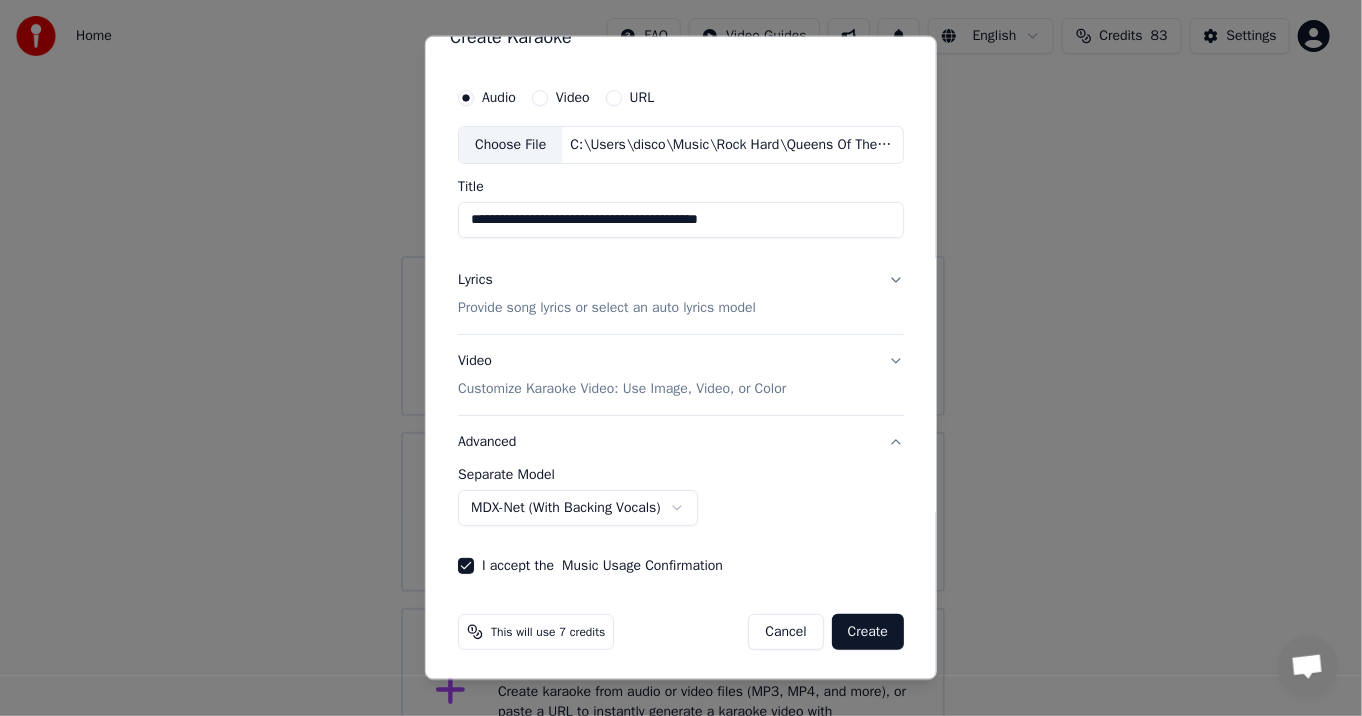 click on "Lyrics Provide song lyrics or select an auto lyrics model" at bounding box center (681, 294) 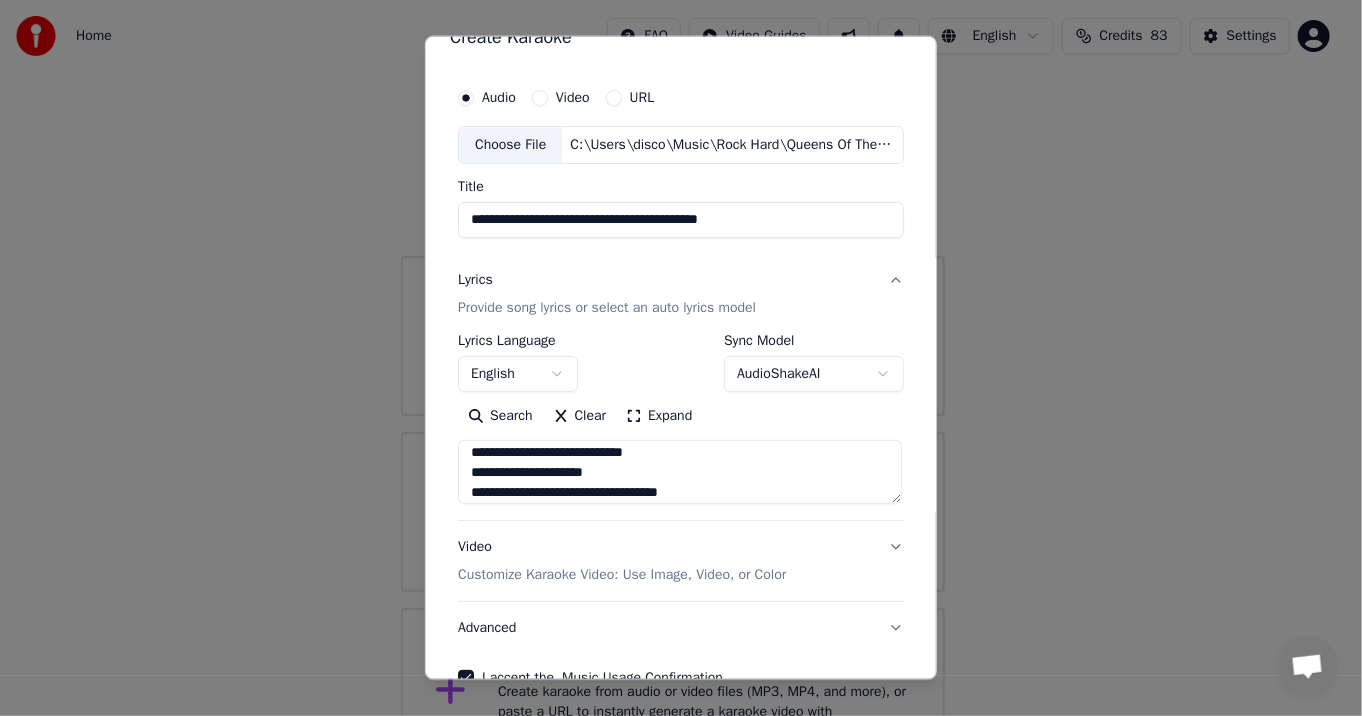 scroll, scrollTop: 753, scrollLeft: 0, axis: vertical 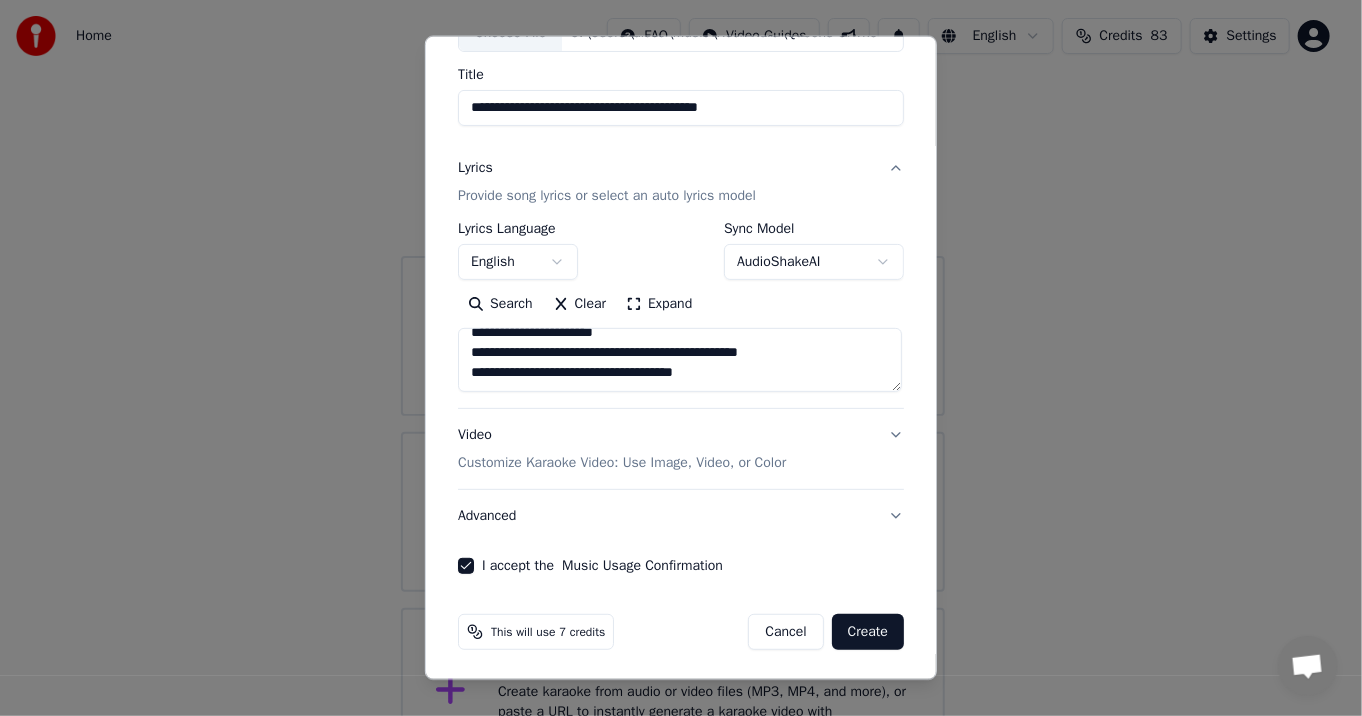 drag, startPoint x: 782, startPoint y: 377, endPoint x: 704, endPoint y: 480, distance: 129.2014 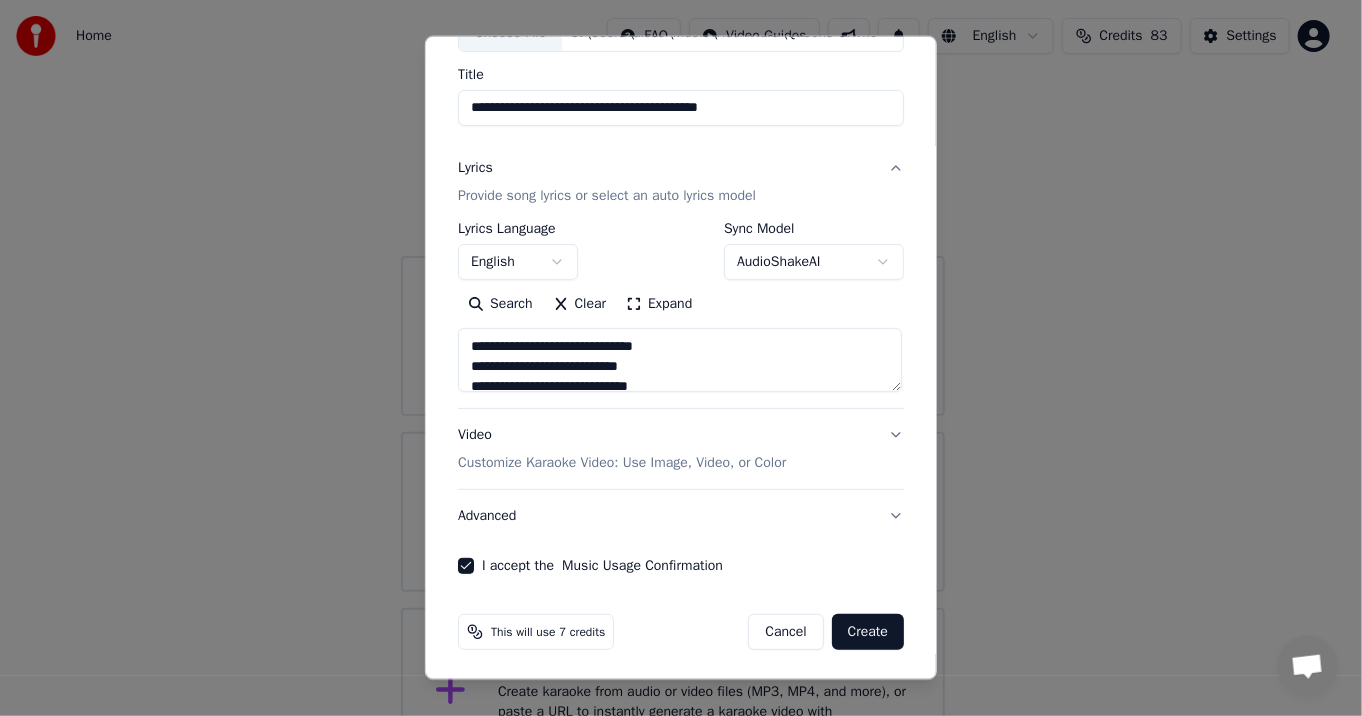 drag, startPoint x: 678, startPoint y: 380, endPoint x: 120, endPoint y: 203, distance: 585.39984 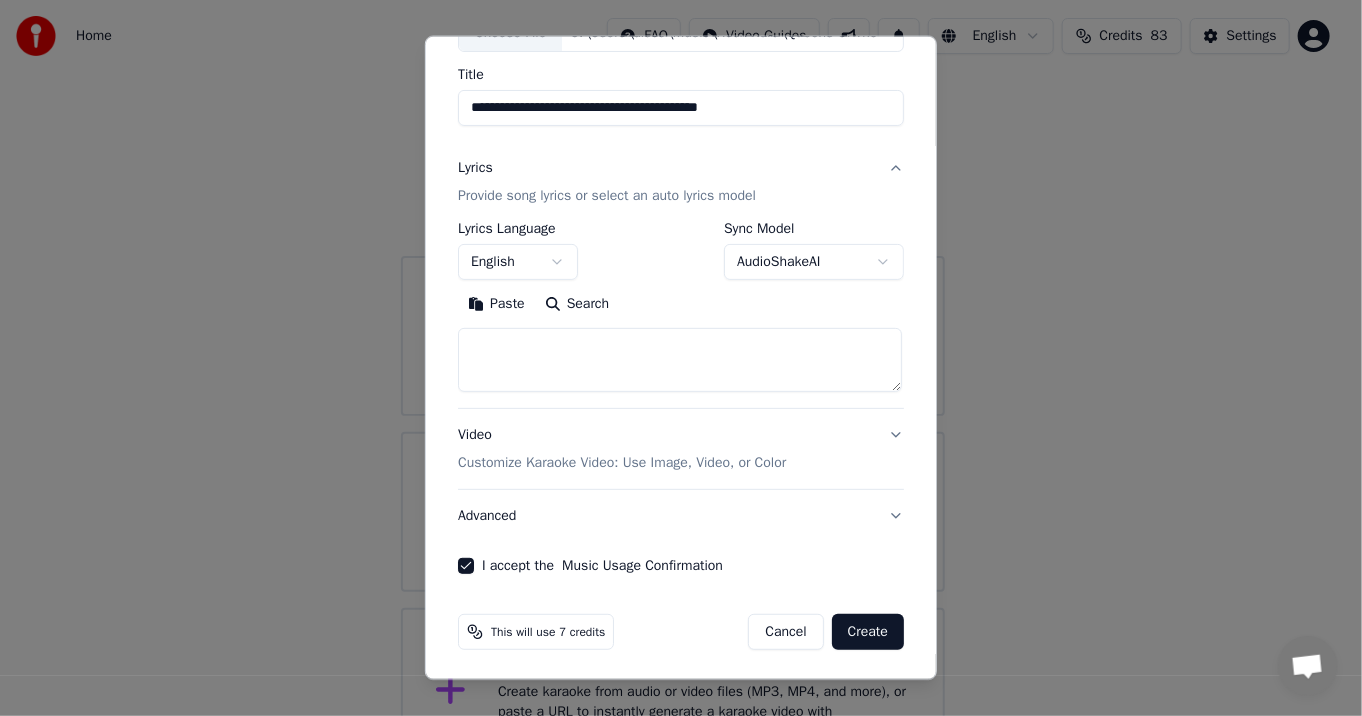 paste on "**********" 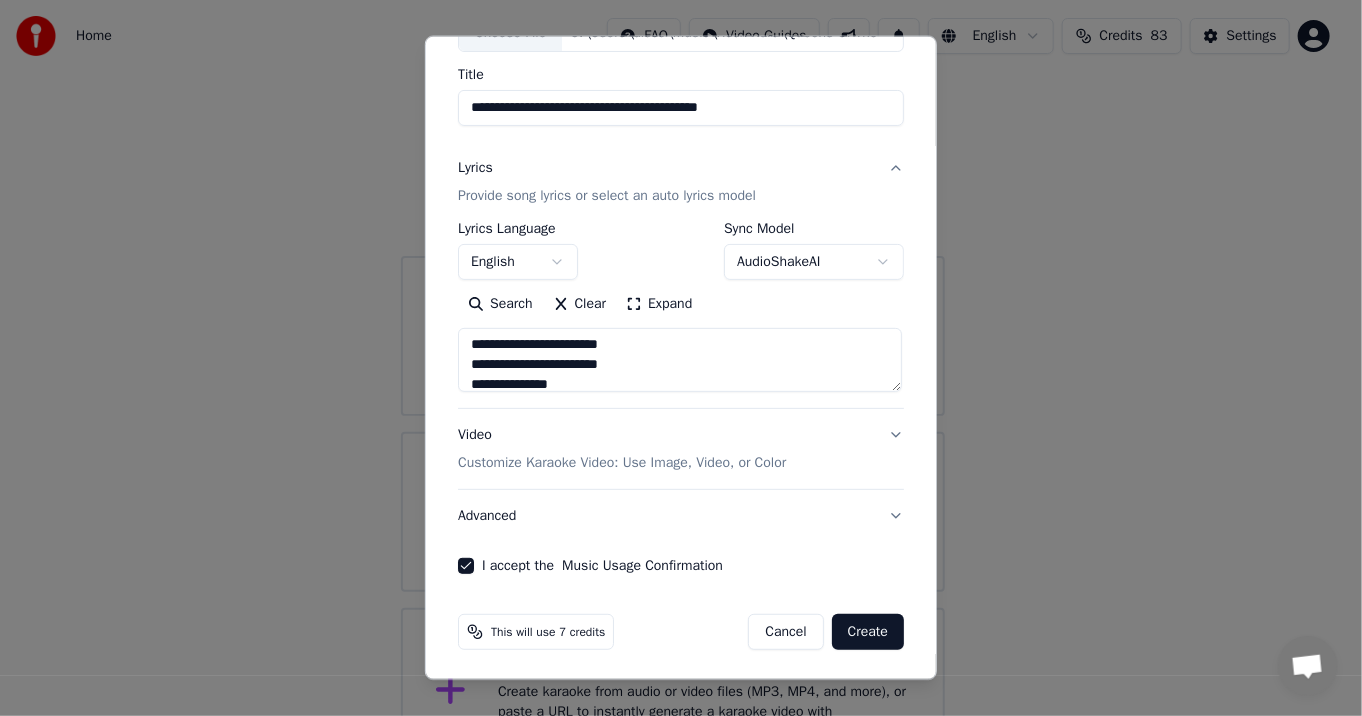 scroll, scrollTop: 592, scrollLeft: 0, axis: vertical 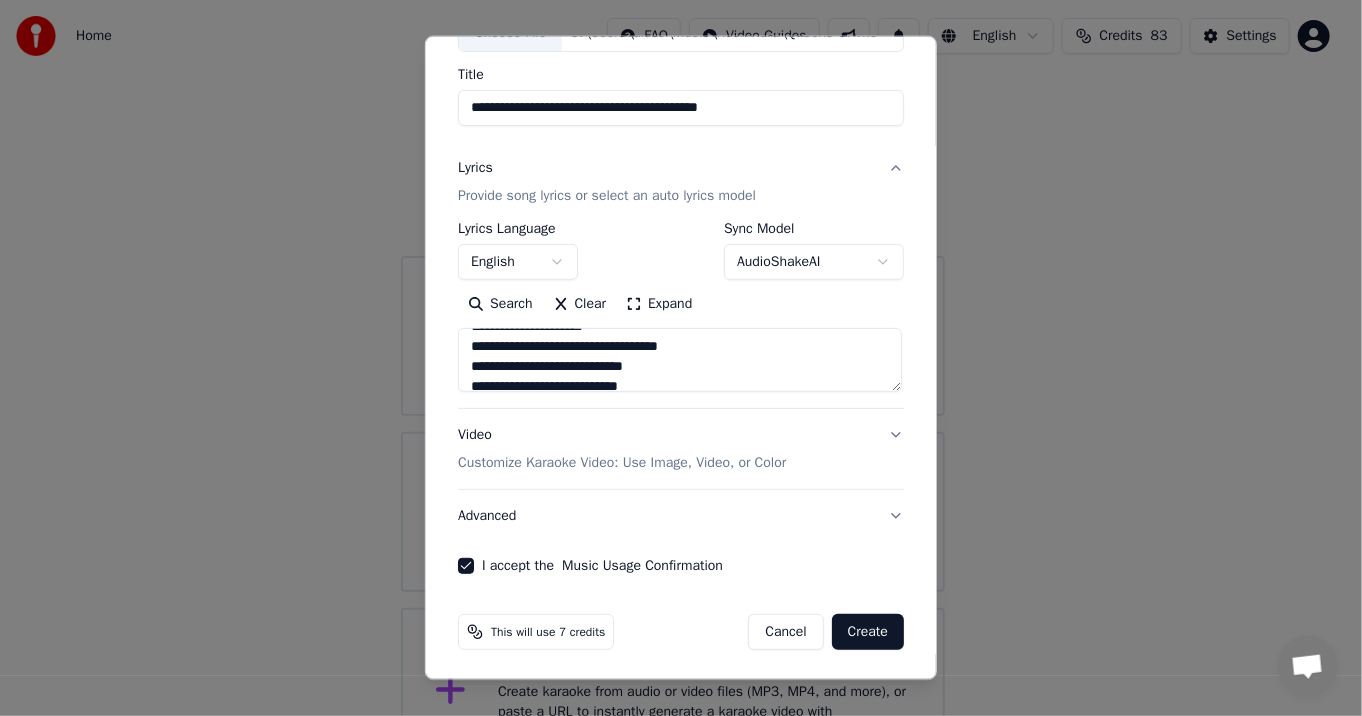 type on "**********" 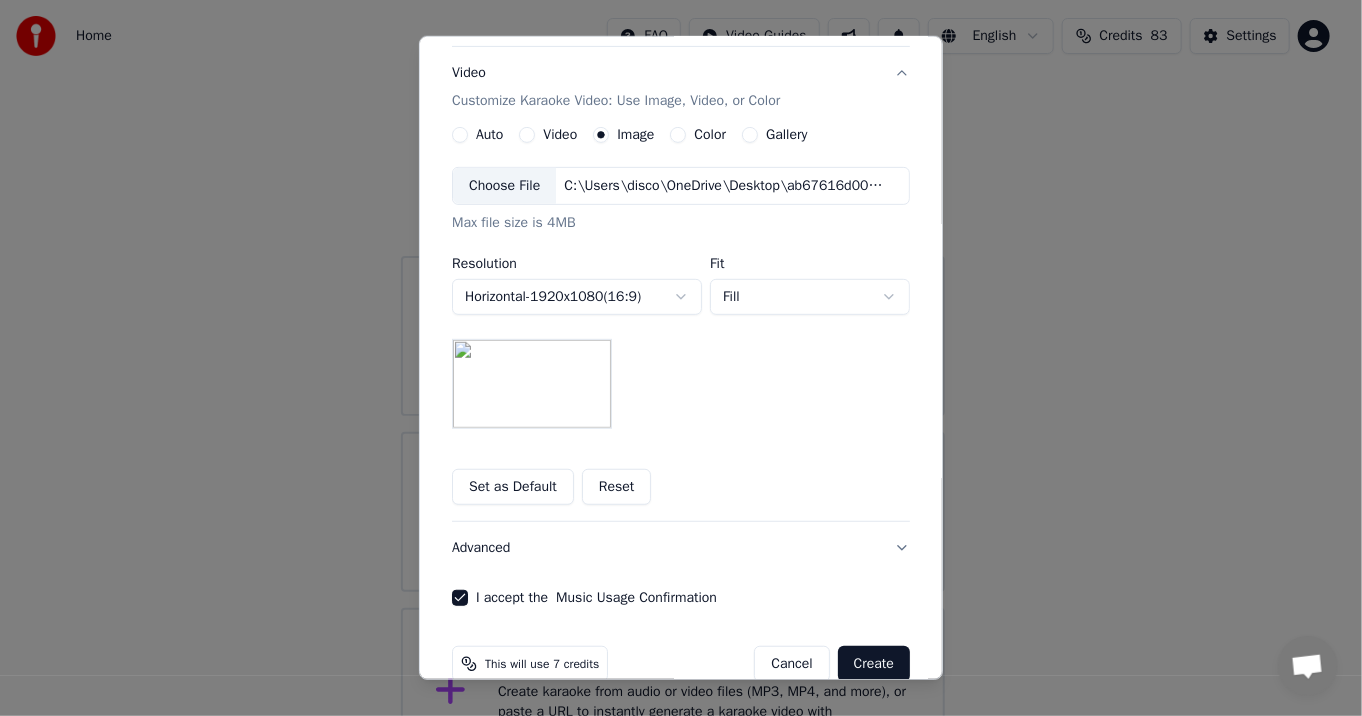 scroll, scrollTop: 352, scrollLeft: 0, axis: vertical 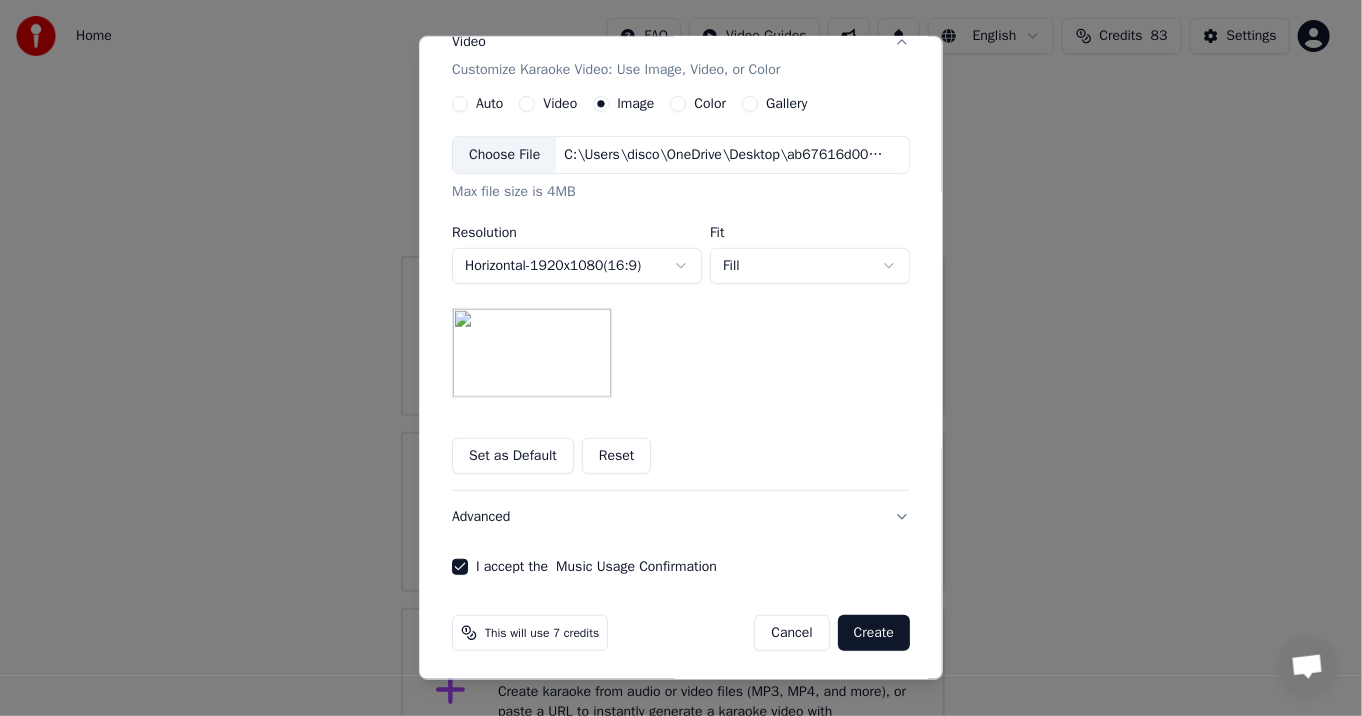 click on "Create" at bounding box center (874, 633) 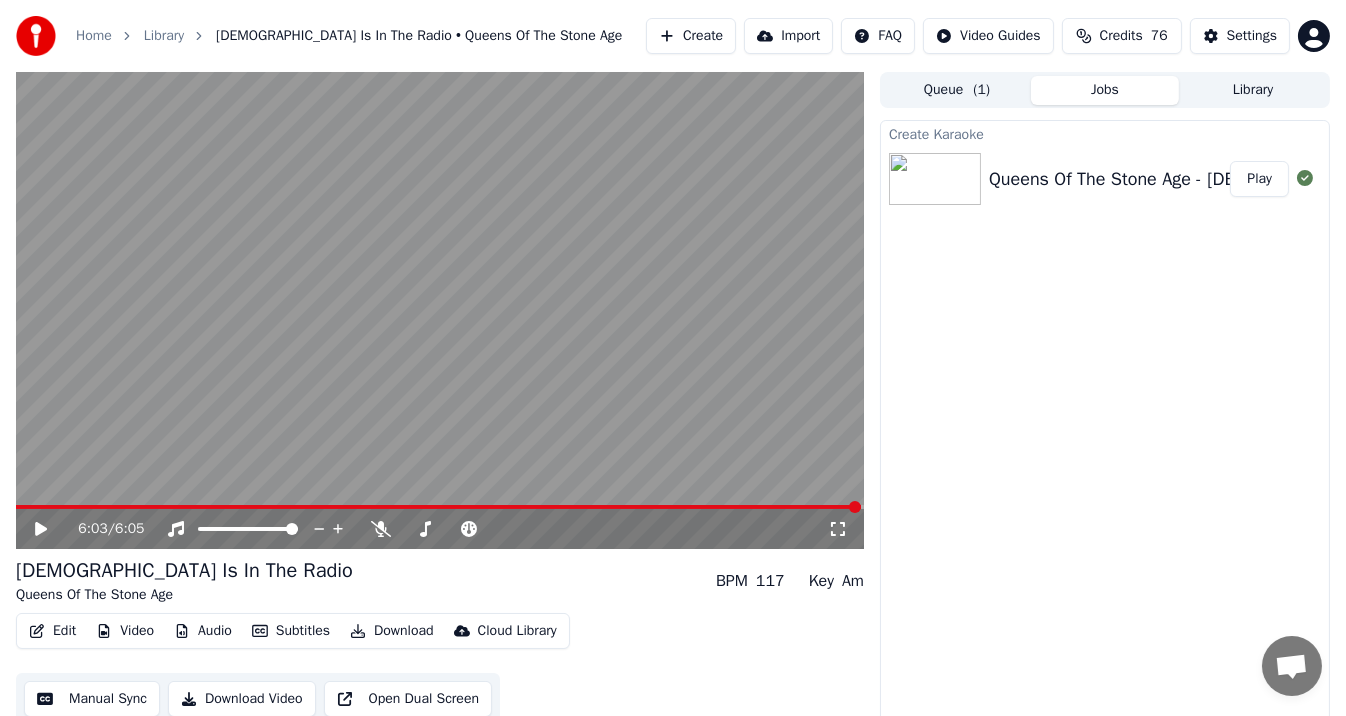 click at bounding box center [440, 310] 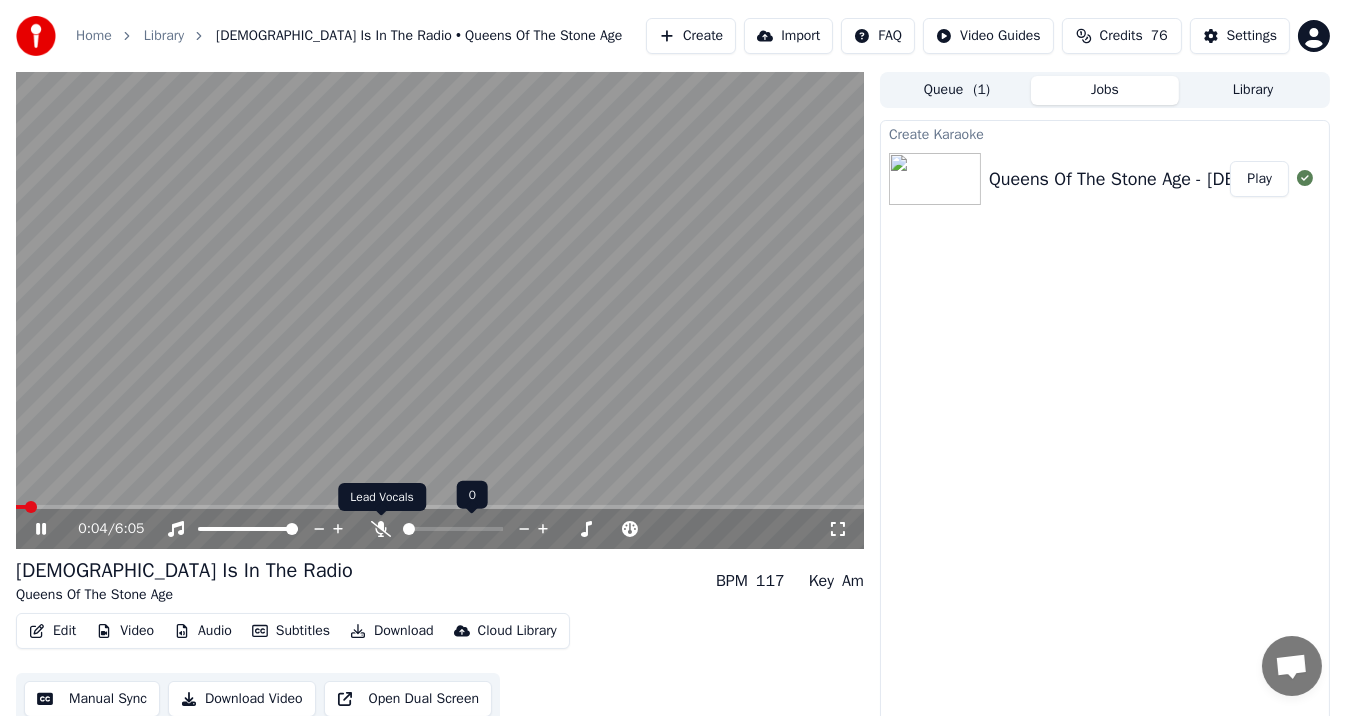 click at bounding box center [471, 529] 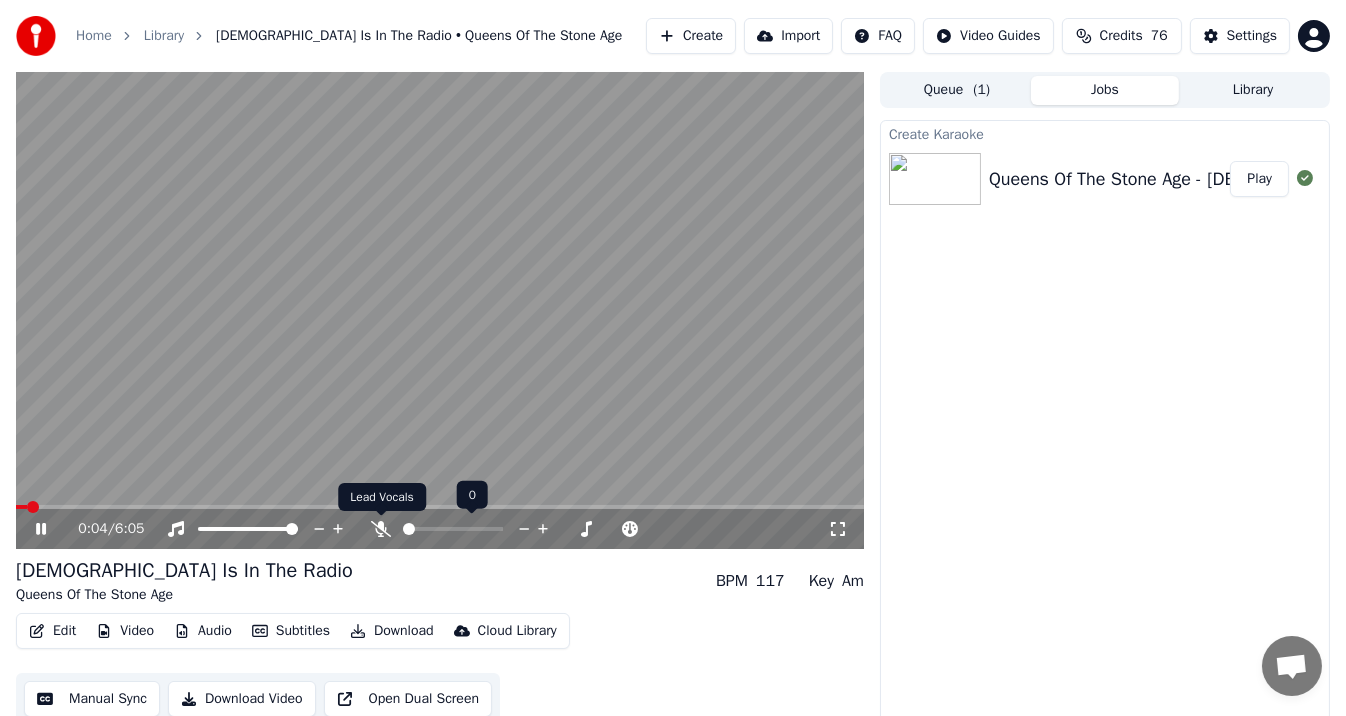 click 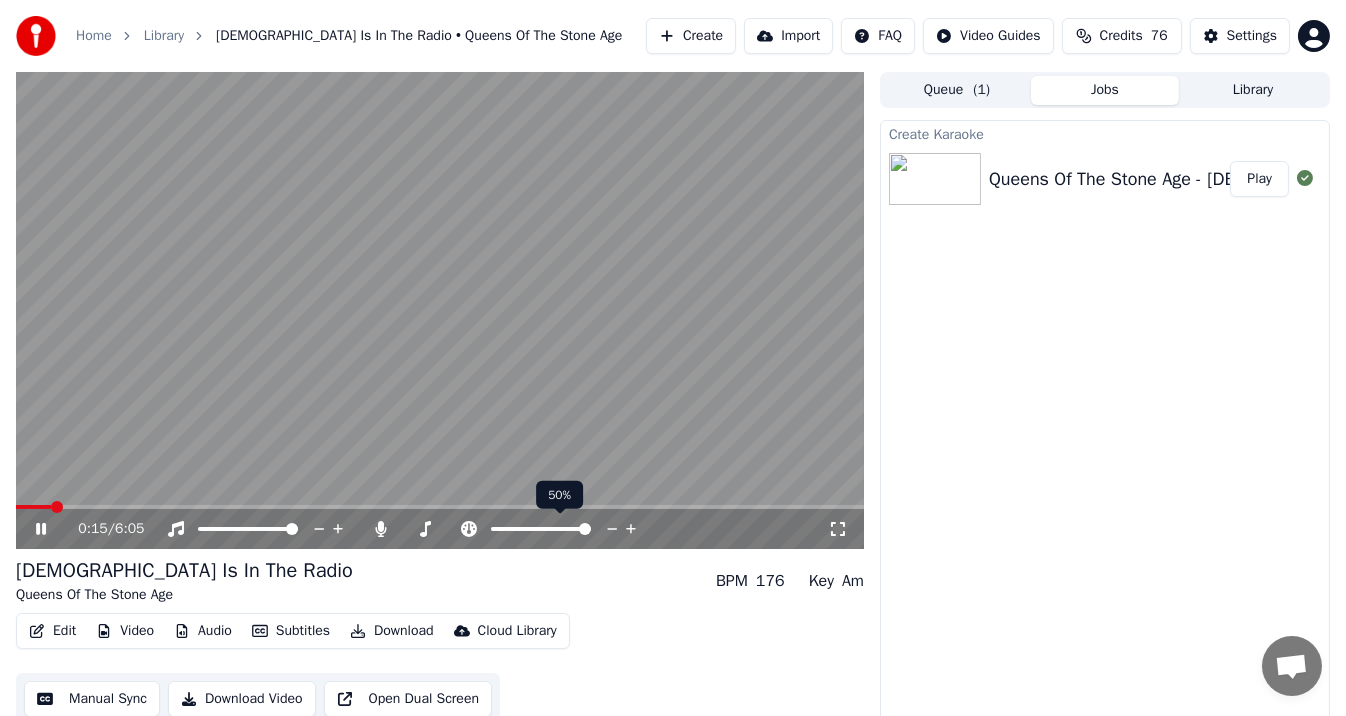 click at bounding box center [585, 529] 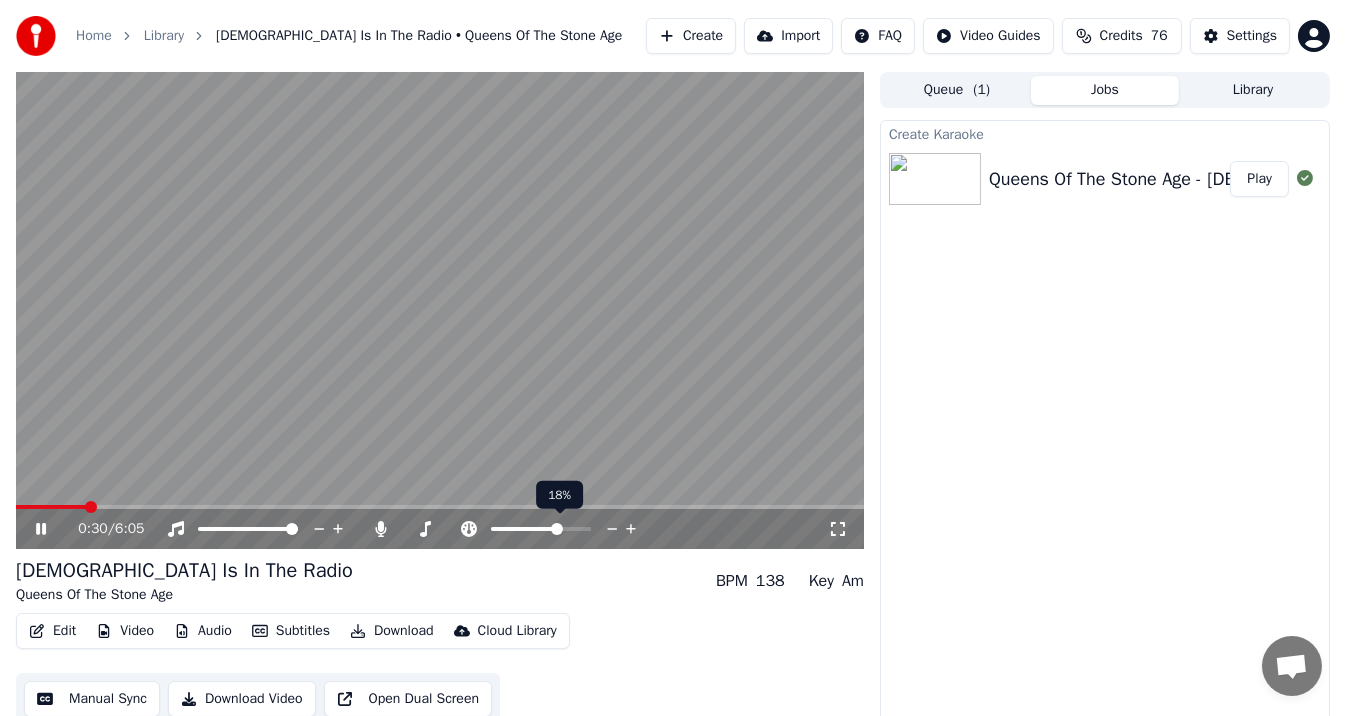 click at bounding box center (525, 529) 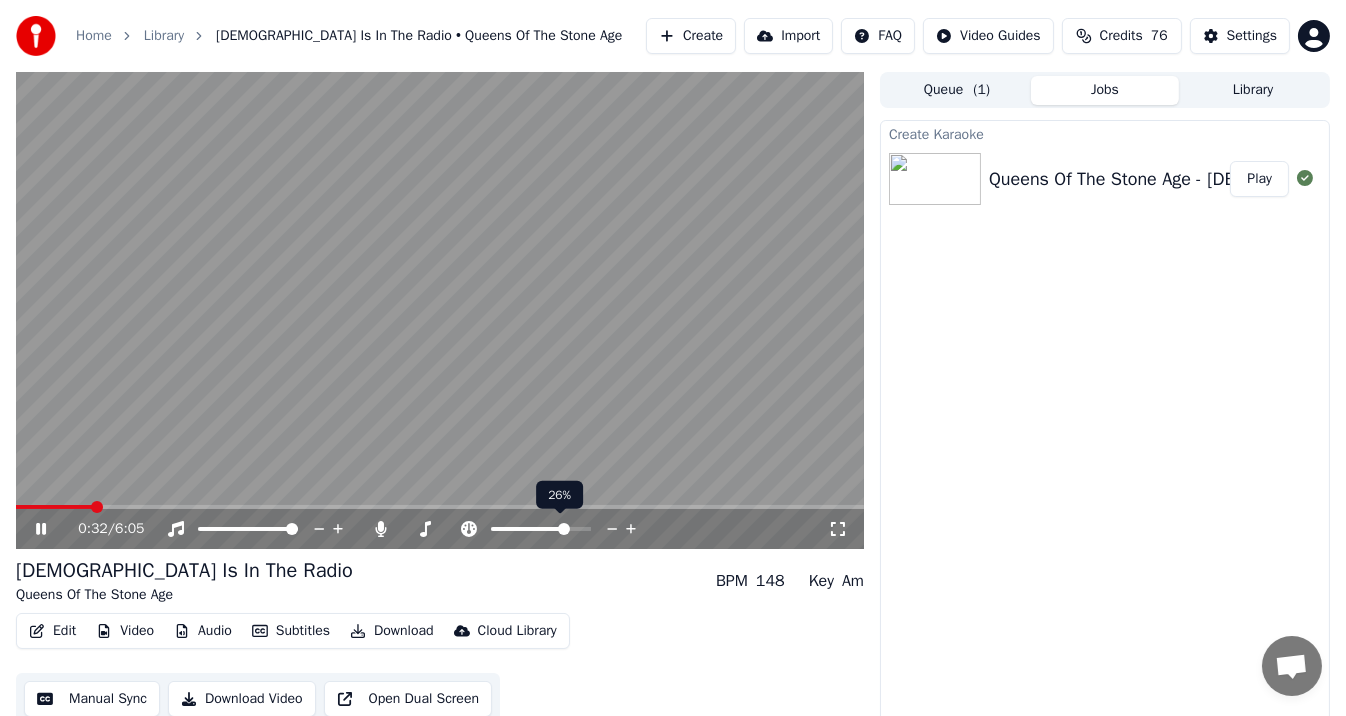 click at bounding box center [541, 529] 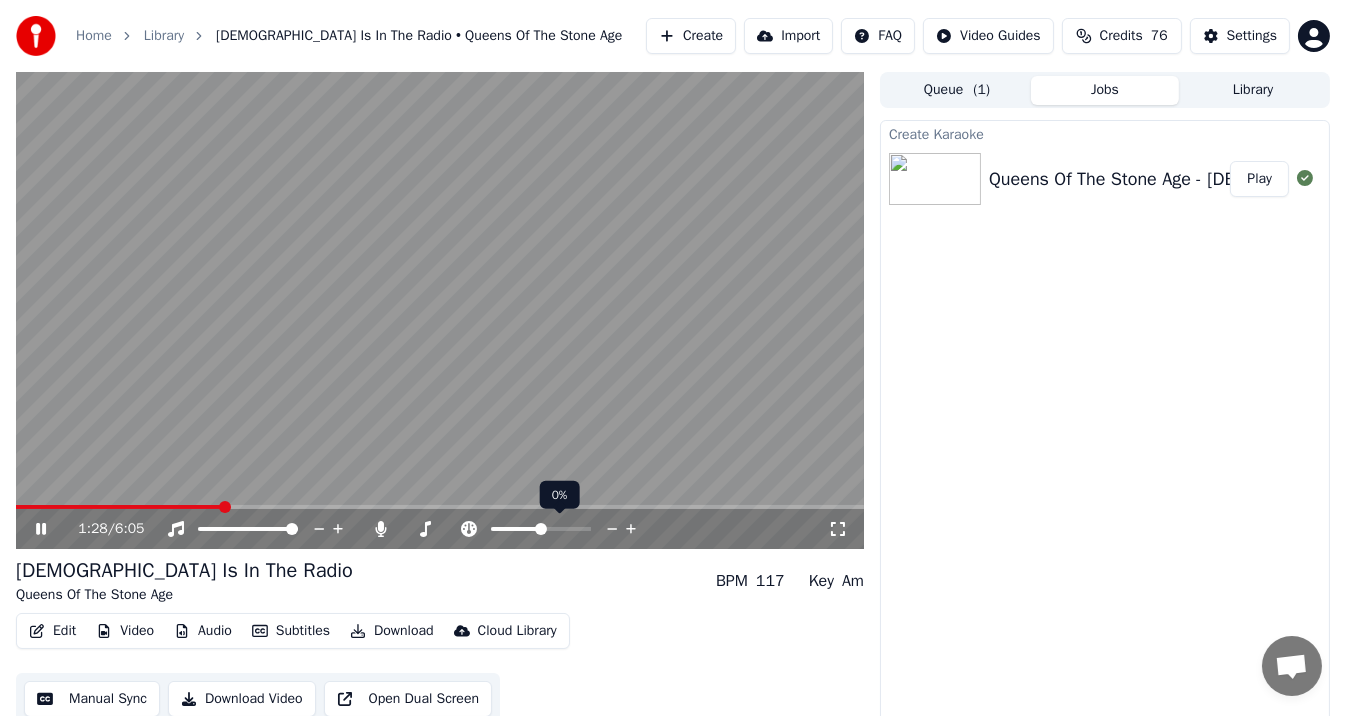 click at bounding box center [541, 529] 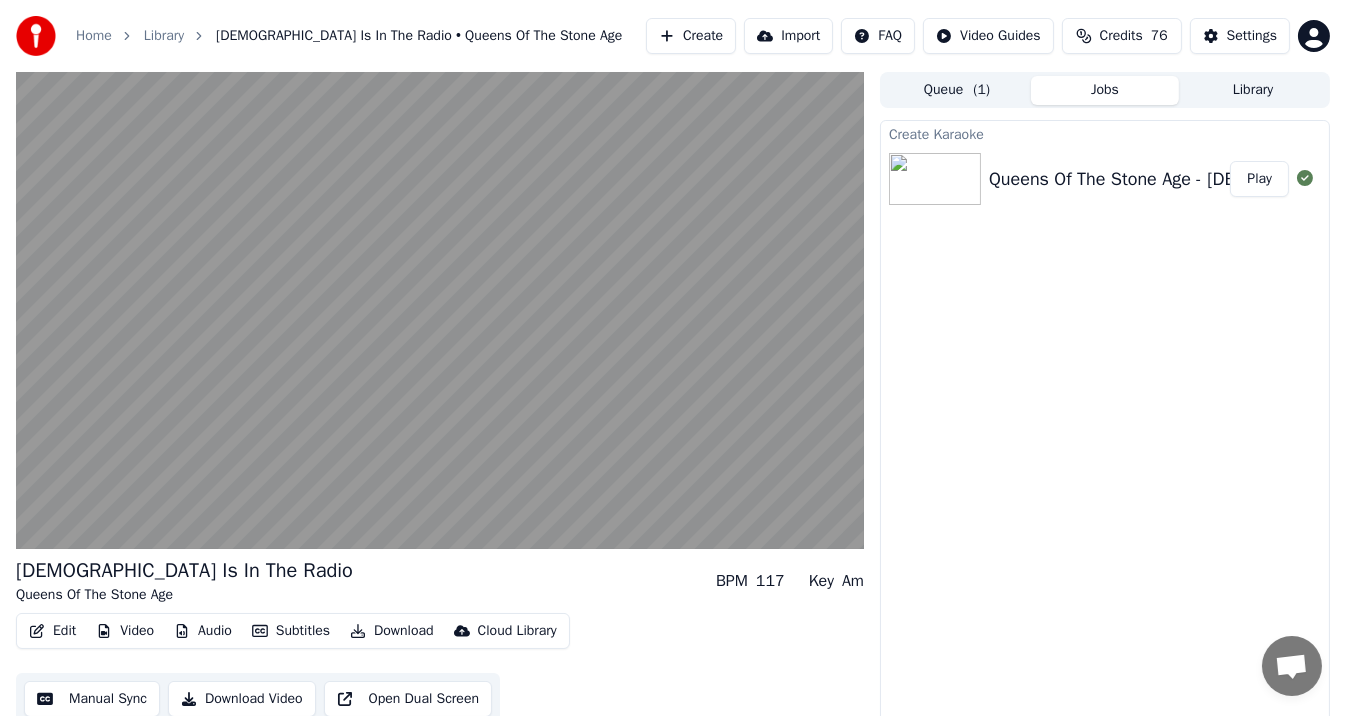 click on "Create Karaoke Queens Of The Stone Age - [DEMOGRAPHIC_DATA] Is In The Radio Play" at bounding box center [1105, 424] 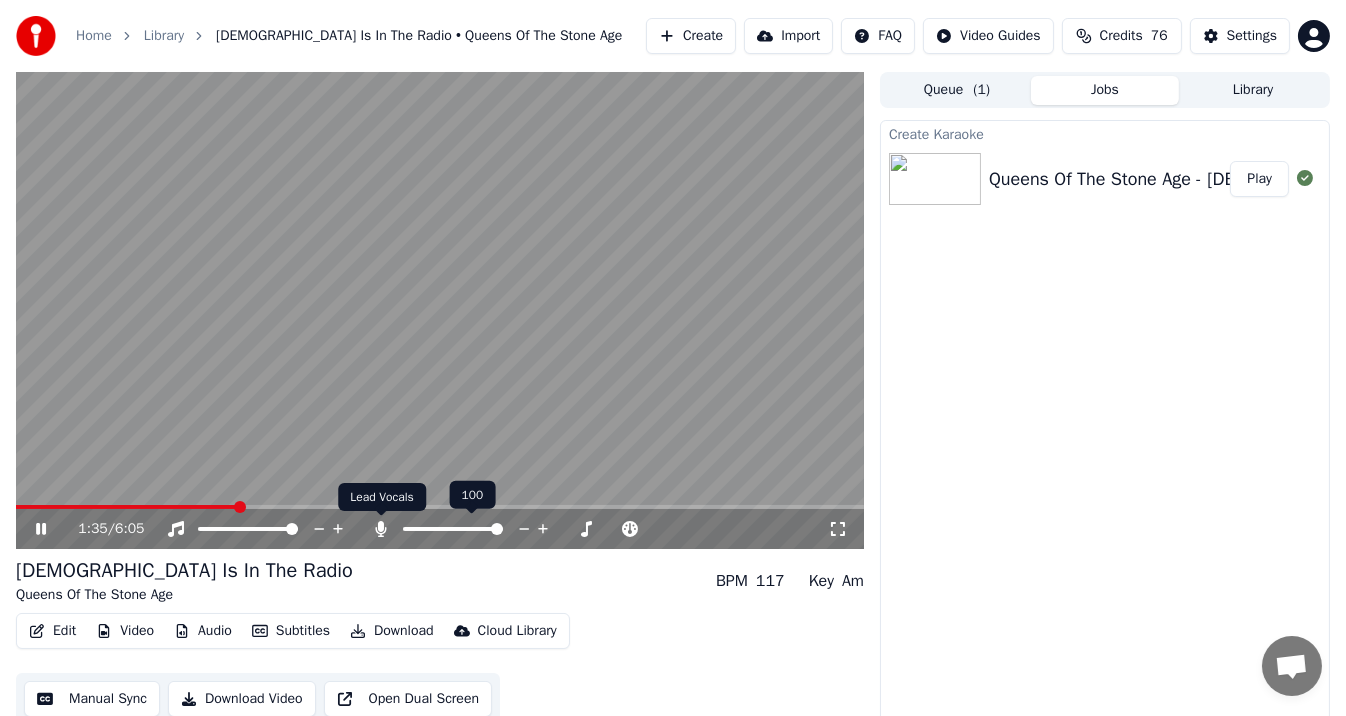 click 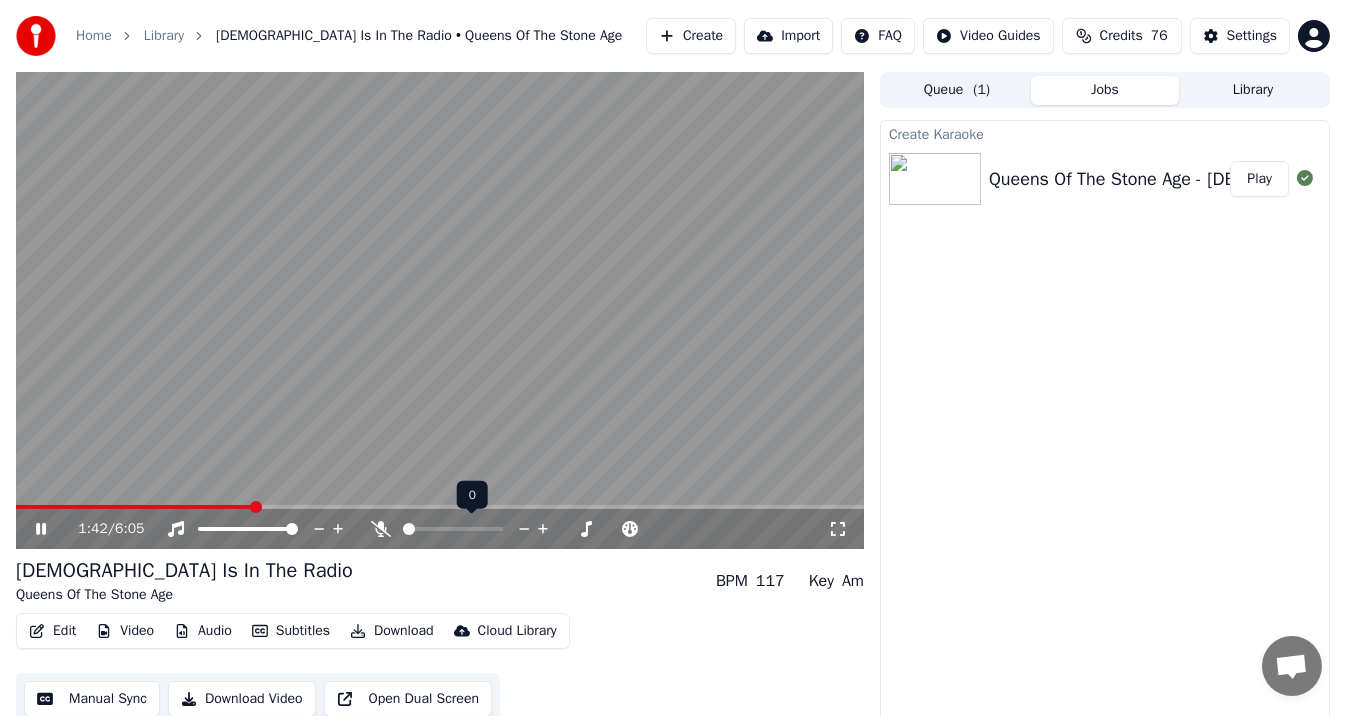 click 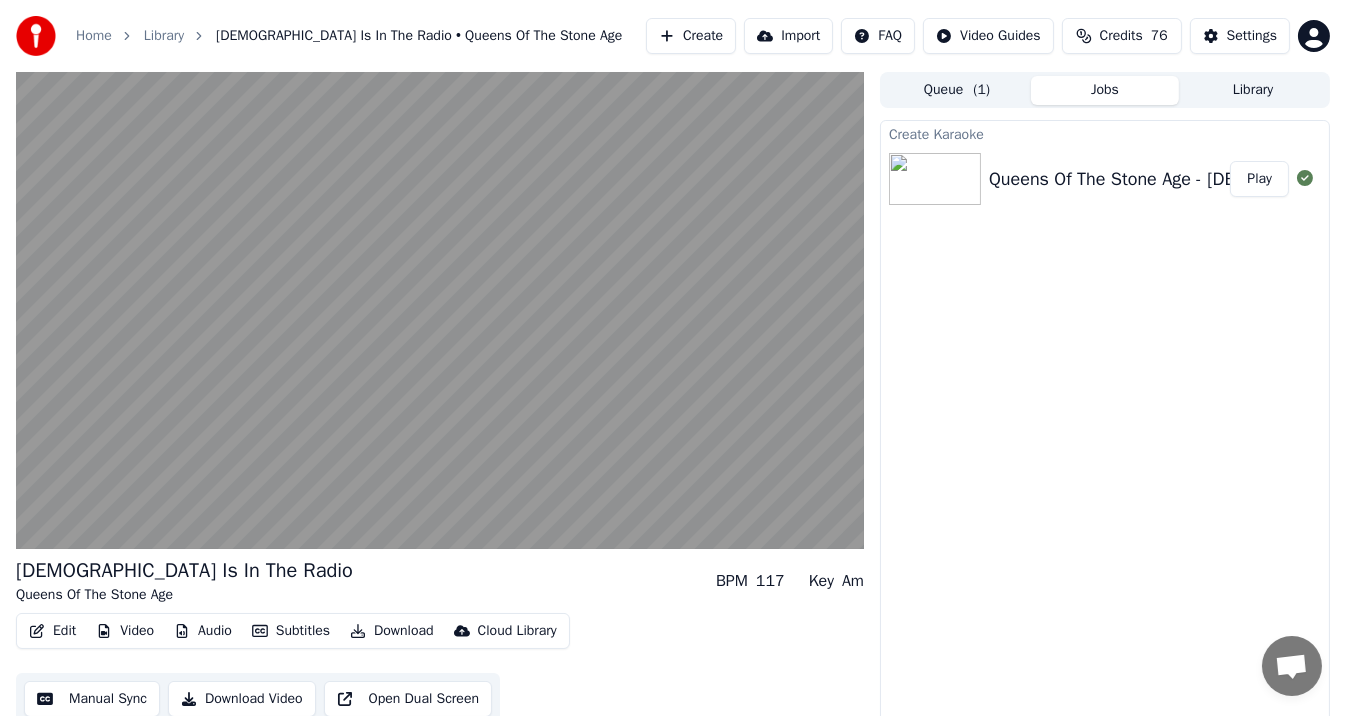 click 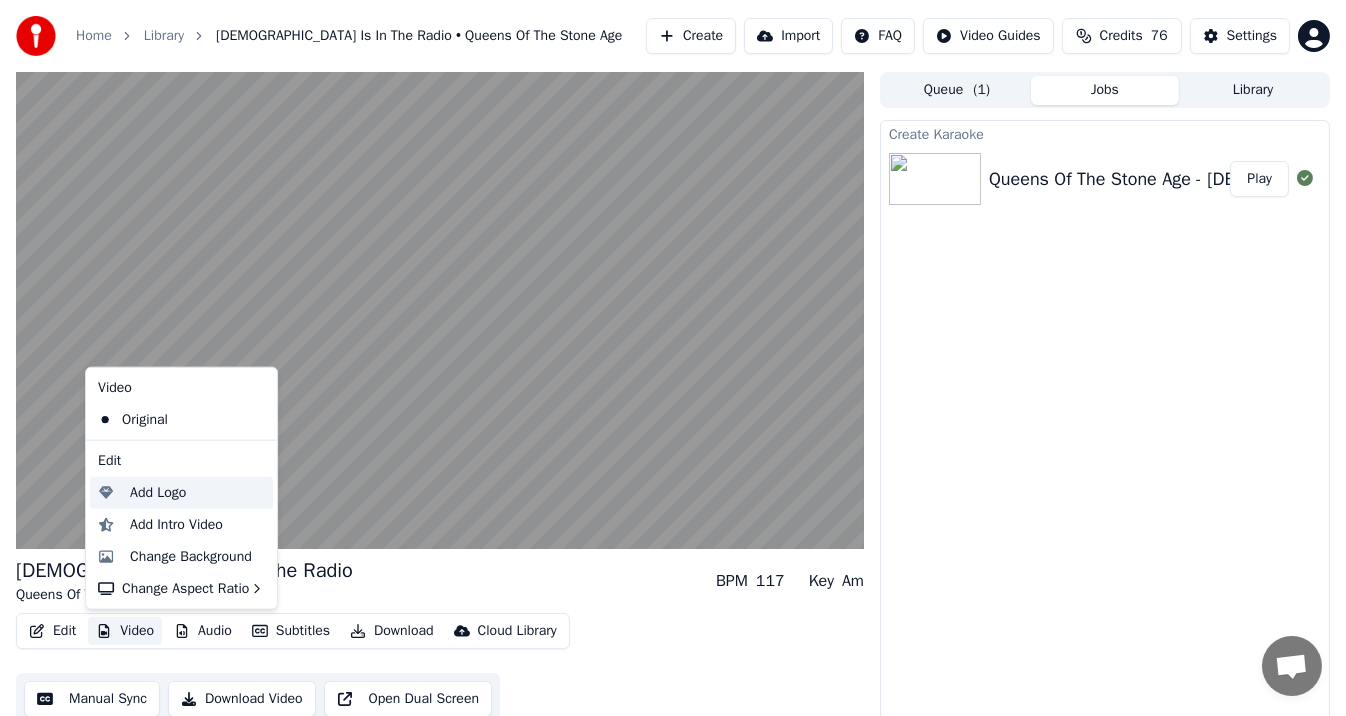 click on "Add Logo" at bounding box center [158, 493] 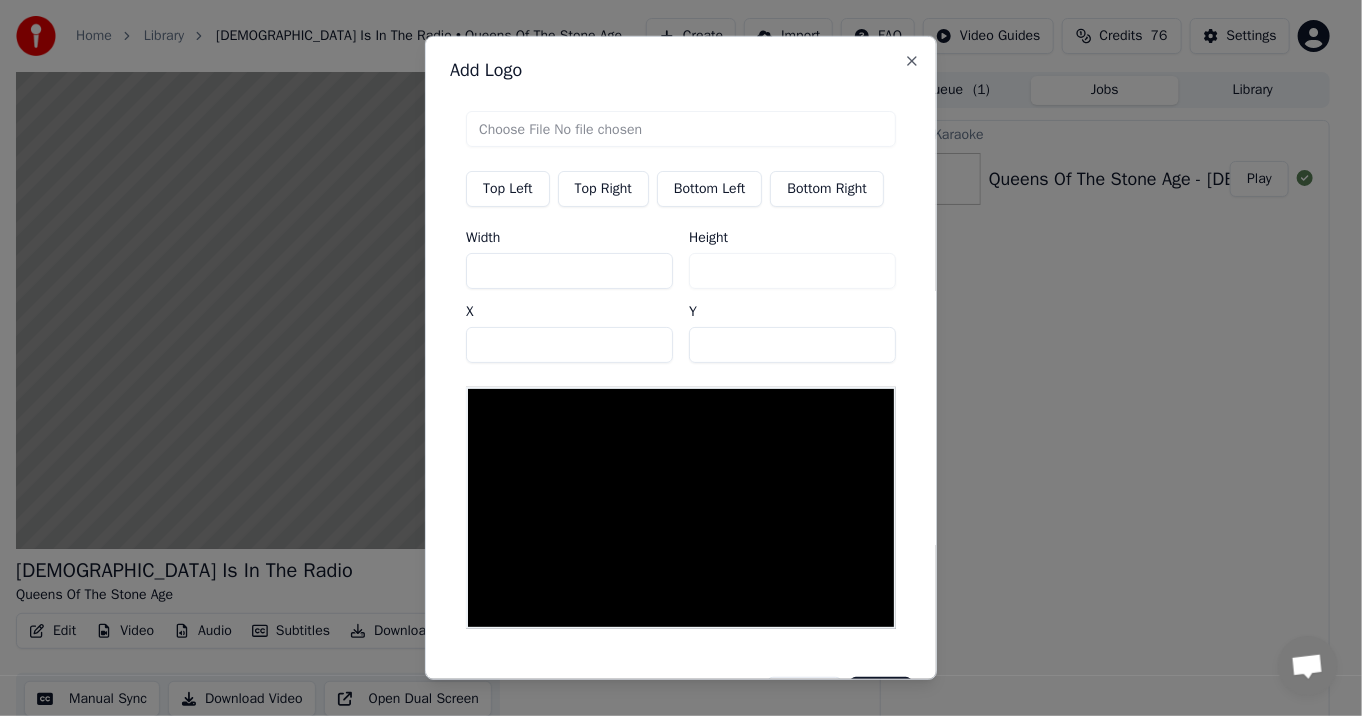 click at bounding box center (681, 129) 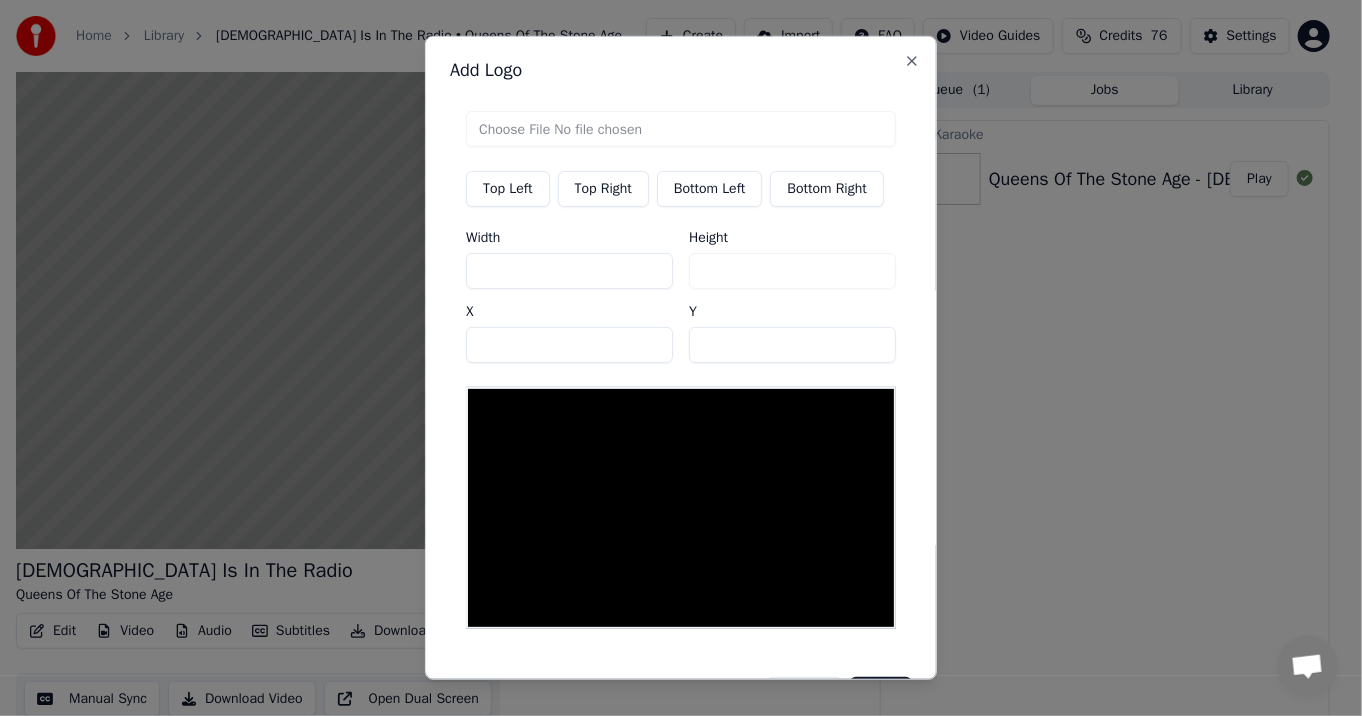 type on "**********" 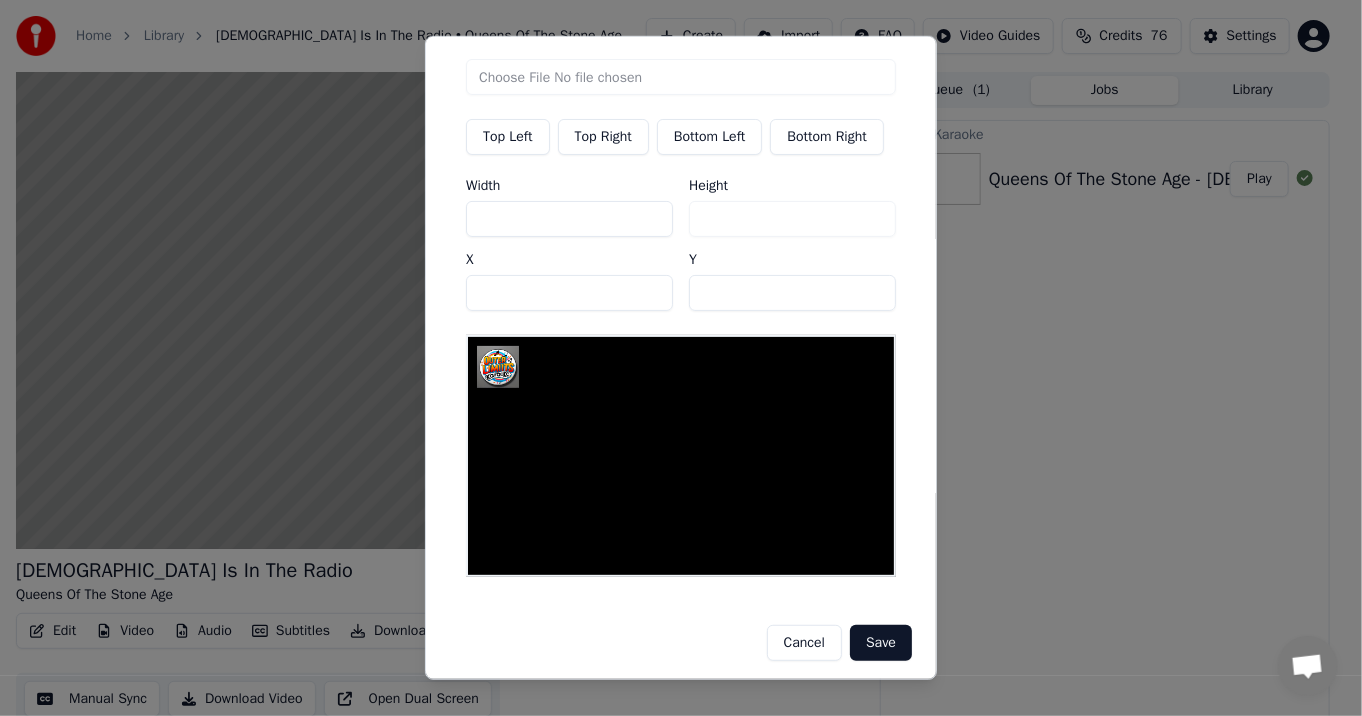 scroll, scrollTop: 57, scrollLeft: 0, axis: vertical 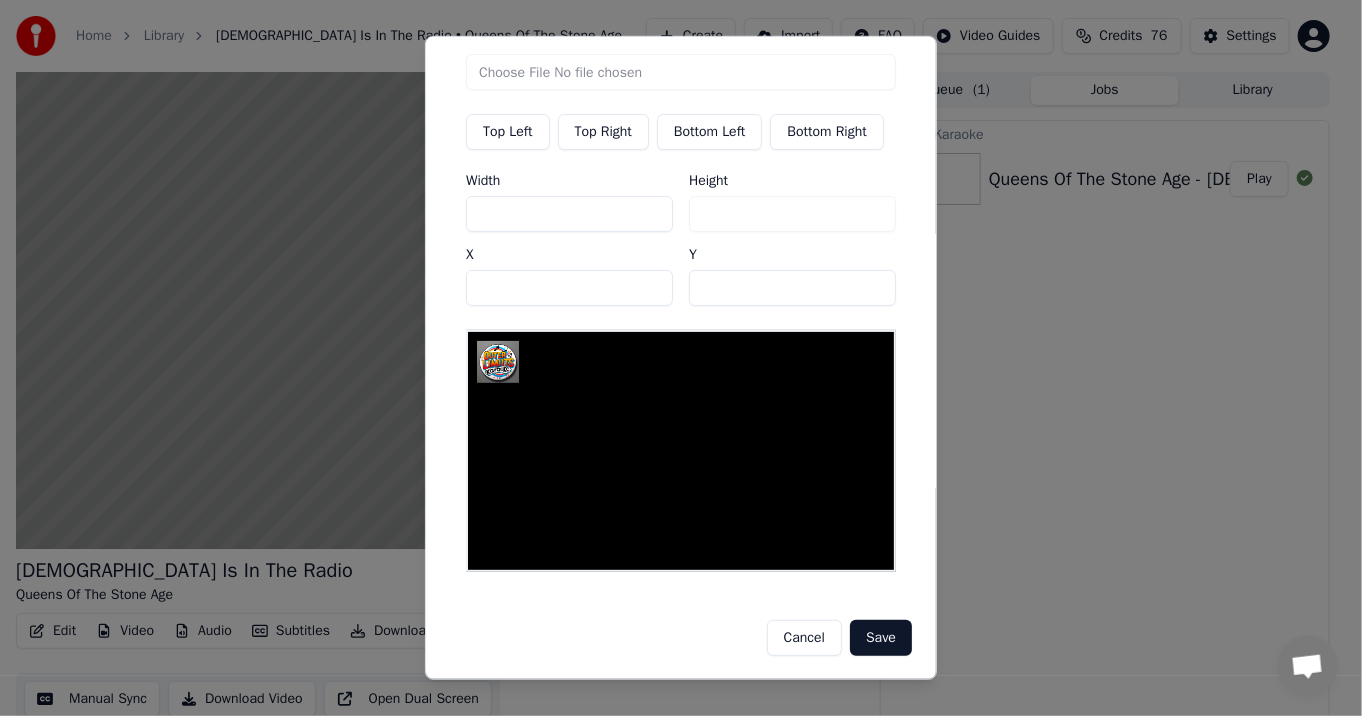 click on "Top Right" at bounding box center (603, 132) 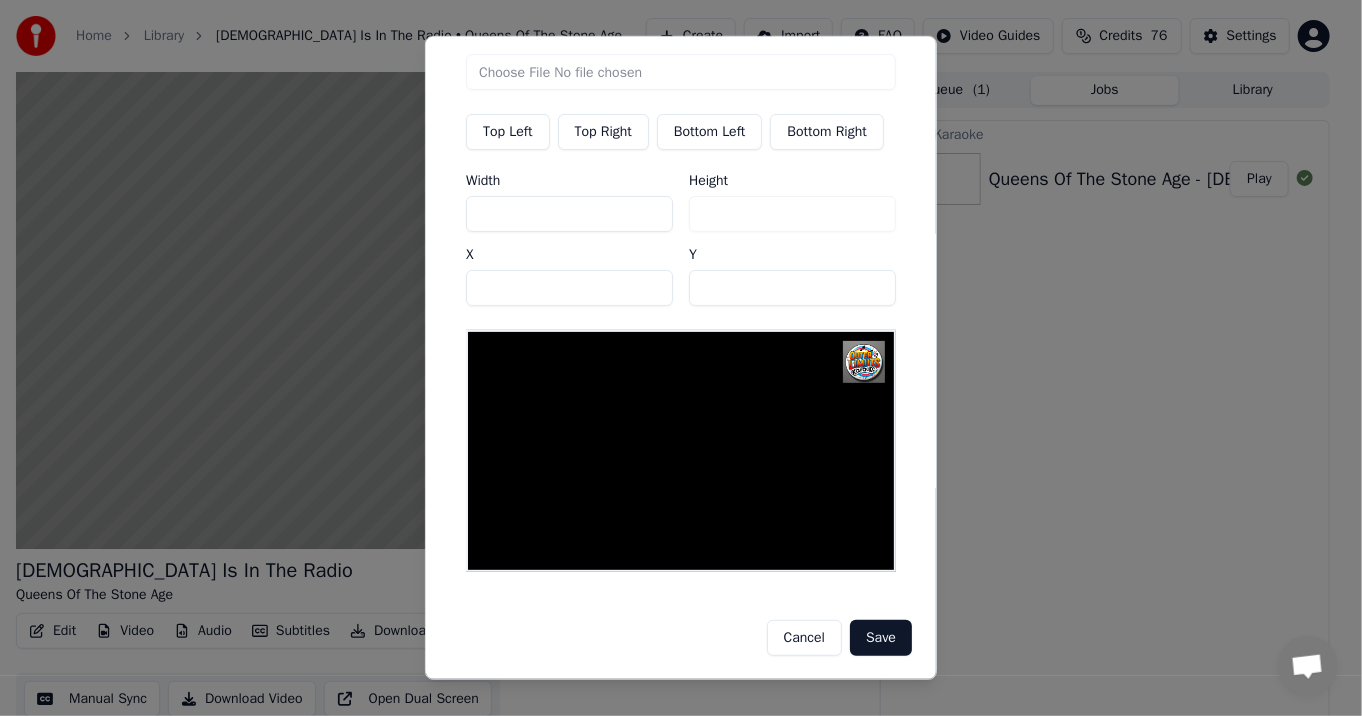 click on "Save" at bounding box center [881, 638] 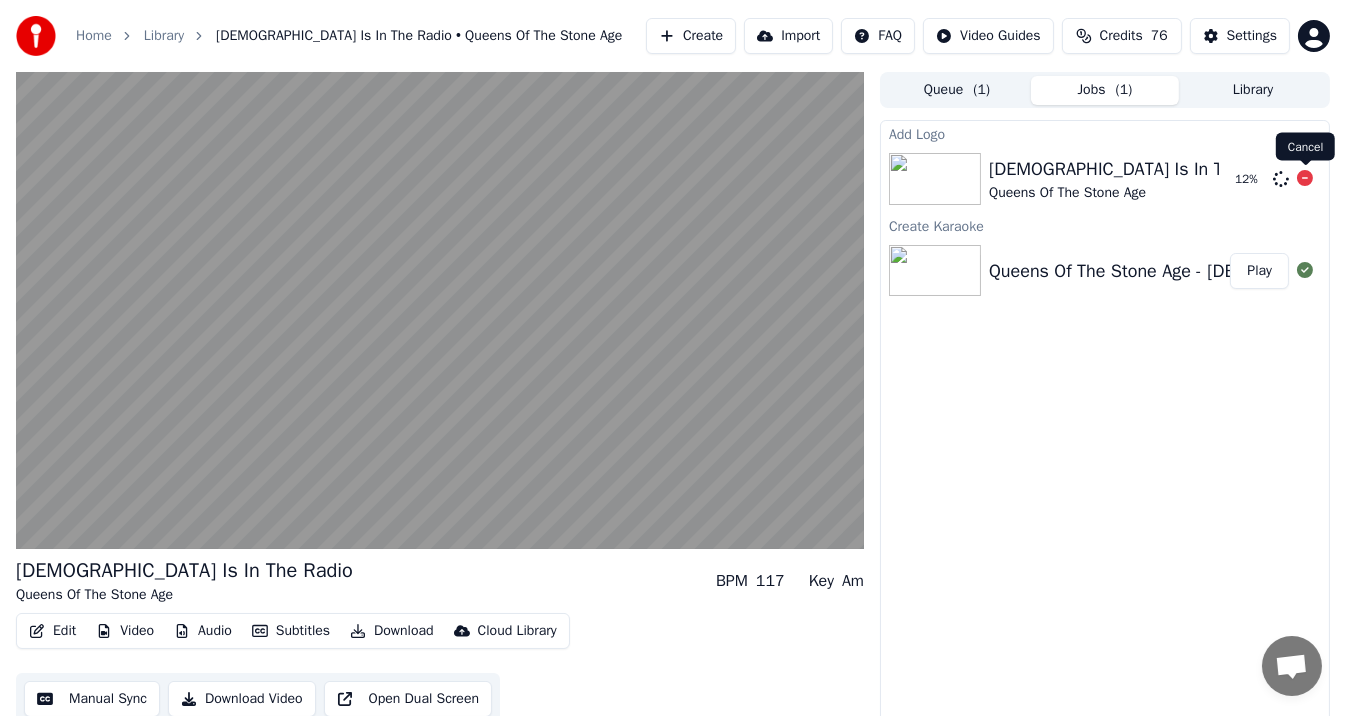 click 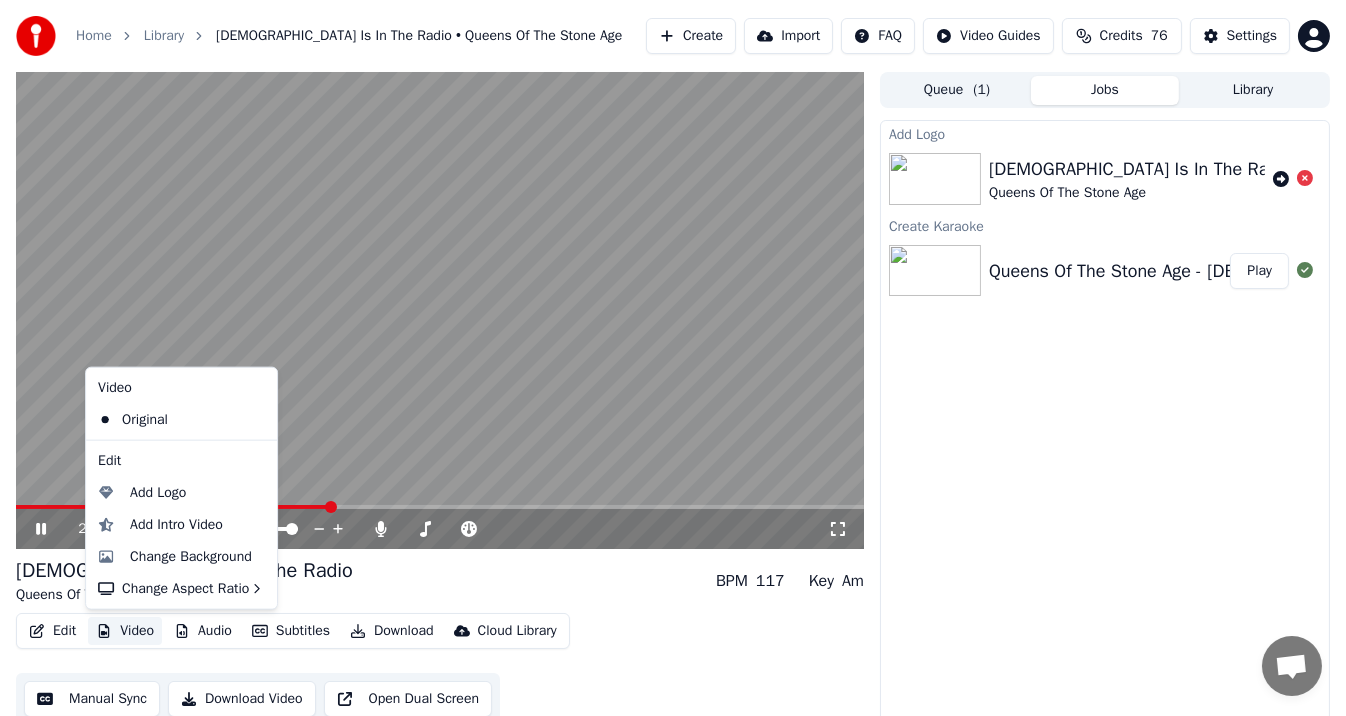click on "Video" at bounding box center [125, 631] 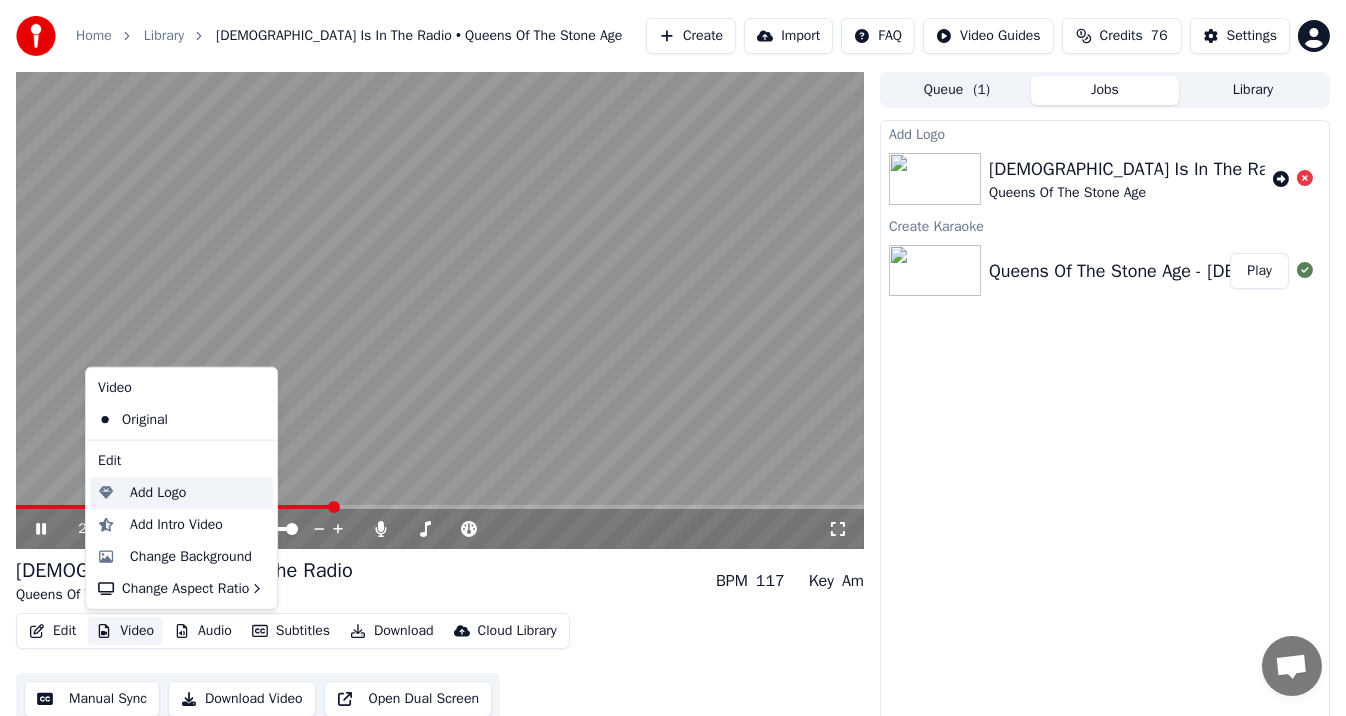 click on "Add Logo" at bounding box center [158, 493] 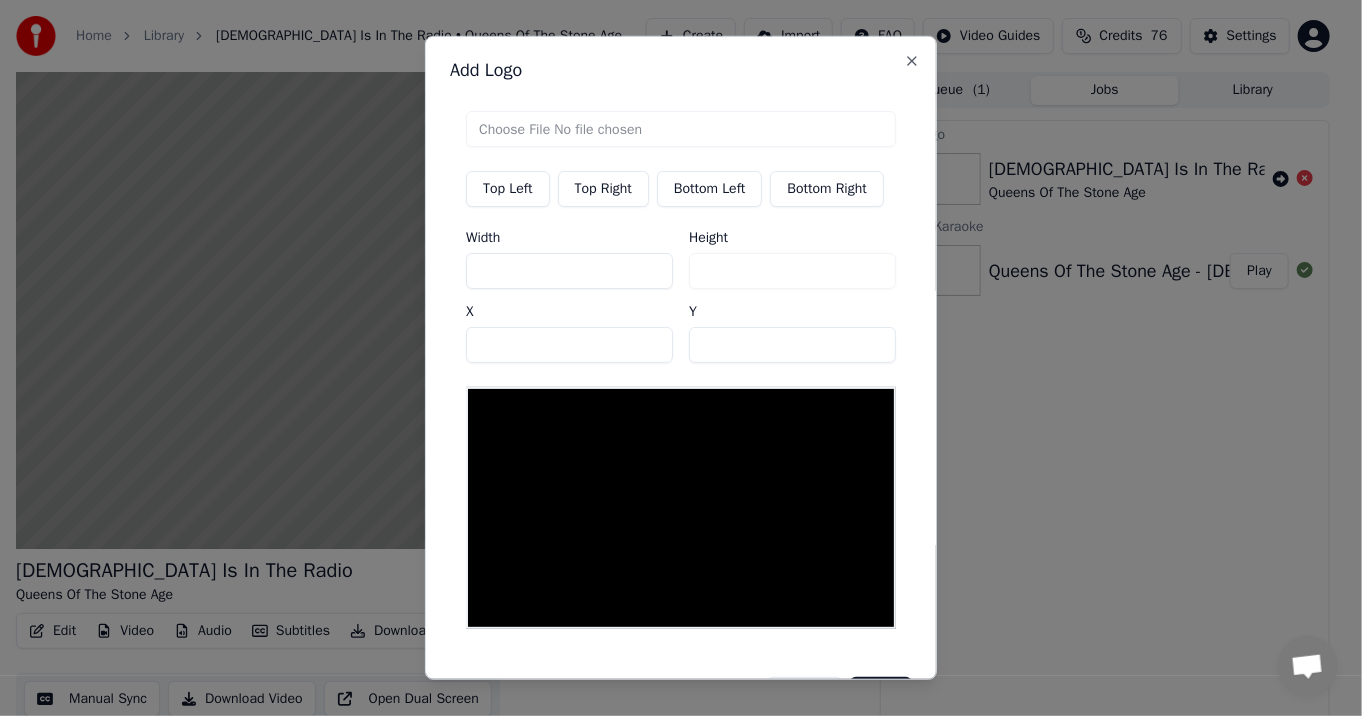 click at bounding box center [681, 129] 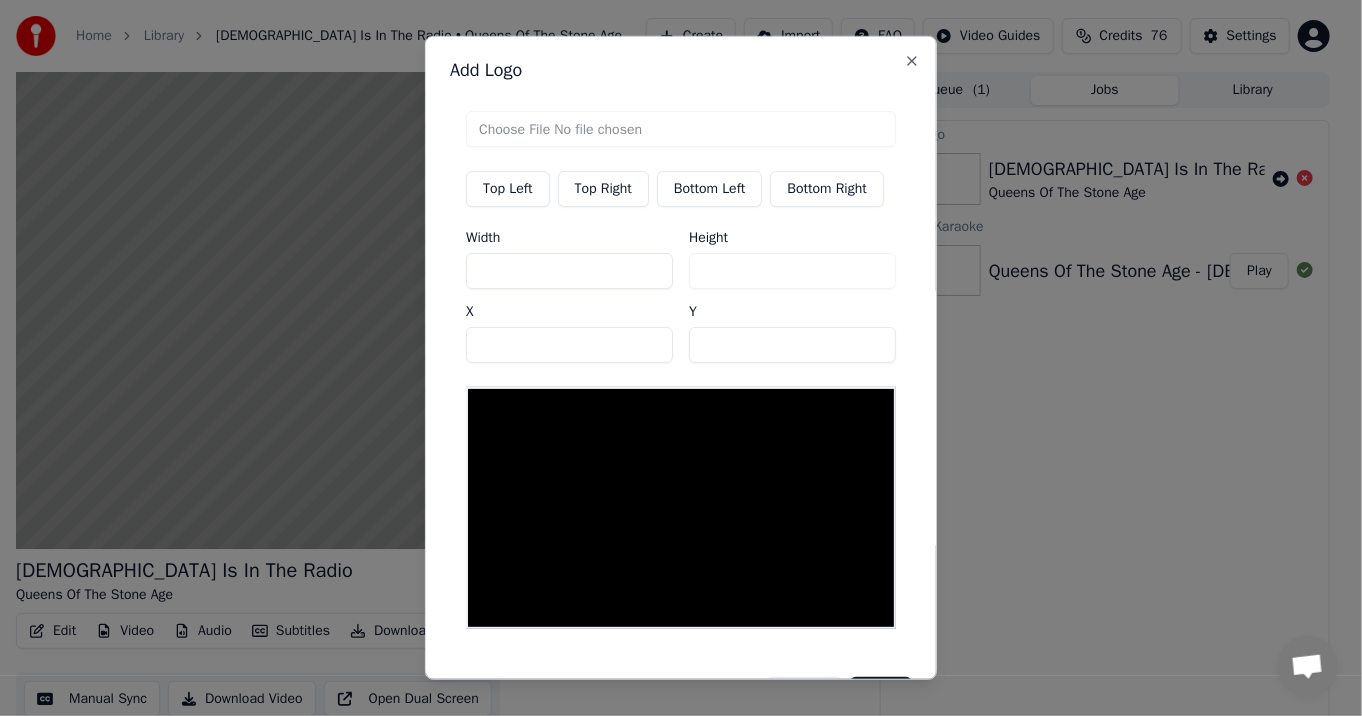 type on "**********" 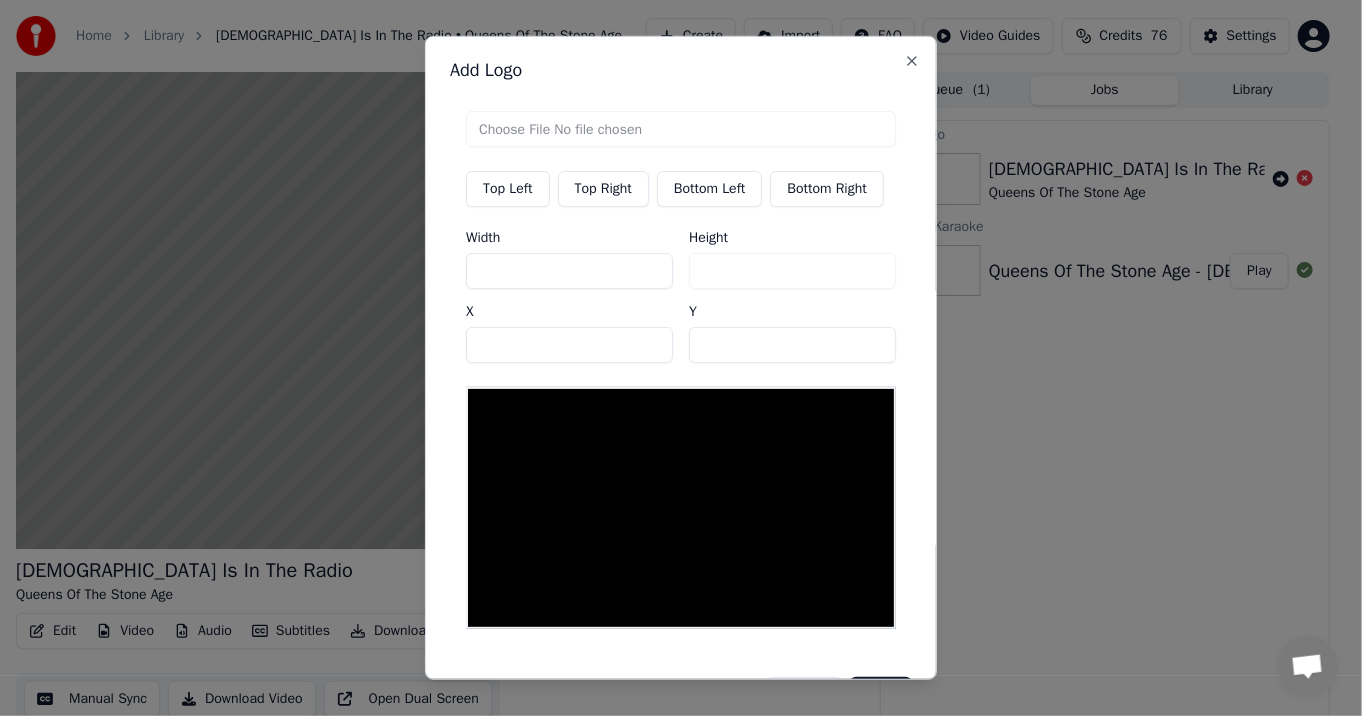 type on "***" 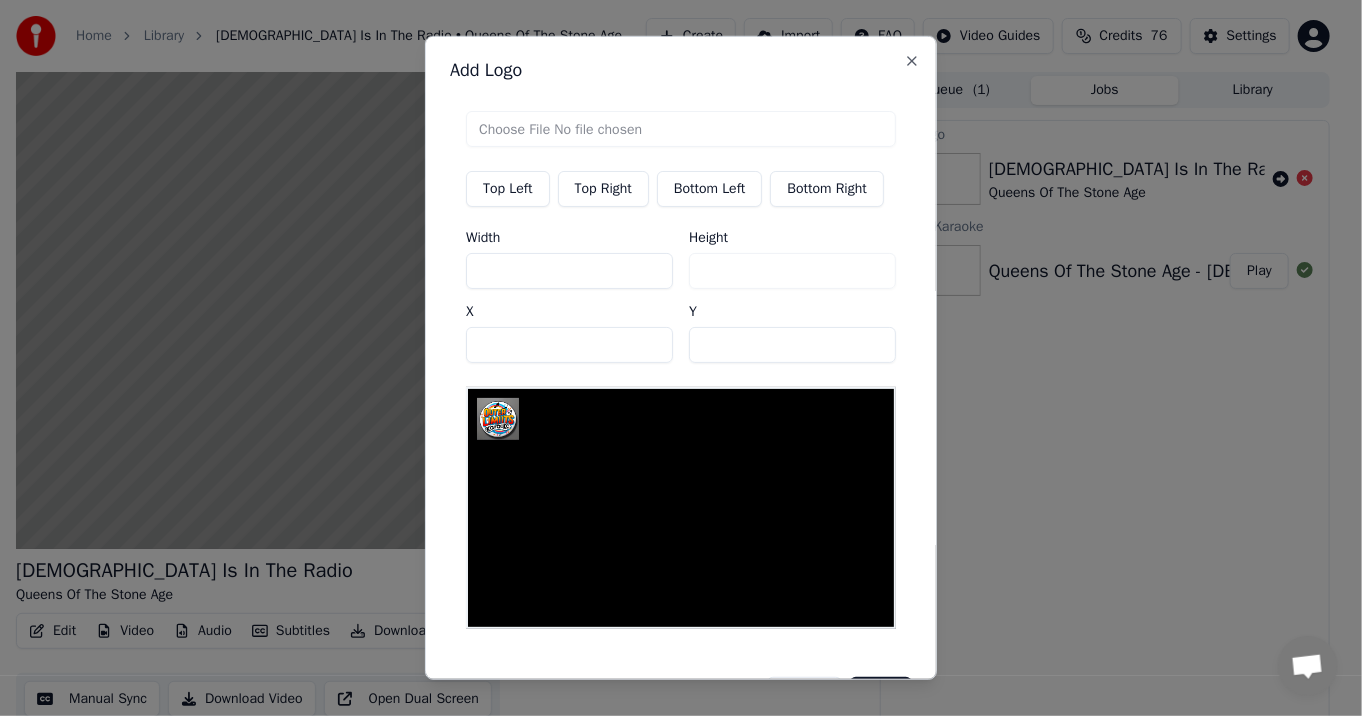 click on "Top Left" at bounding box center (508, 189) 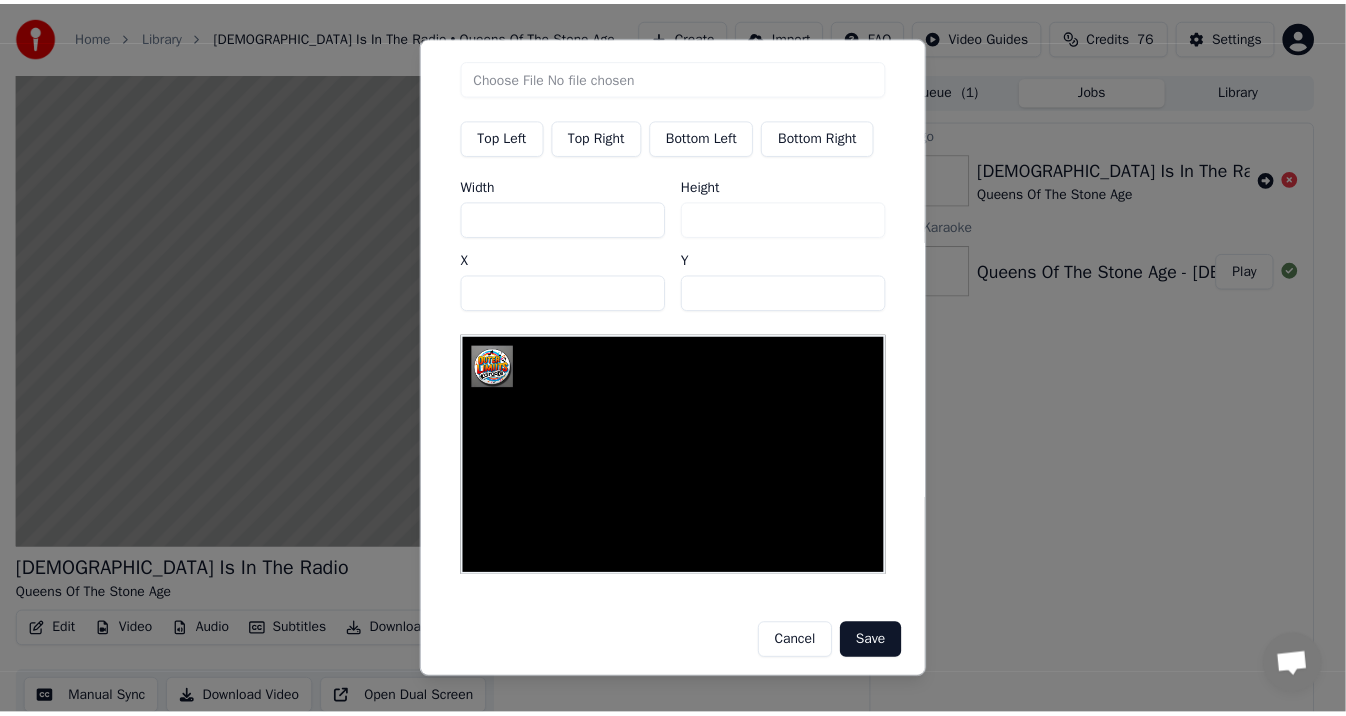 scroll, scrollTop: 57, scrollLeft: 0, axis: vertical 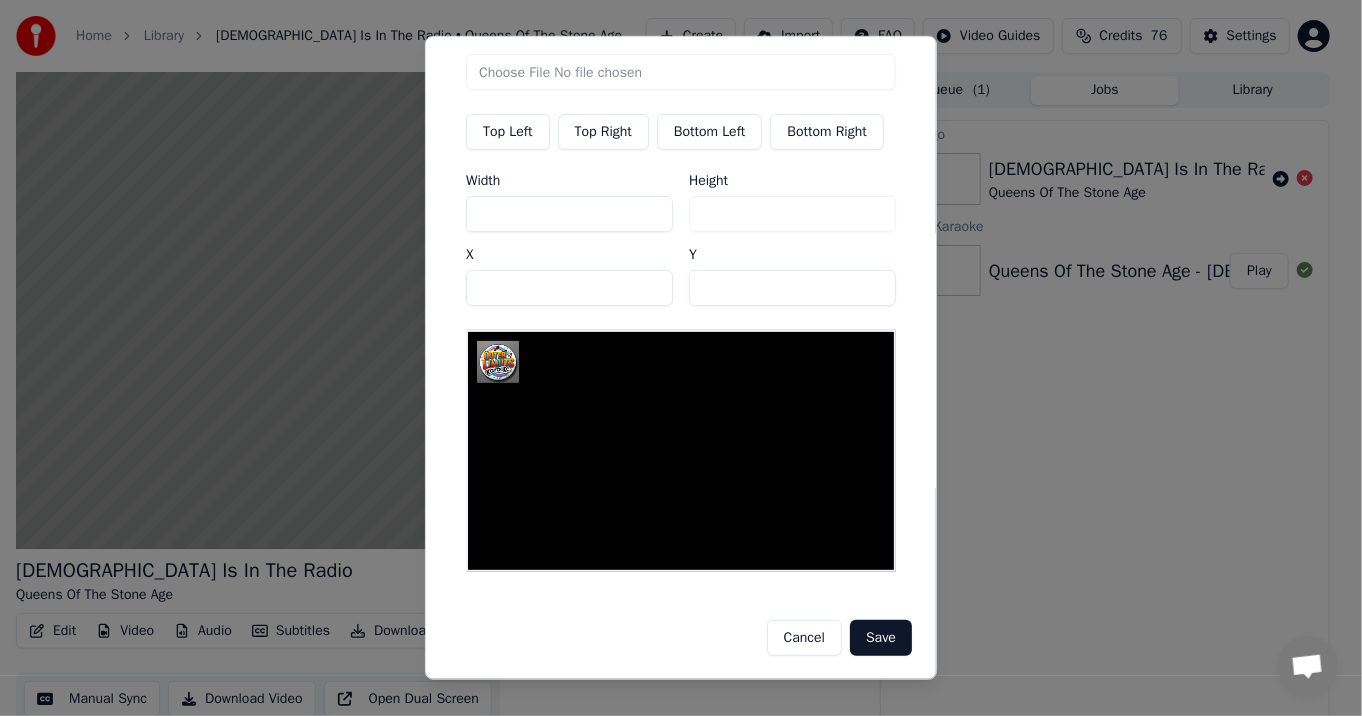 click on "Save" at bounding box center (881, 638) 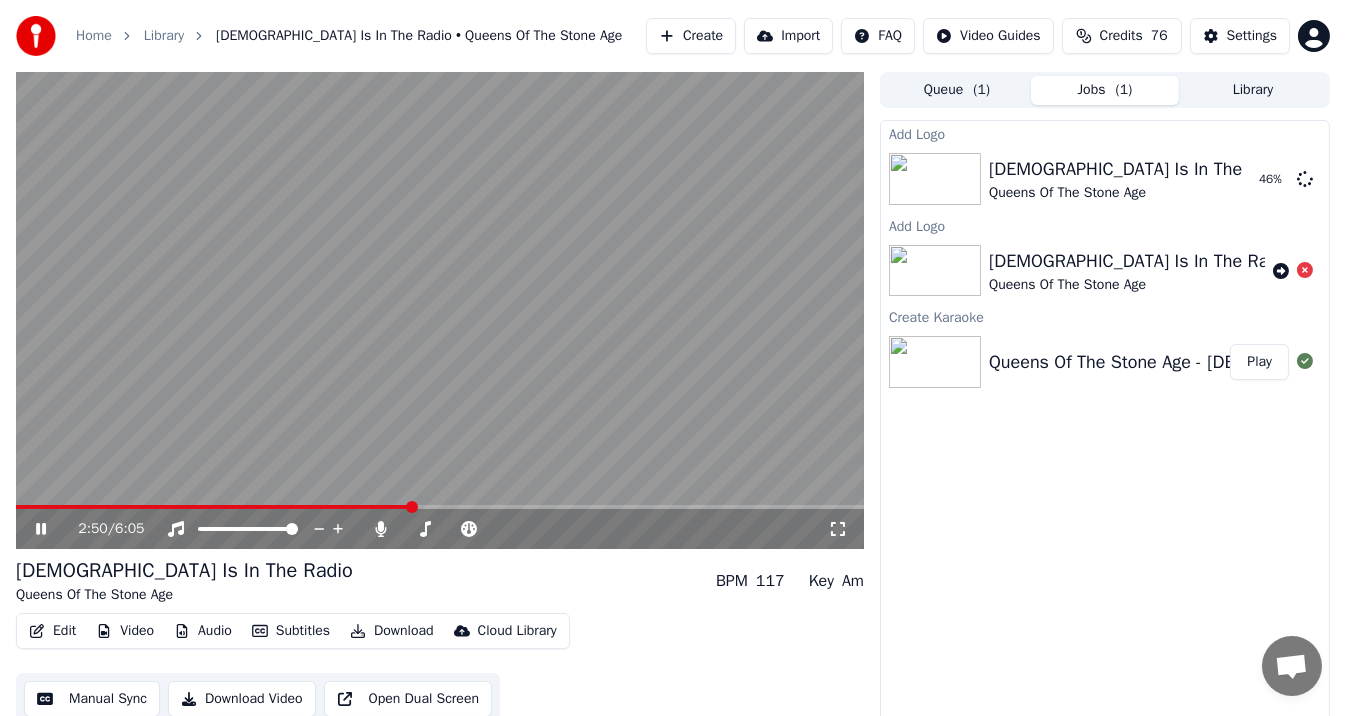 click on "Edit" at bounding box center (52, 631) 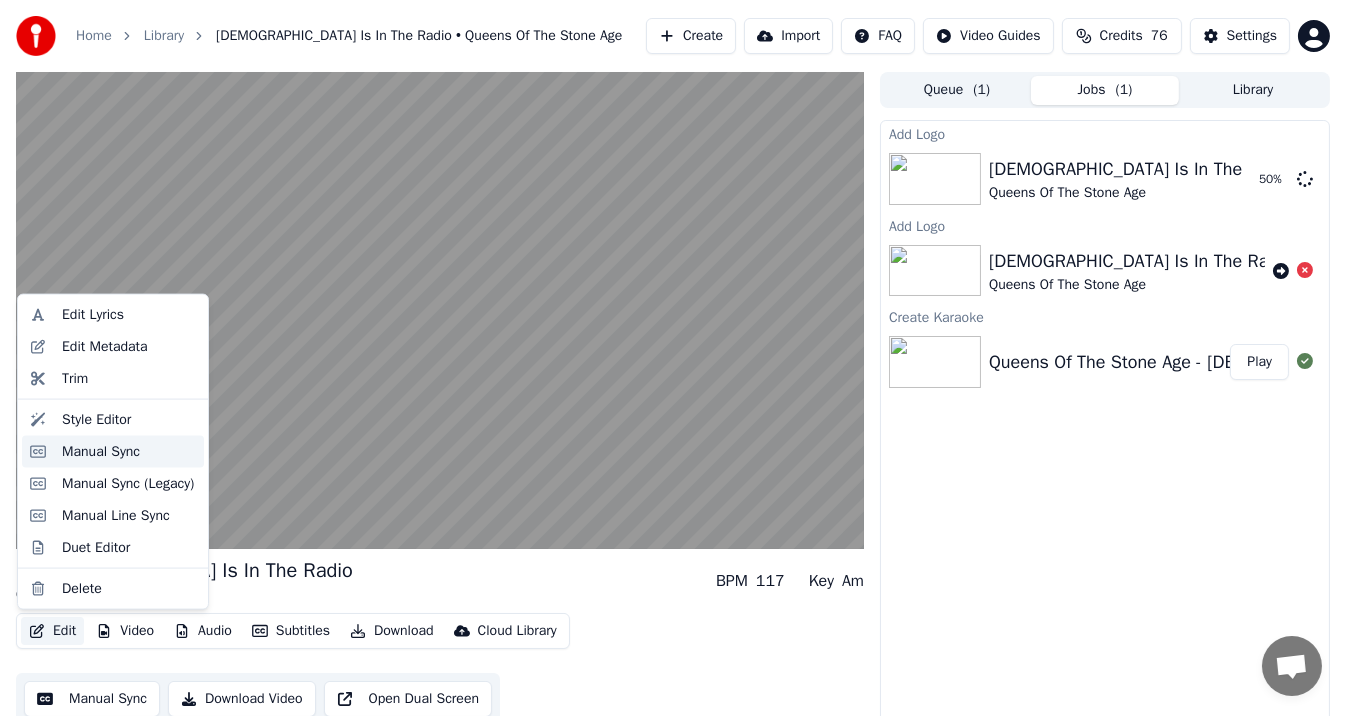 click on "Manual Sync" at bounding box center (113, 452) 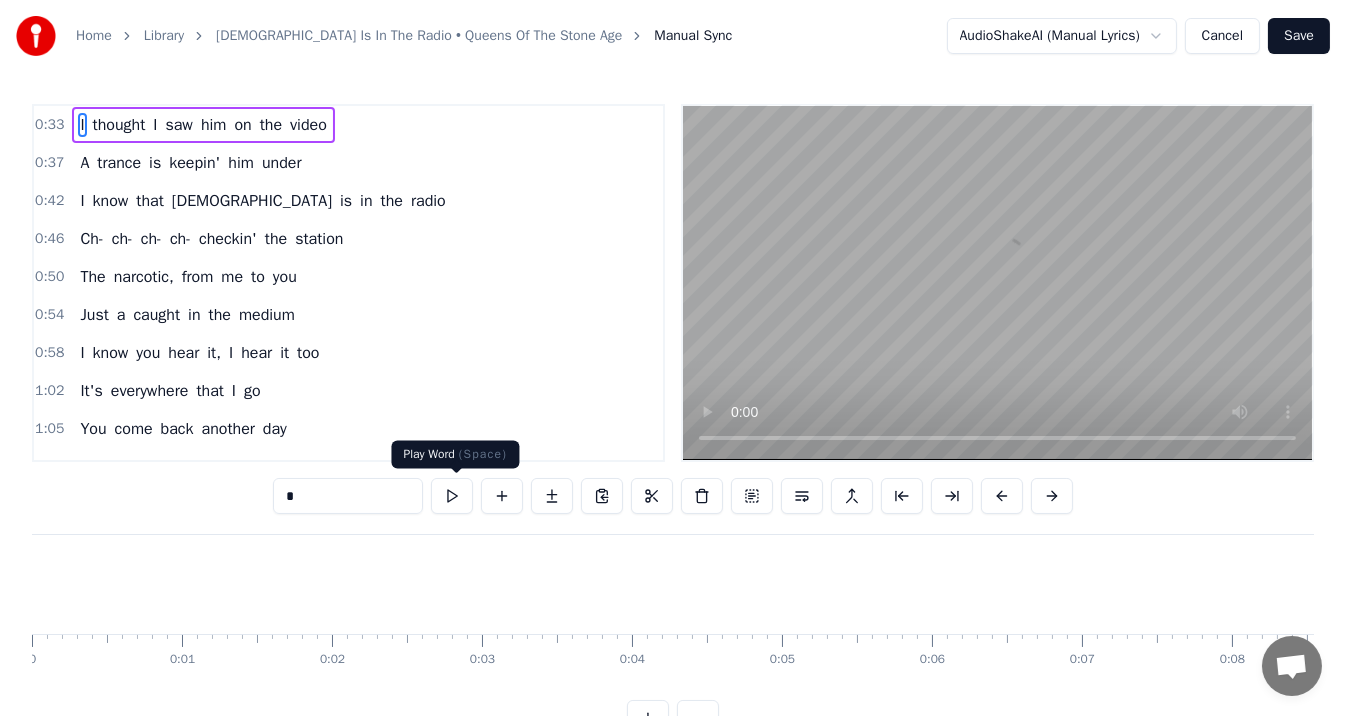 scroll, scrollTop: 0, scrollLeft: 2788, axis: horizontal 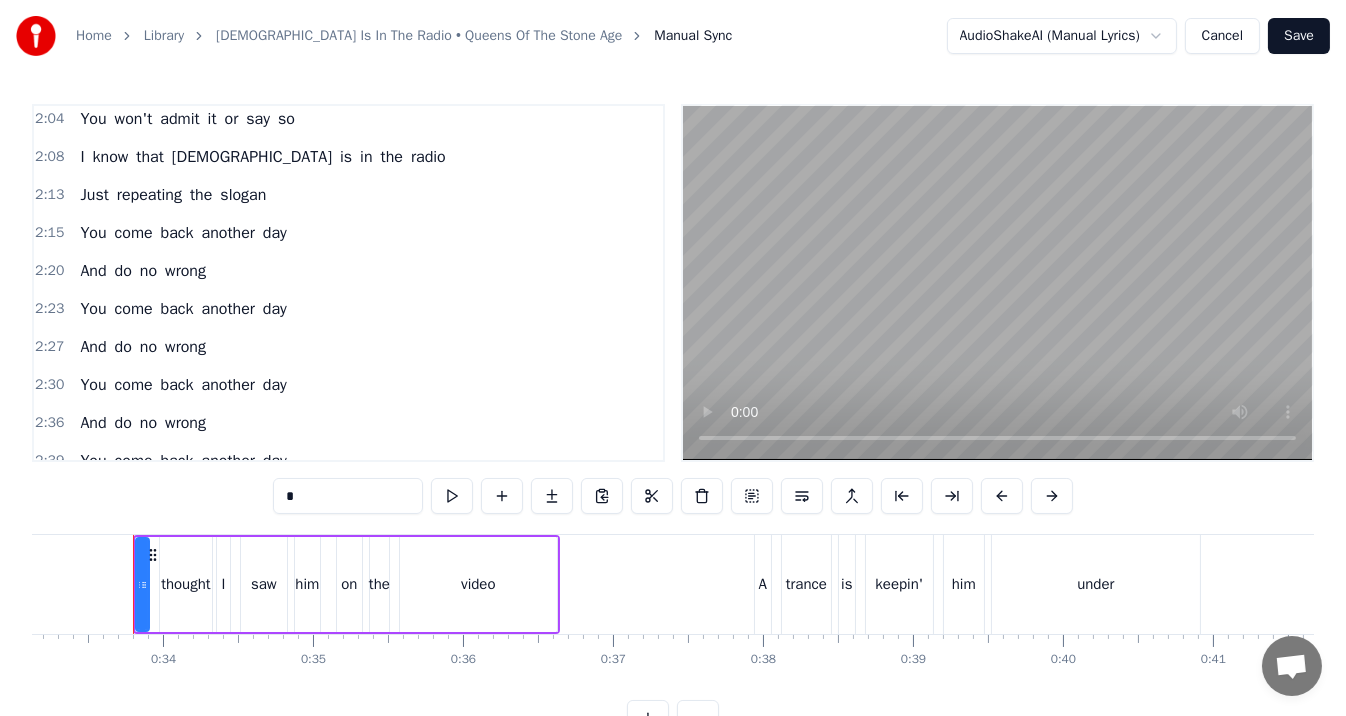 click on "And do no wrong" at bounding box center [143, 499] 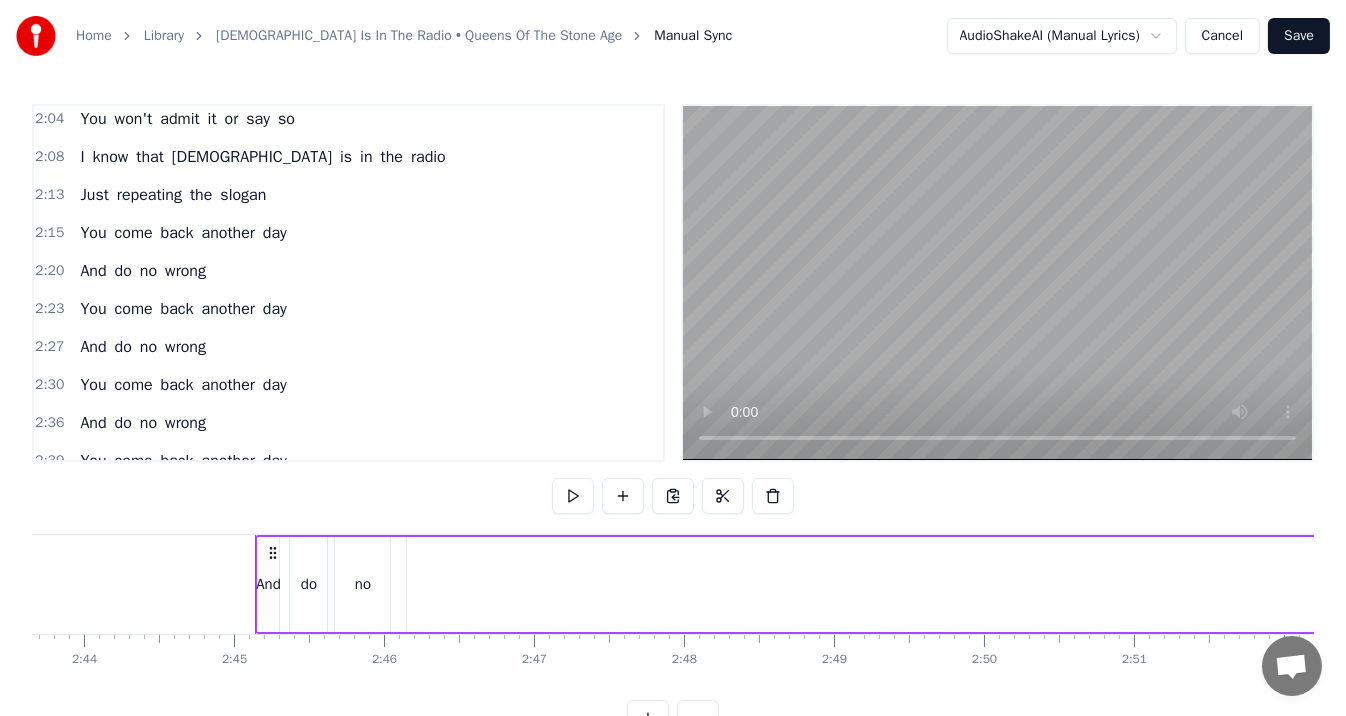 scroll, scrollTop: 0, scrollLeft: 24670, axis: horizontal 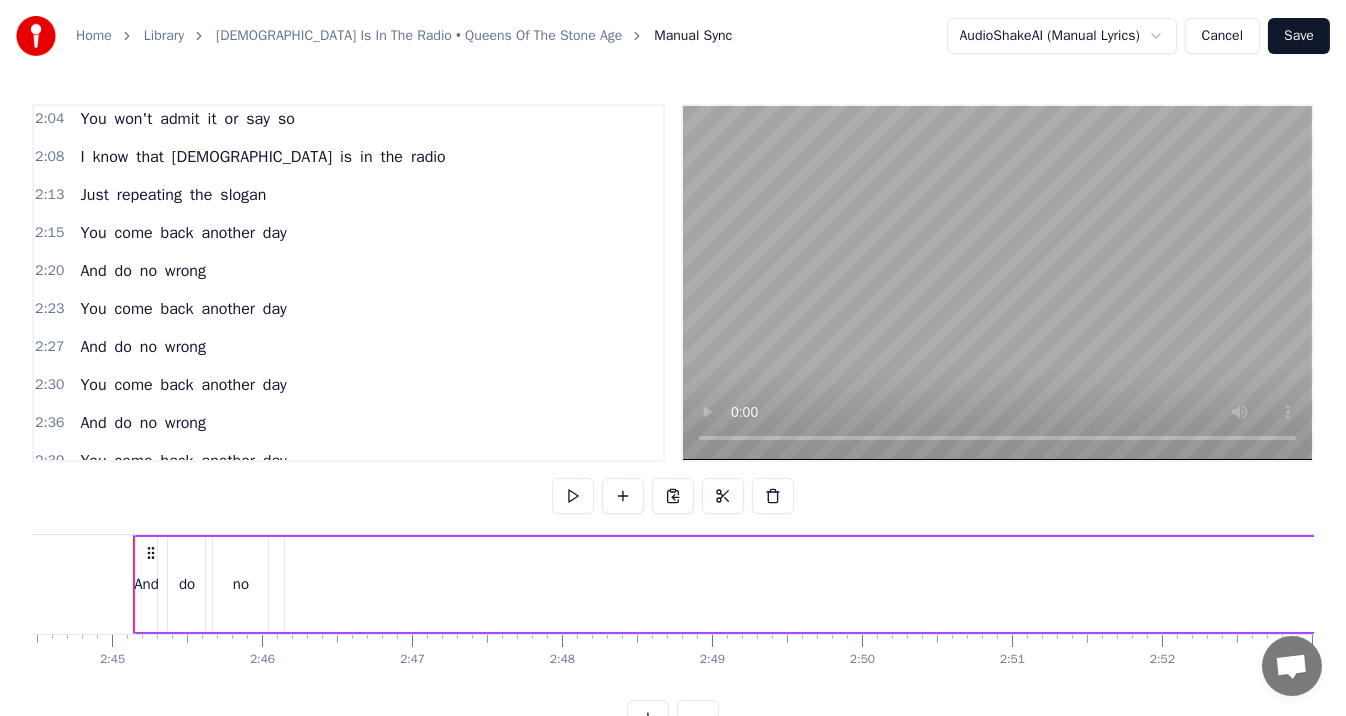 click on "wrong" at bounding box center [5337, 584] 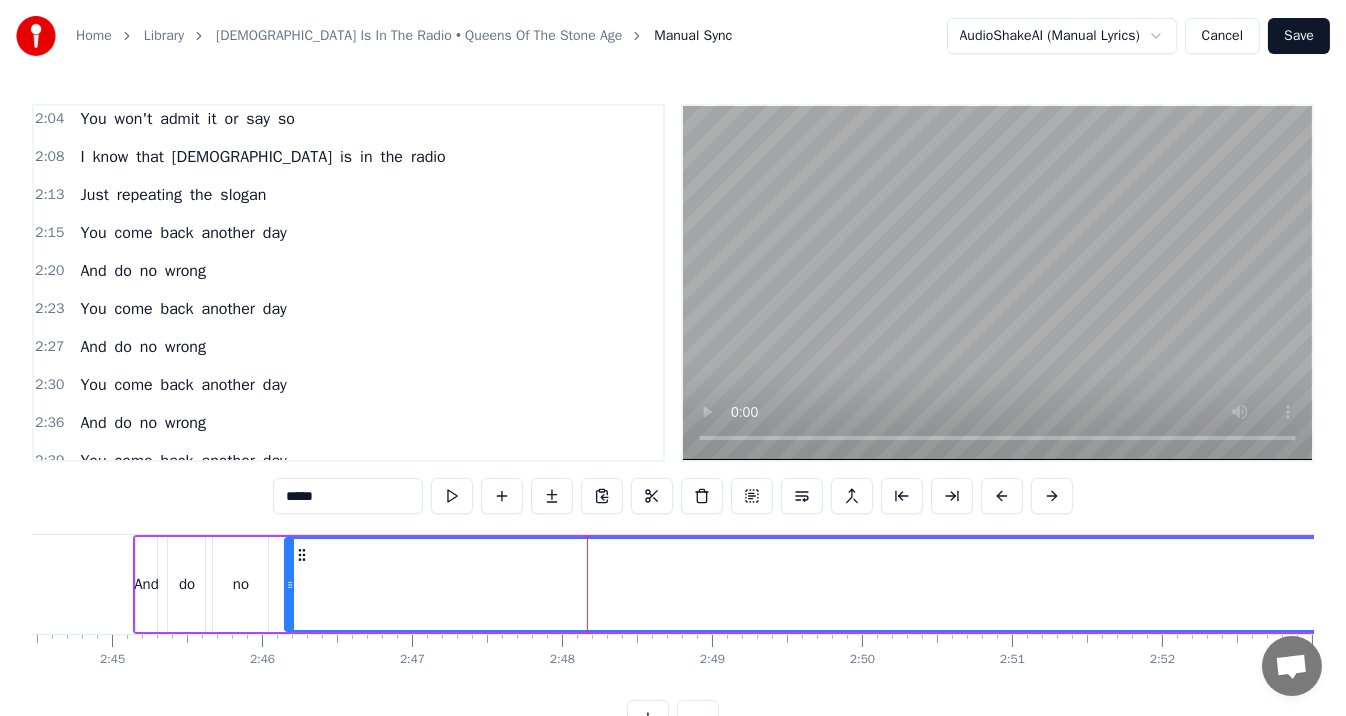 scroll, scrollTop: 68, scrollLeft: 0, axis: vertical 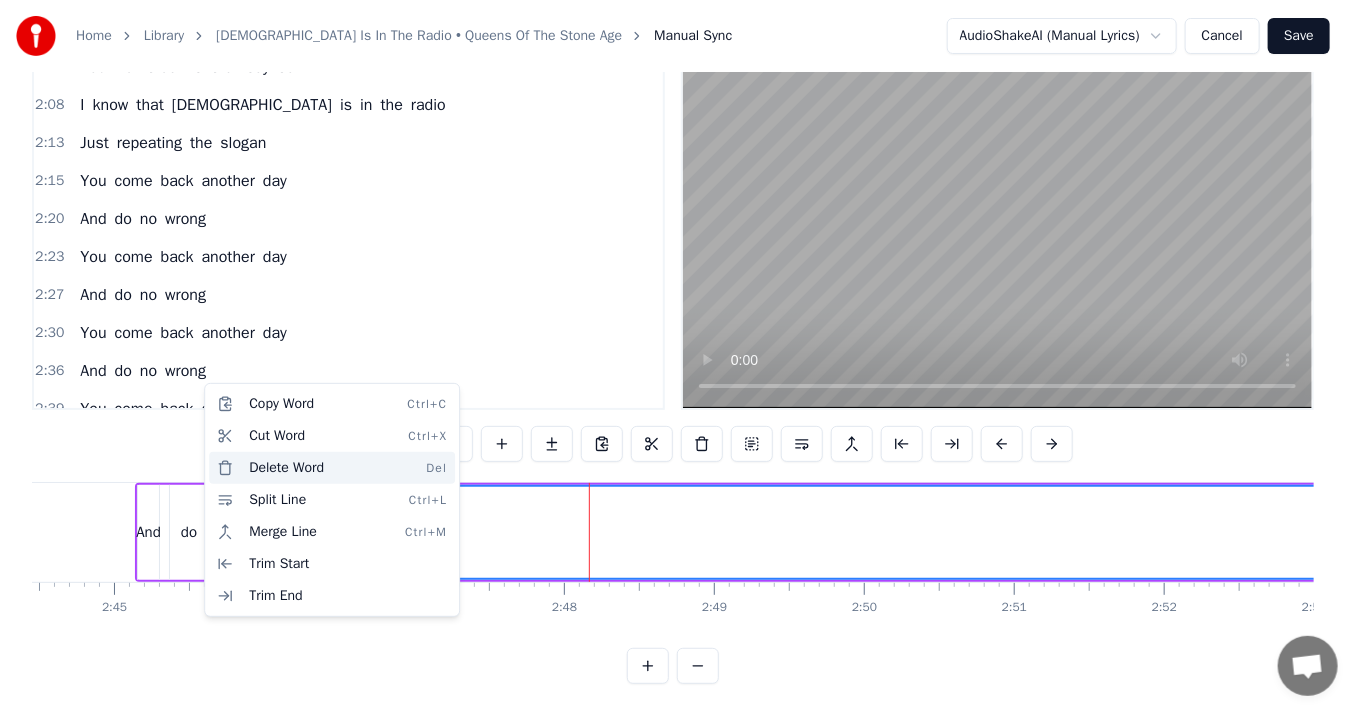 click on "Delete Word Del" at bounding box center [332, 468] 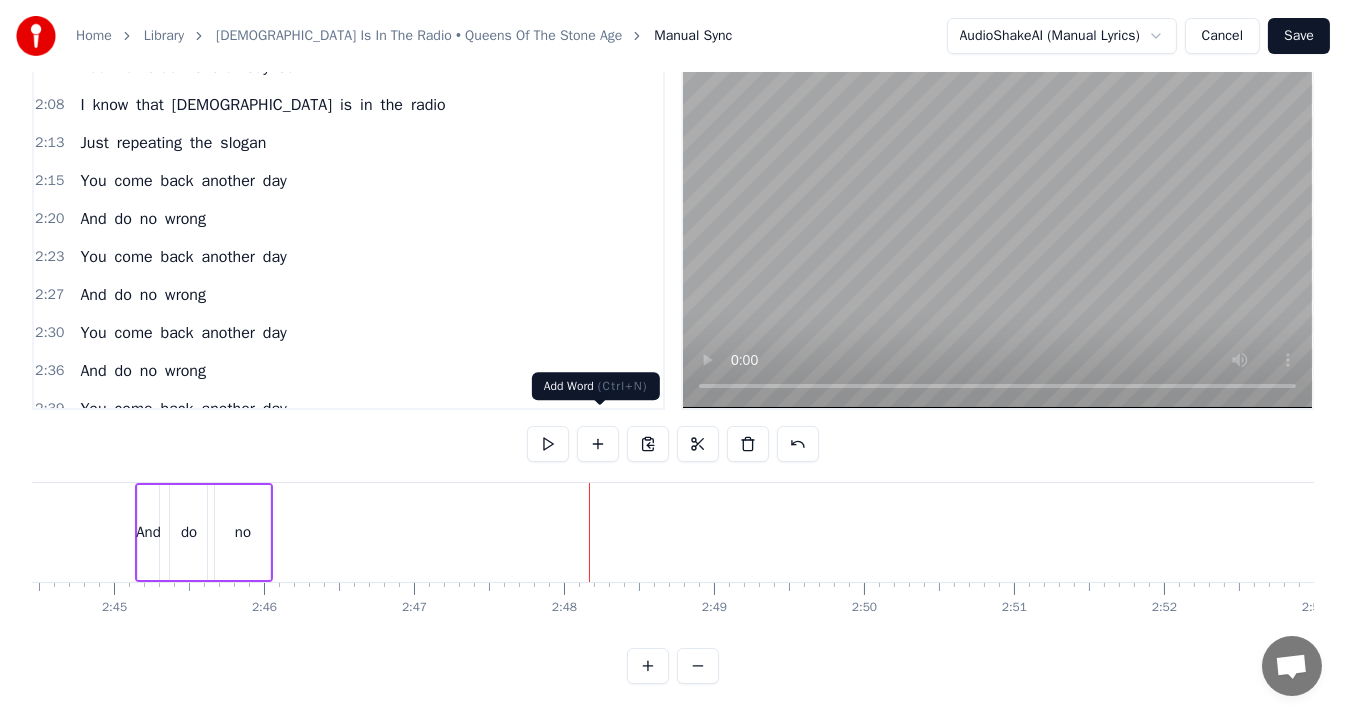 click at bounding box center [598, 444] 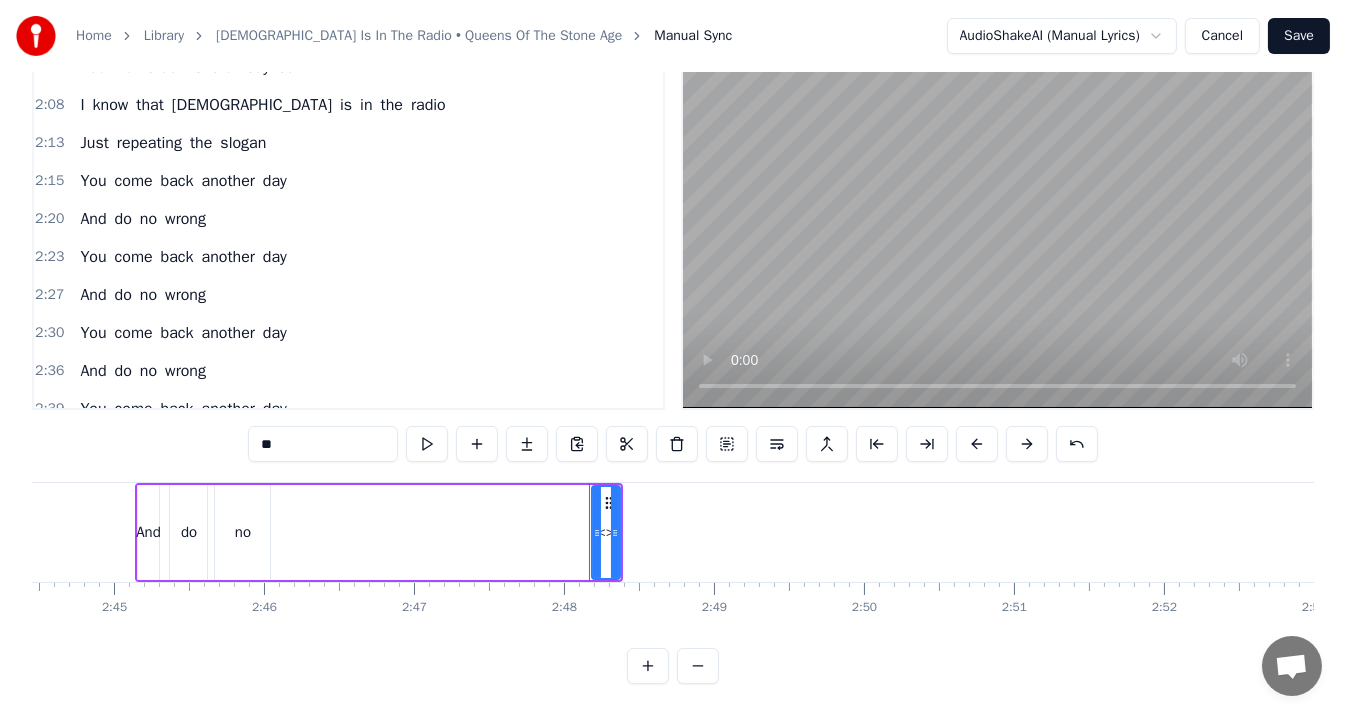 drag, startPoint x: 277, startPoint y: 438, endPoint x: 247, endPoint y: 431, distance: 30.805843 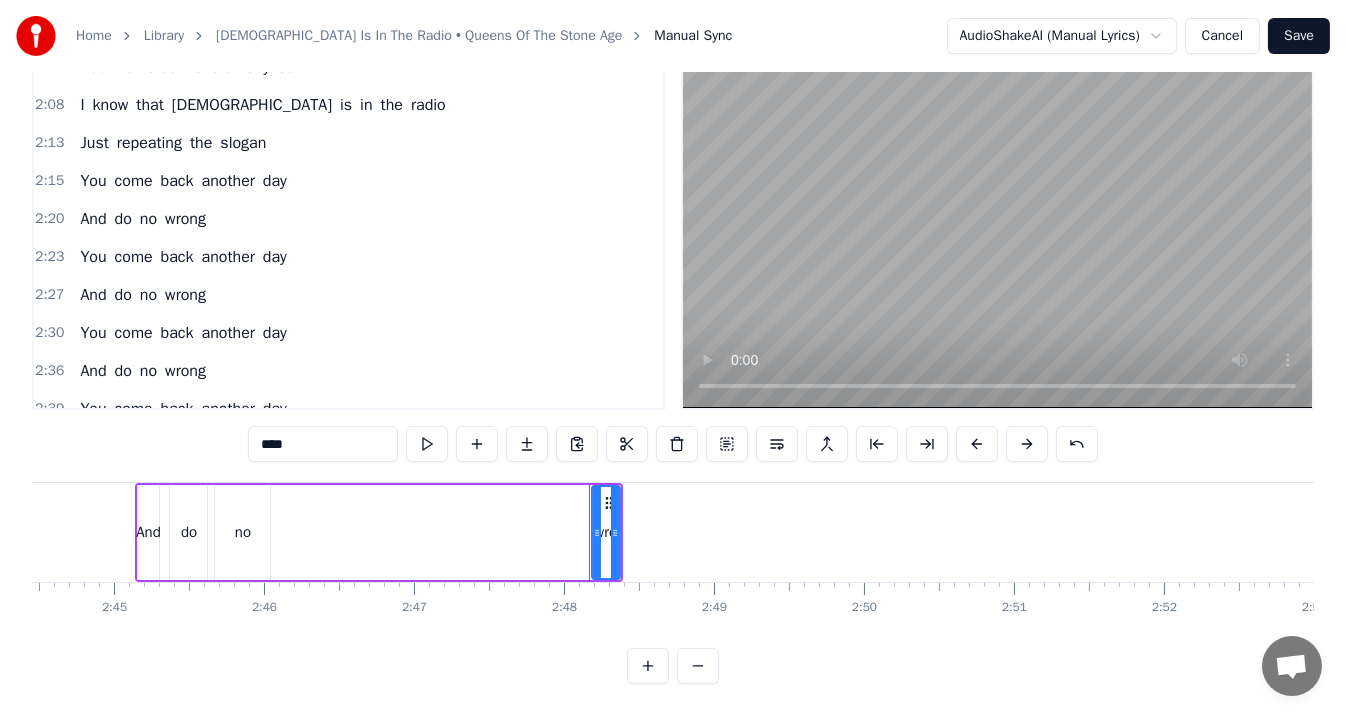 type on "*****" 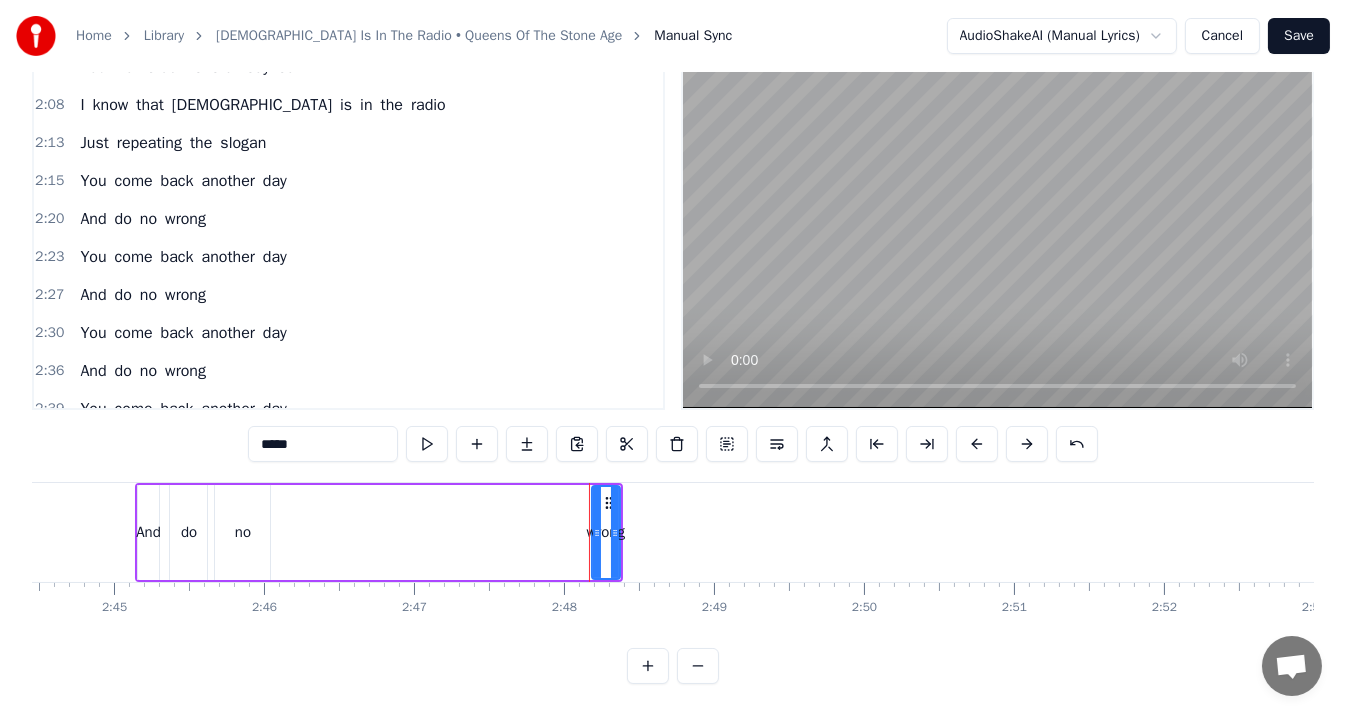 click on "And do no wrong" at bounding box center [379, 532] 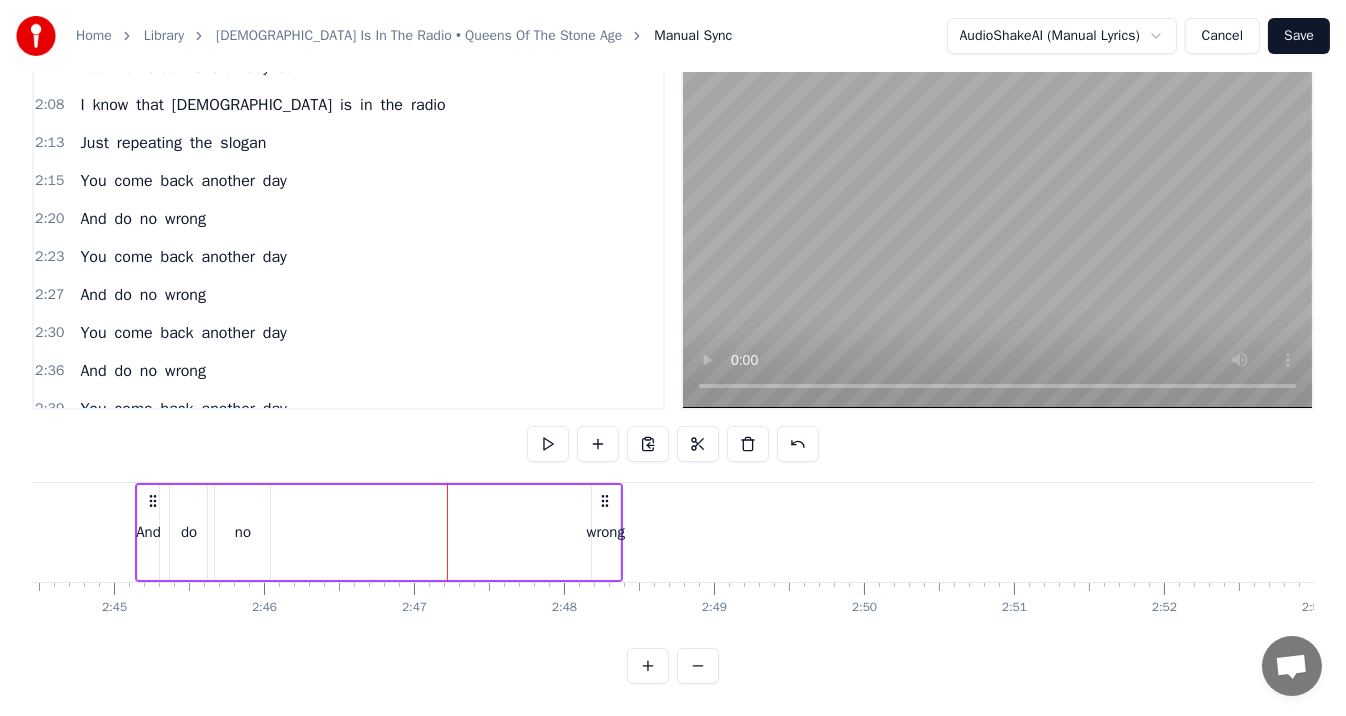 click on "wrong" at bounding box center [606, 532] 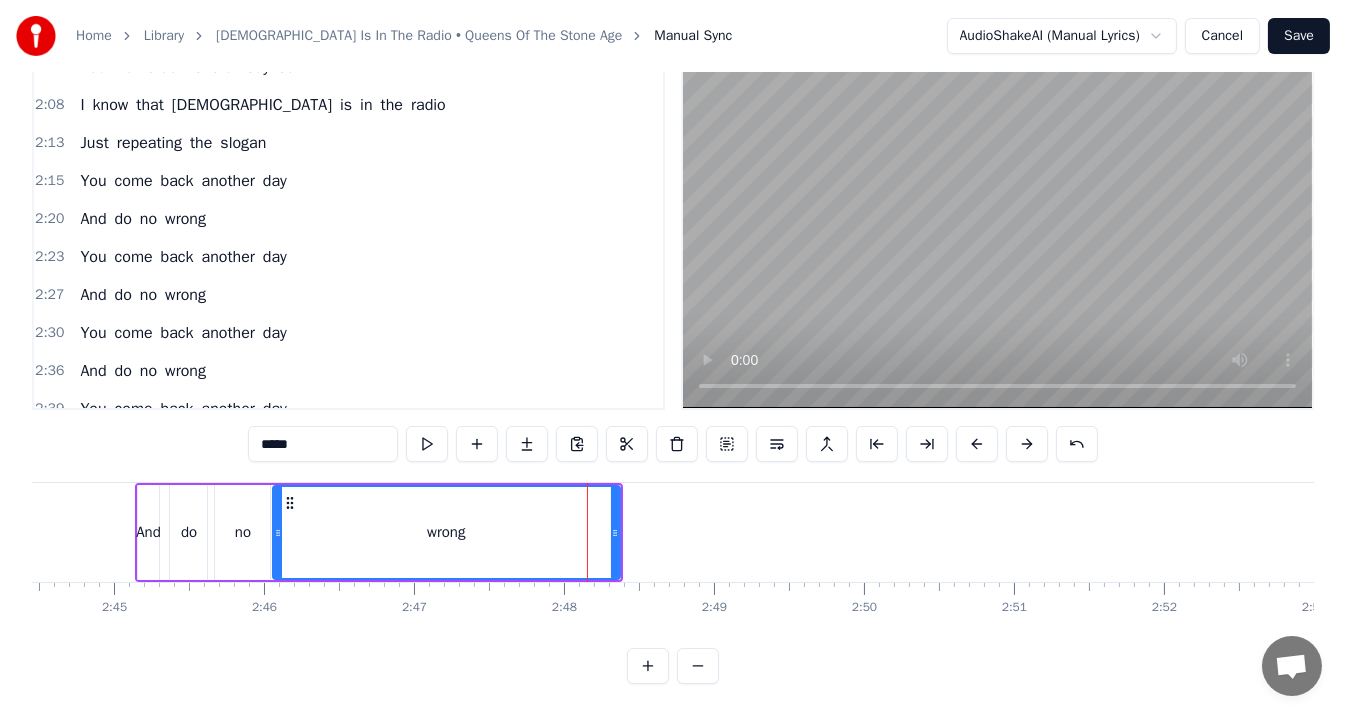 drag, startPoint x: 594, startPoint y: 513, endPoint x: 275, endPoint y: 514, distance: 319.00156 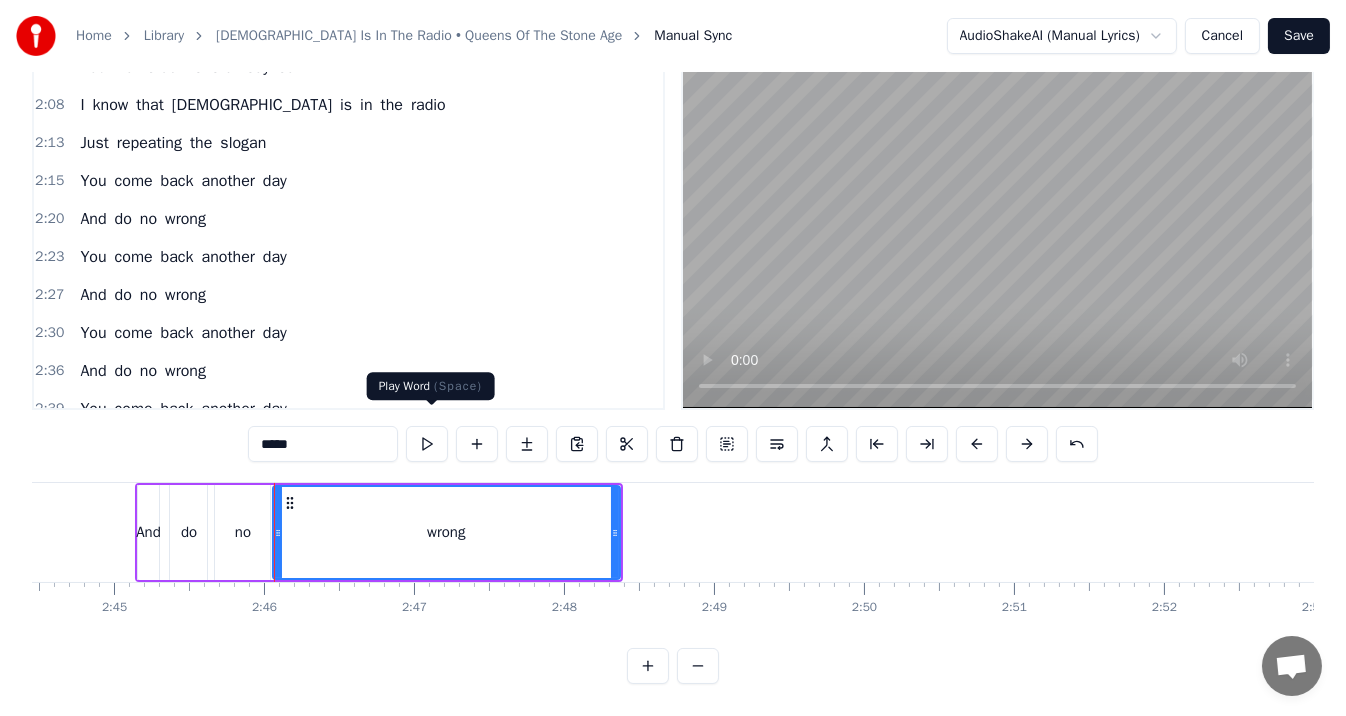 click at bounding box center [427, 444] 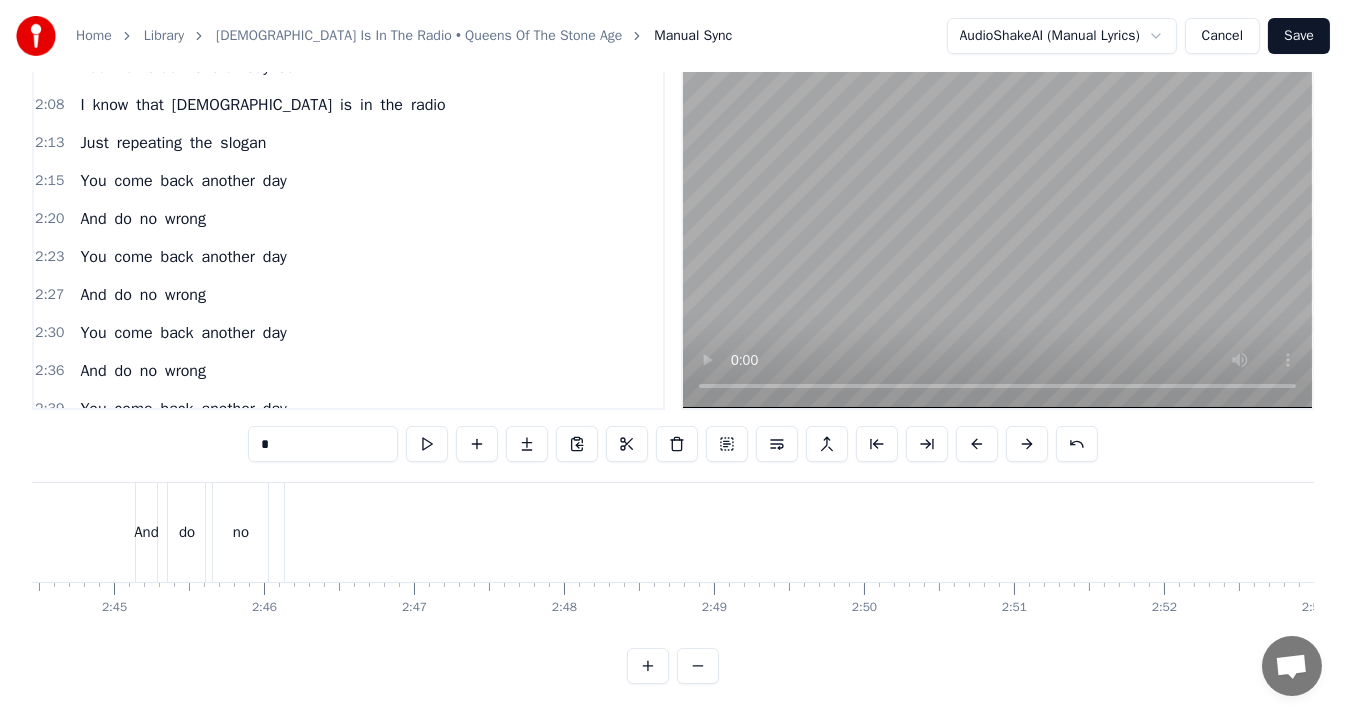 scroll, scrollTop: 63, scrollLeft: 0, axis: vertical 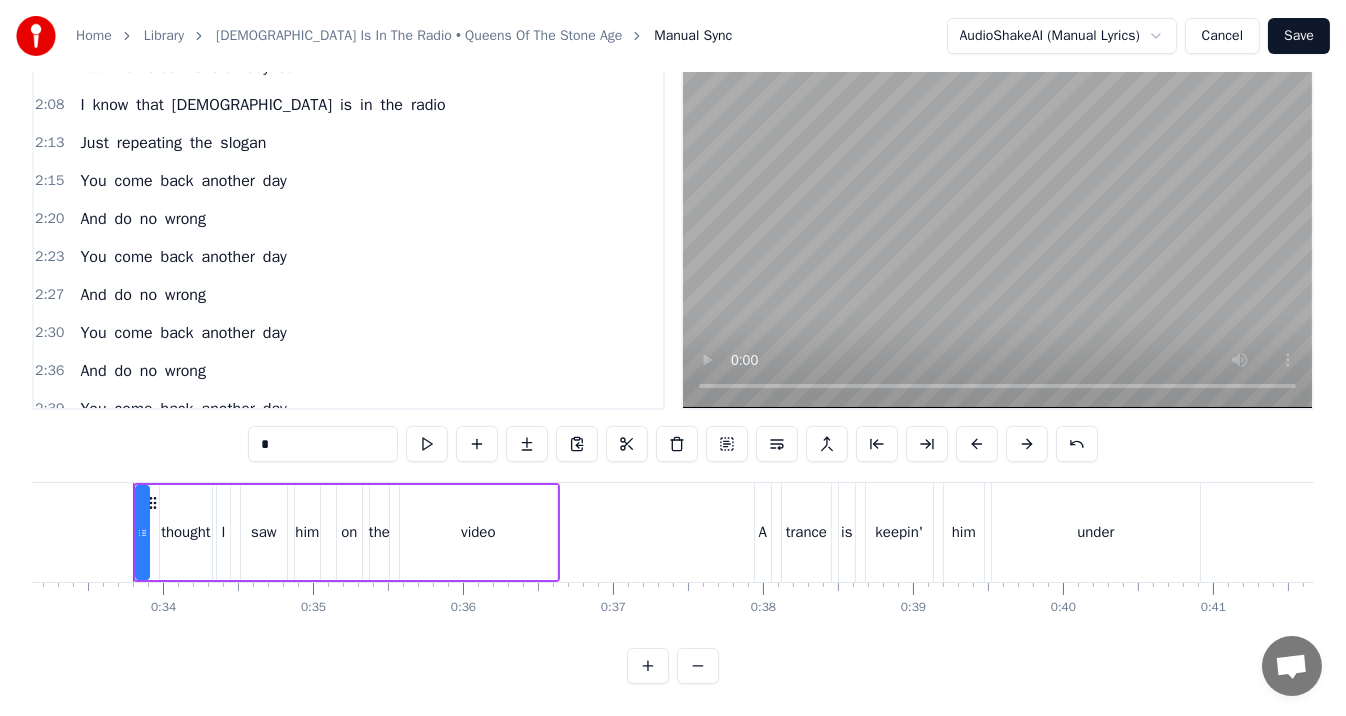click on "And do no wrong" at bounding box center [143, 447] 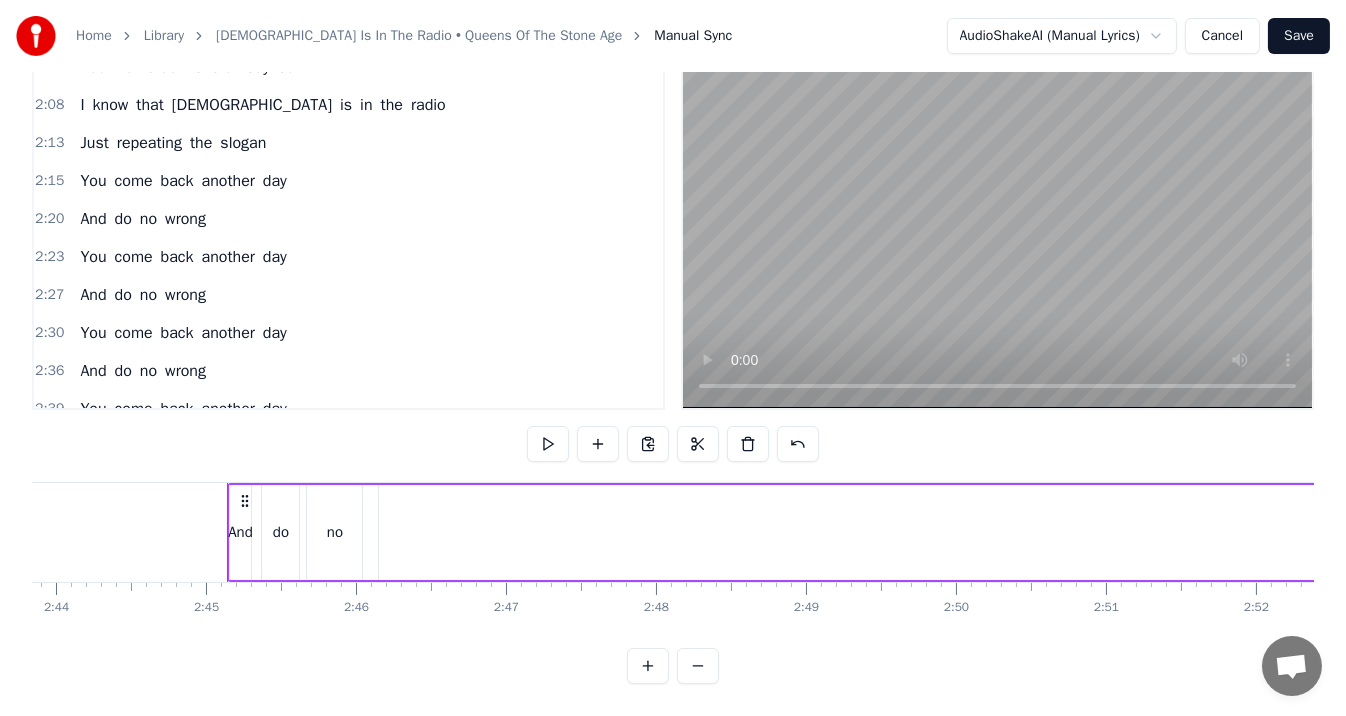 scroll, scrollTop: 0, scrollLeft: 24670, axis: horizontal 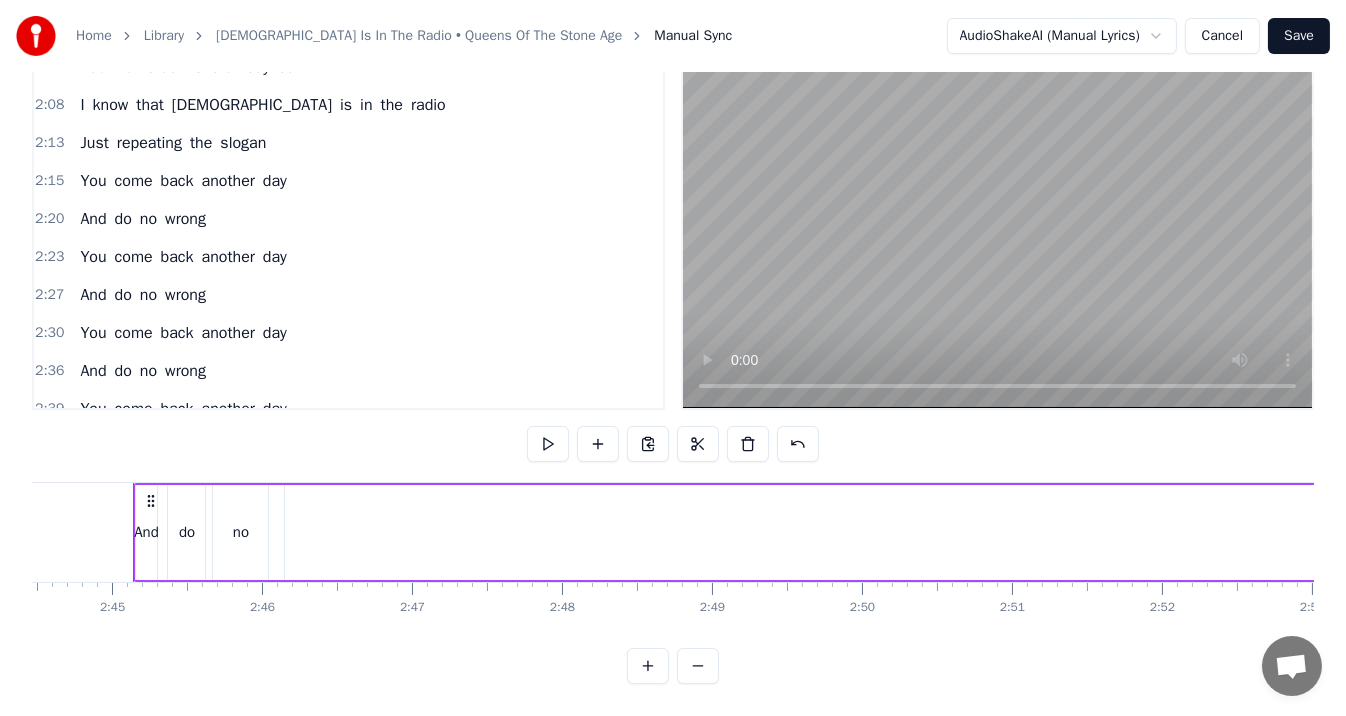 click on "wrong" at bounding box center (185, 371) 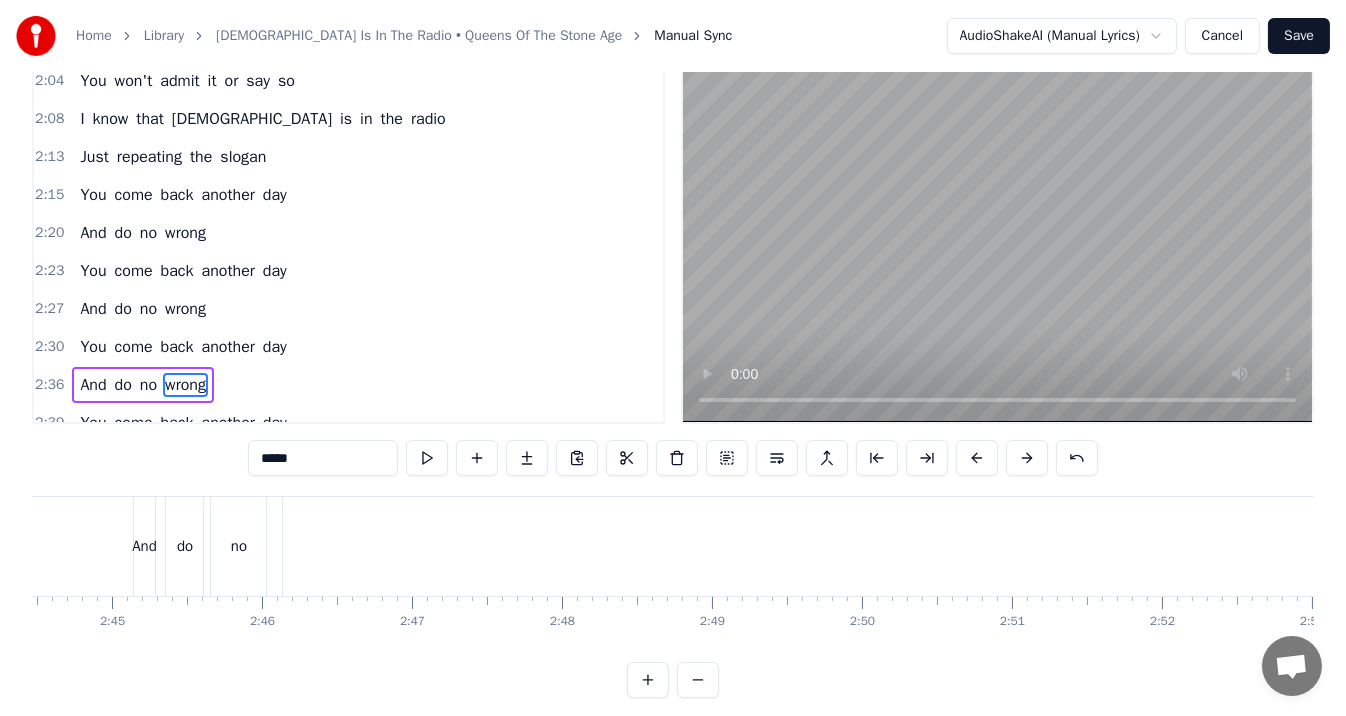scroll, scrollTop: 10, scrollLeft: 0, axis: vertical 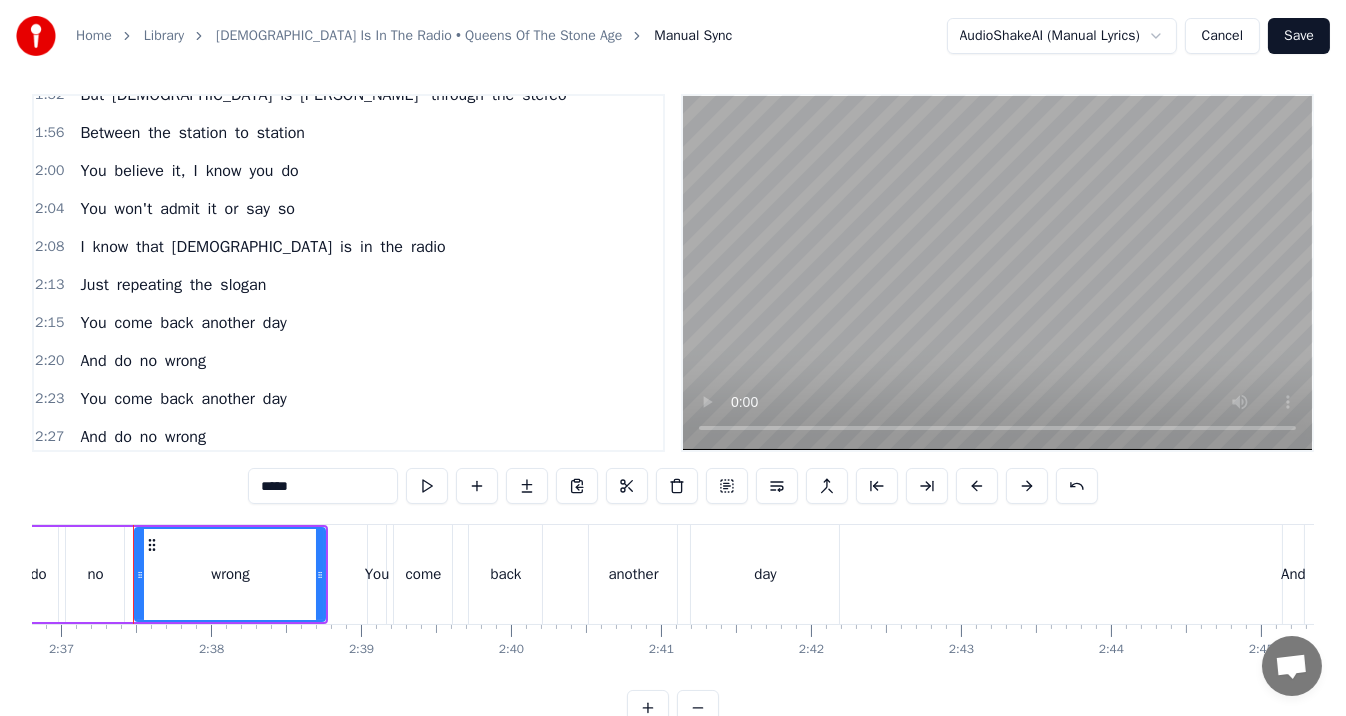 click on "And do no wrong" at bounding box center (143, 361) 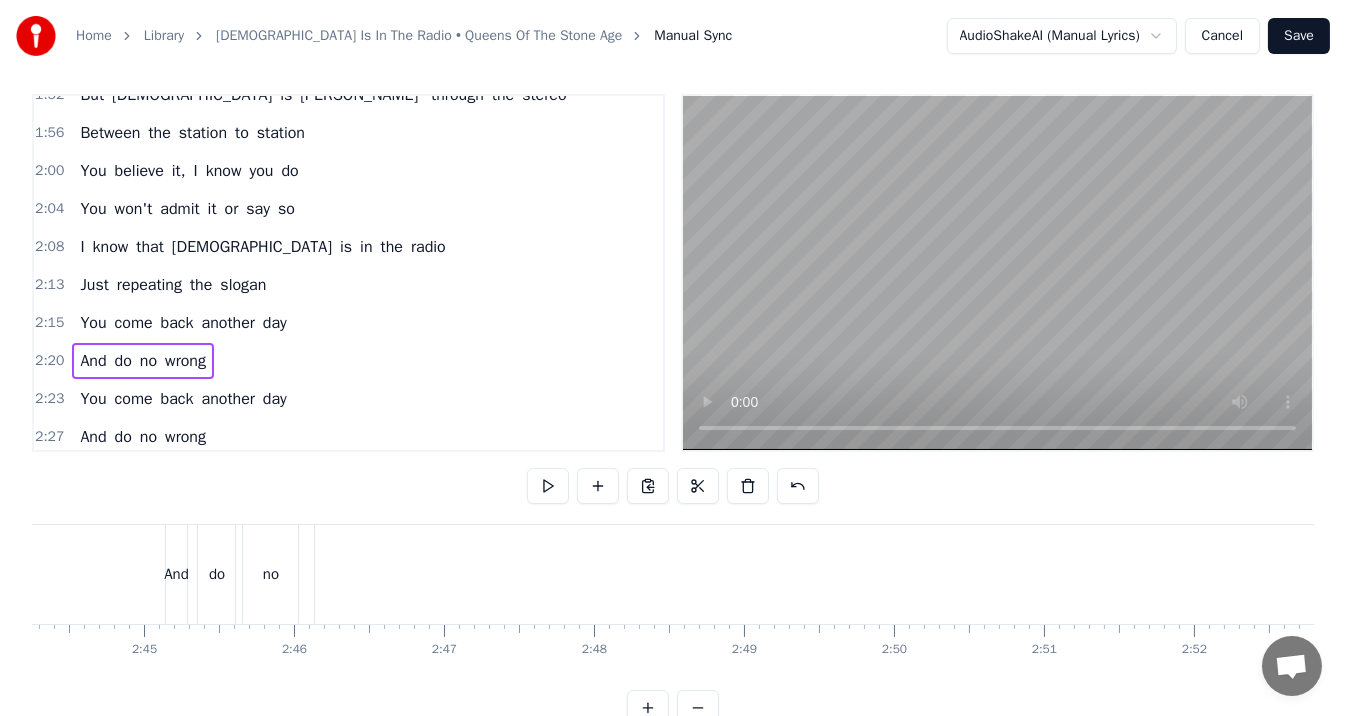 scroll, scrollTop: 0, scrollLeft: 24700, axis: horizontal 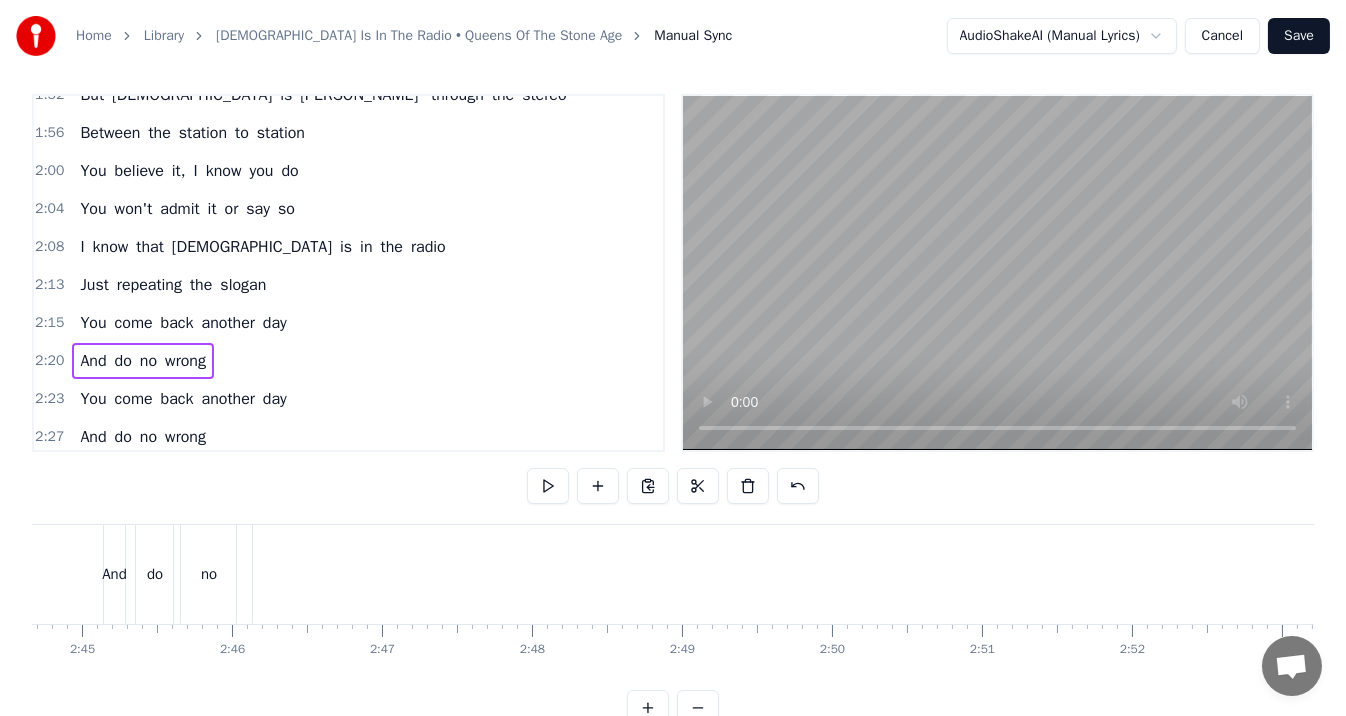 click on "wrong" at bounding box center (5305, 574) 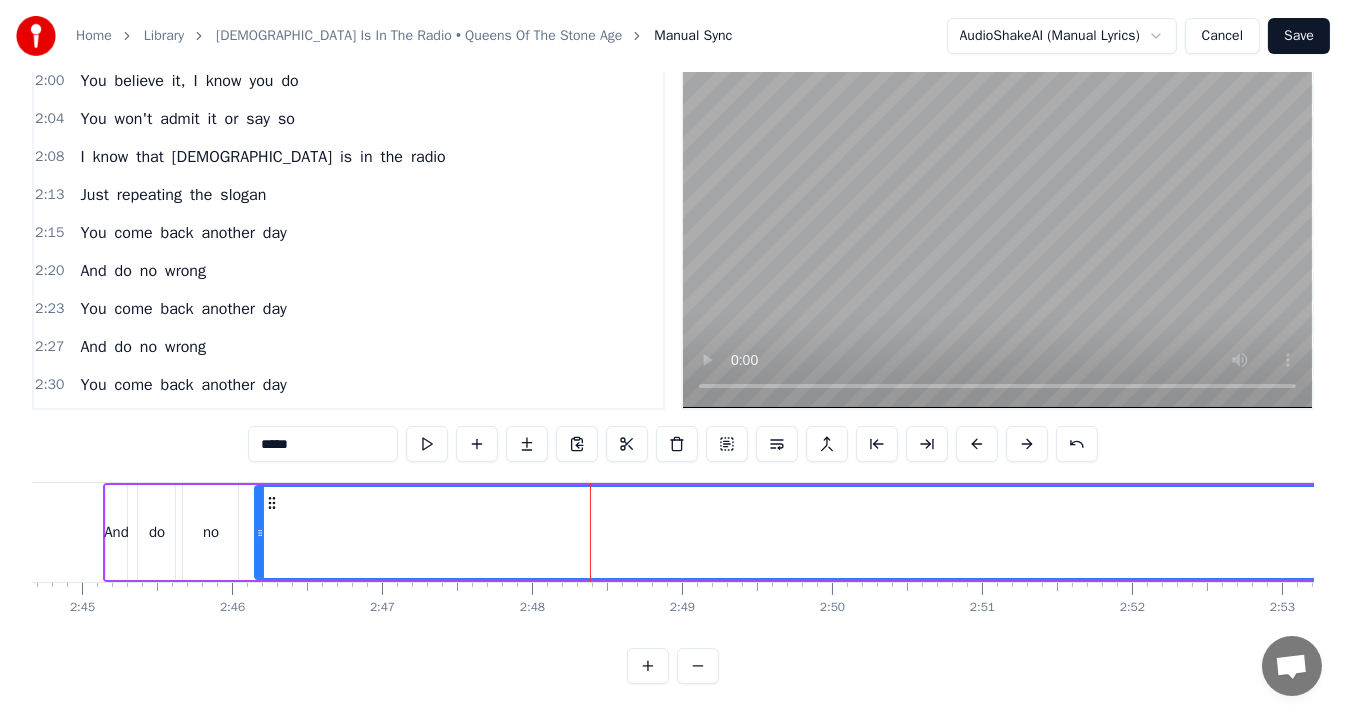 scroll, scrollTop: 804, scrollLeft: 0, axis: vertical 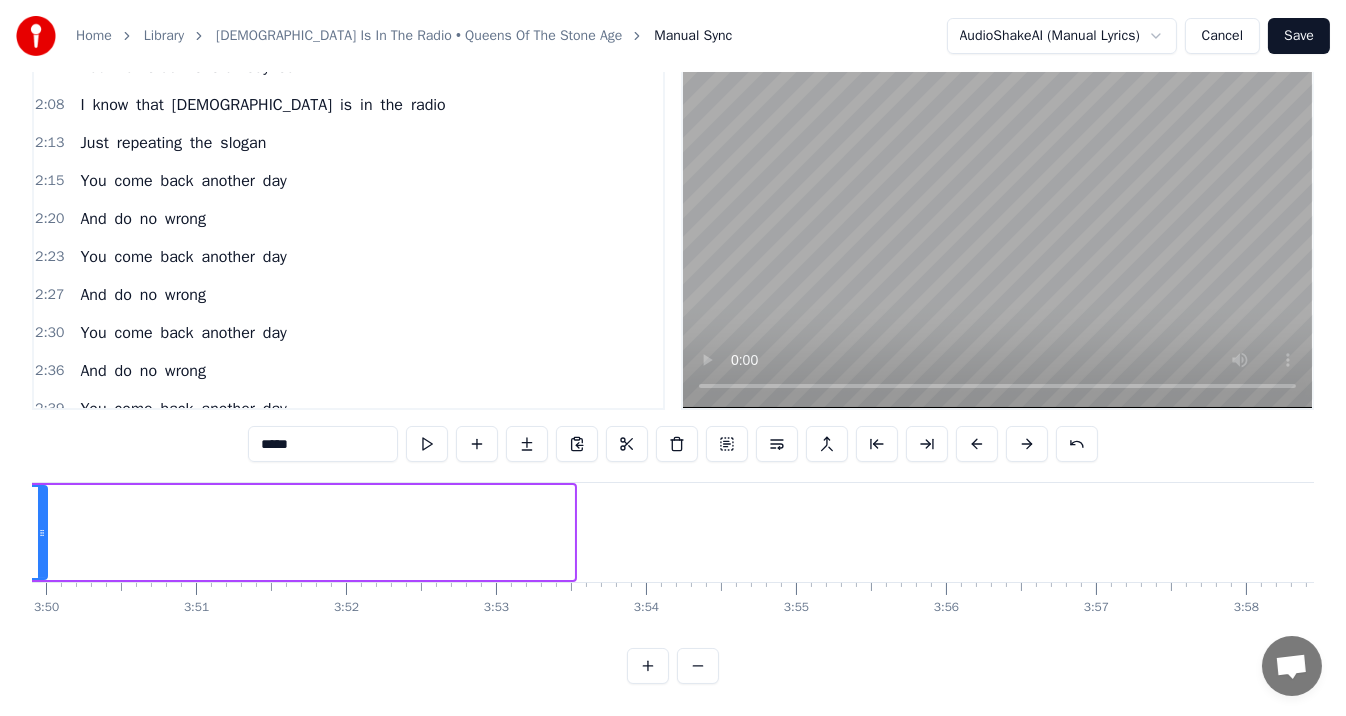 drag, startPoint x: 568, startPoint y: 512, endPoint x: 41, endPoint y: 500, distance: 527.1366 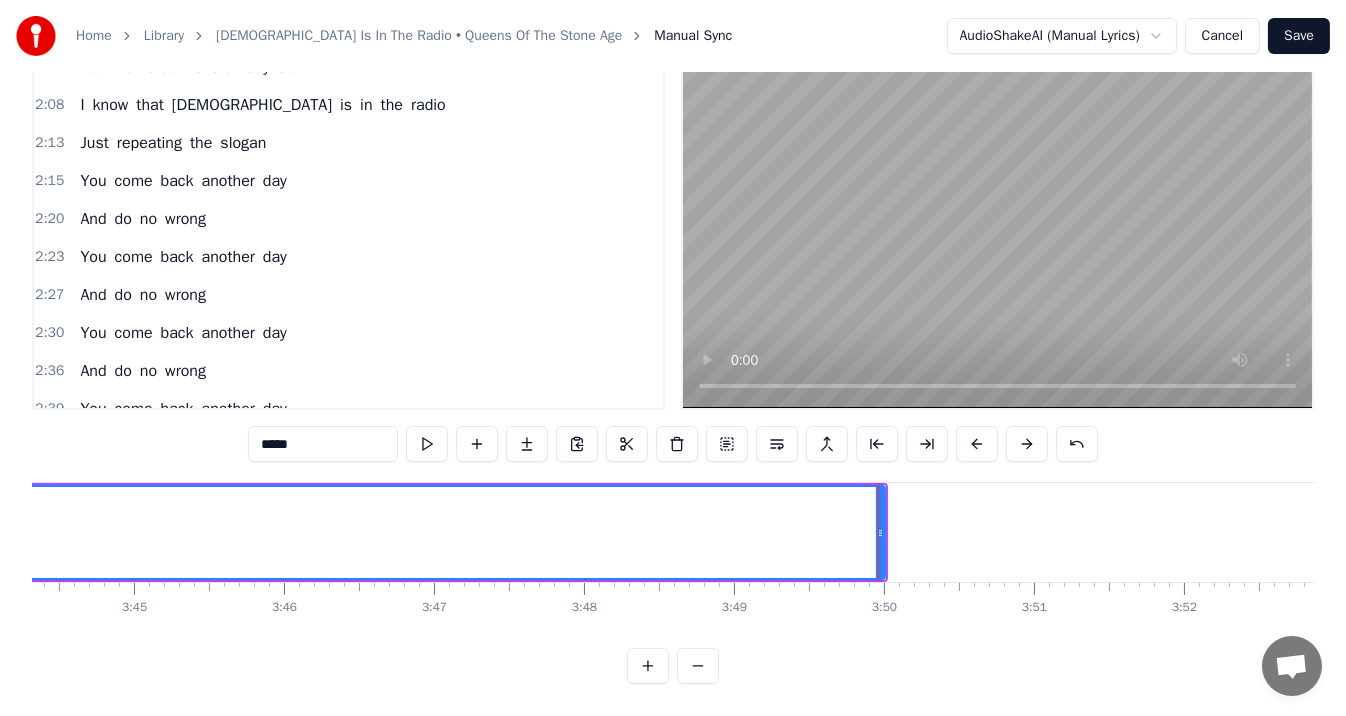scroll, scrollTop: 0, scrollLeft: 33555, axis: horizontal 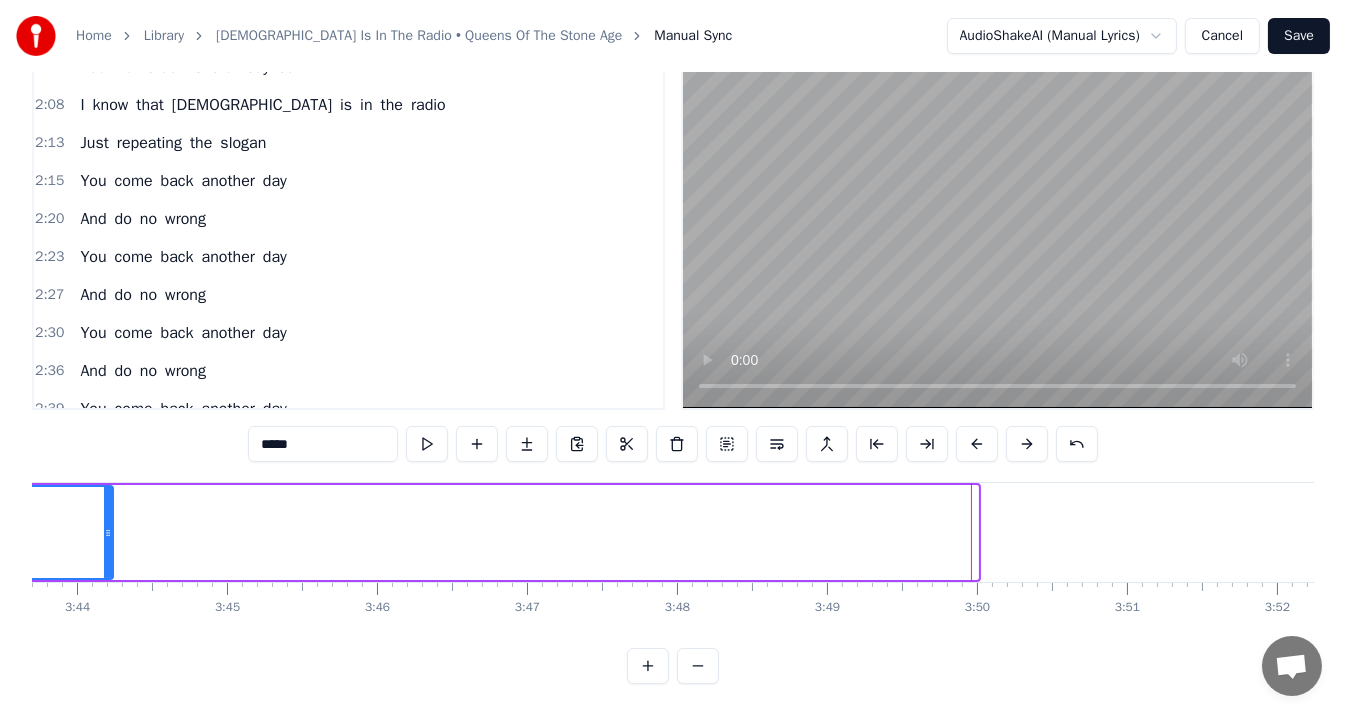 drag, startPoint x: 975, startPoint y: 516, endPoint x: 100, endPoint y: 482, distance: 875.66034 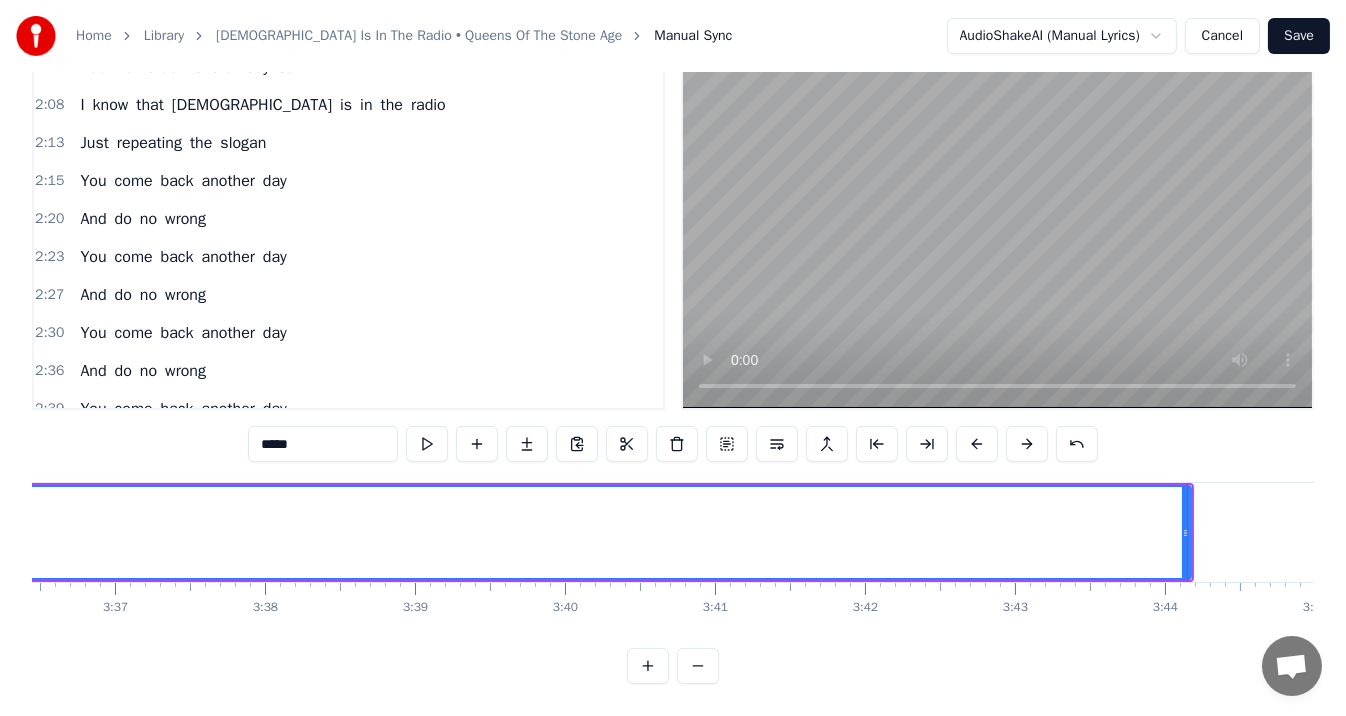 scroll, scrollTop: 0, scrollLeft: 32809, axis: horizontal 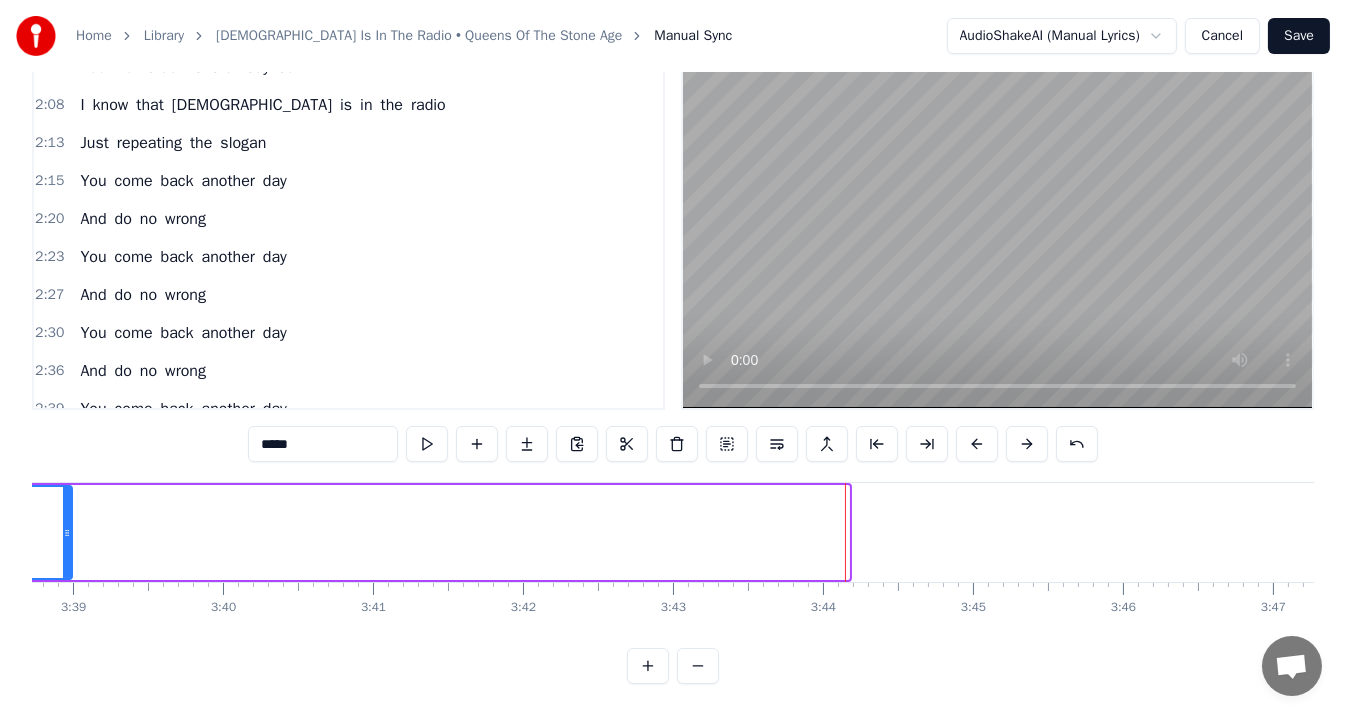 drag, startPoint x: 842, startPoint y: 524, endPoint x: 63, endPoint y: 567, distance: 780.18585 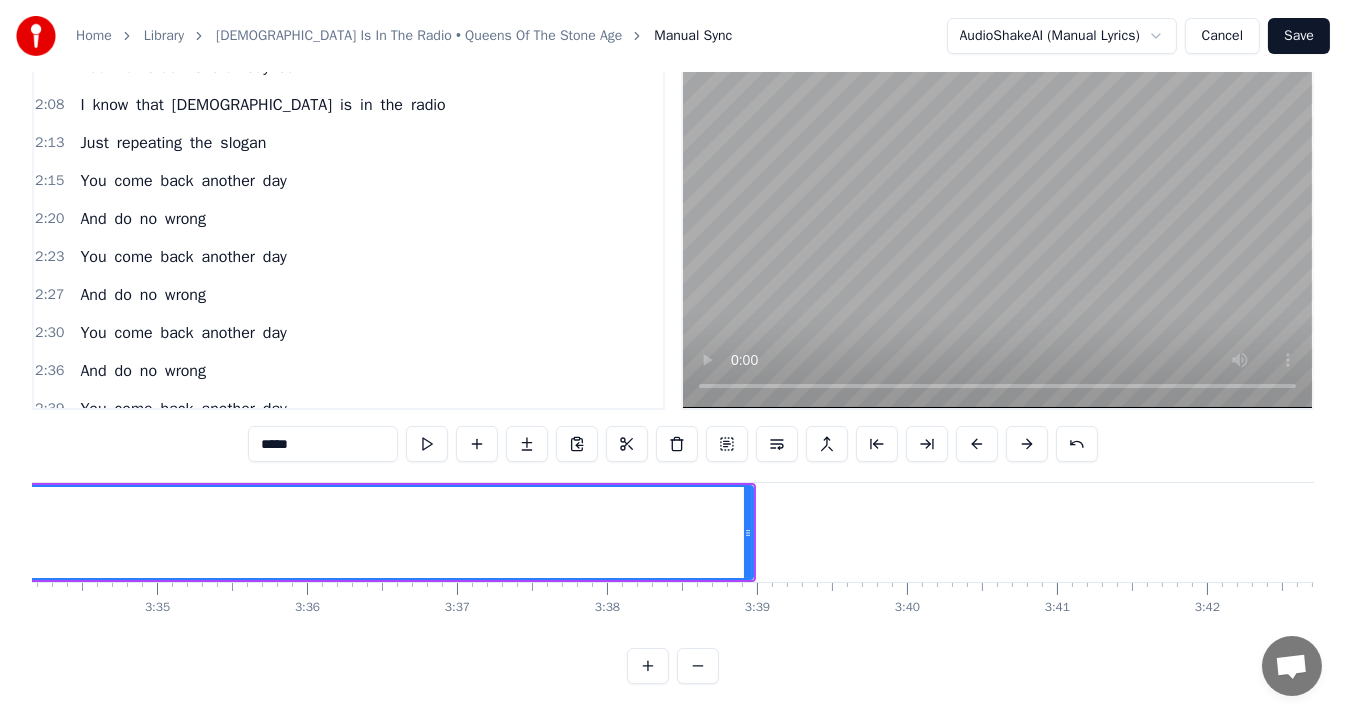 scroll, scrollTop: 0, scrollLeft: 31970, axis: horizontal 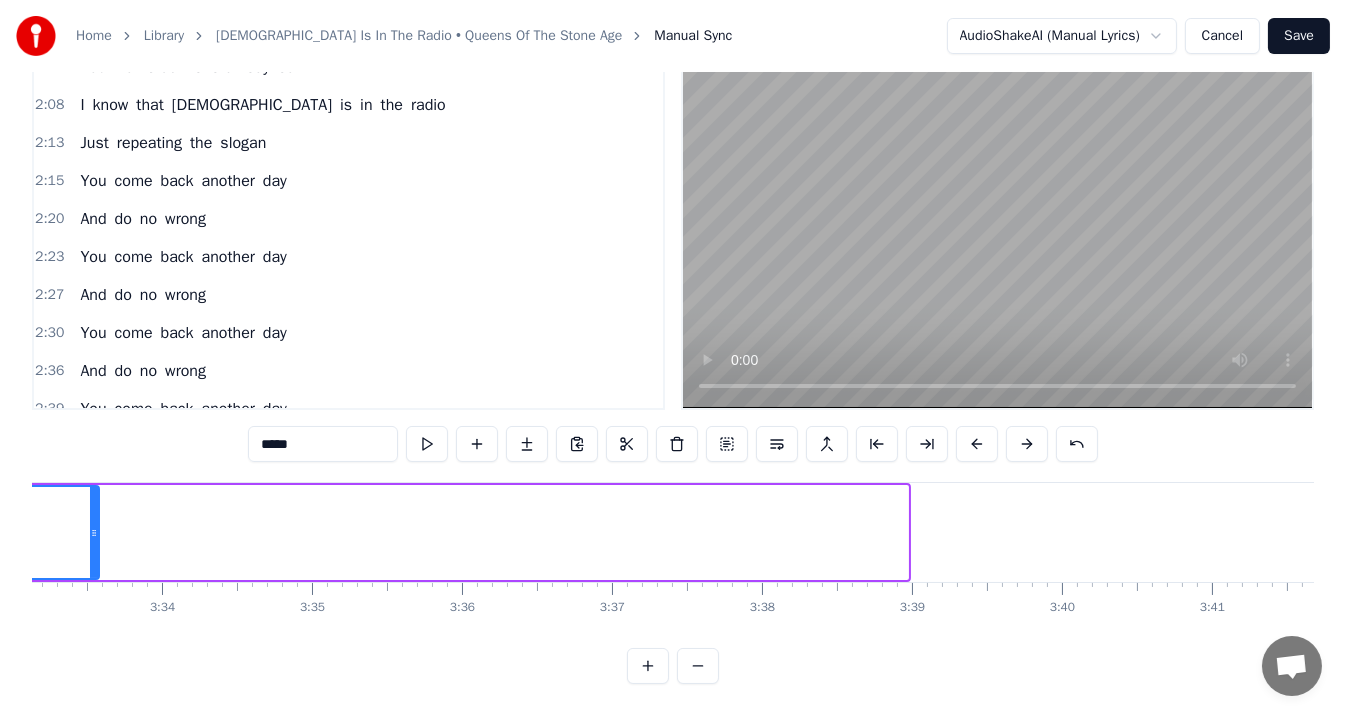 drag, startPoint x: 900, startPoint y: 513, endPoint x: 67, endPoint y: 543, distance: 833.54004 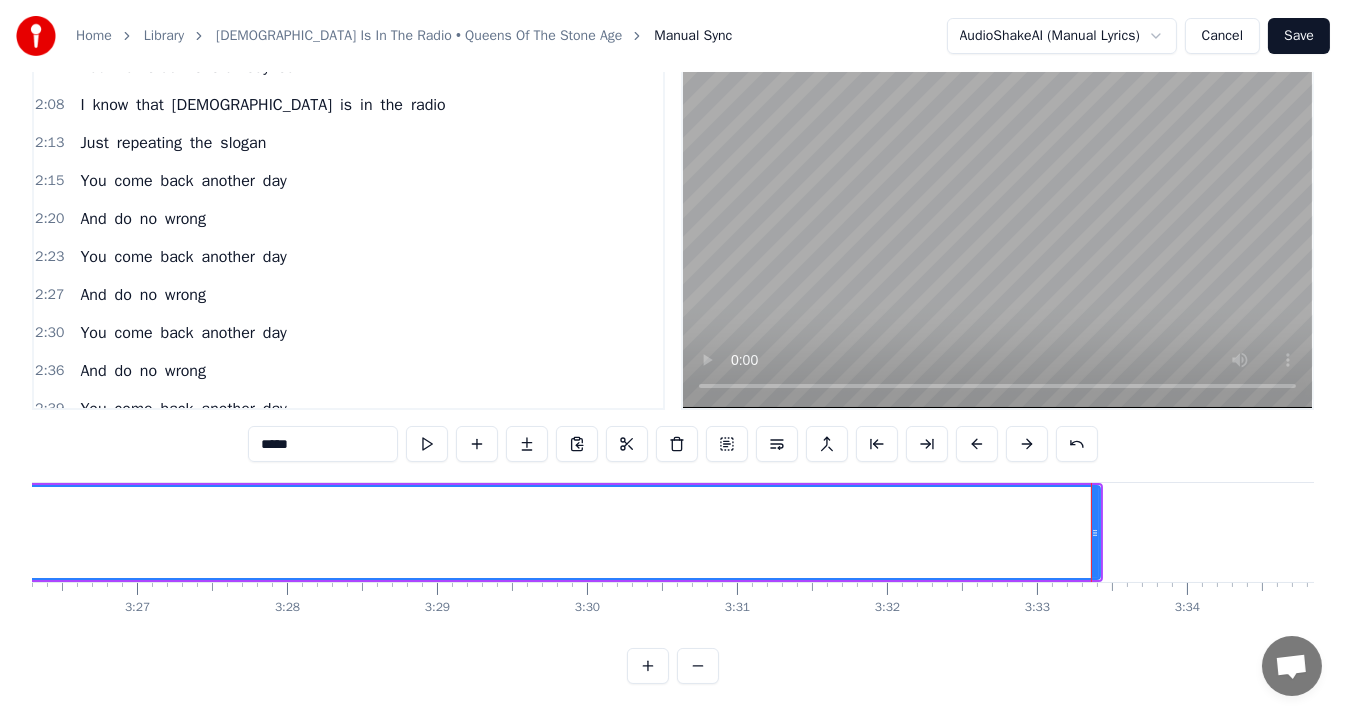 scroll, scrollTop: 0, scrollLeft: 30913, axis: horizontal 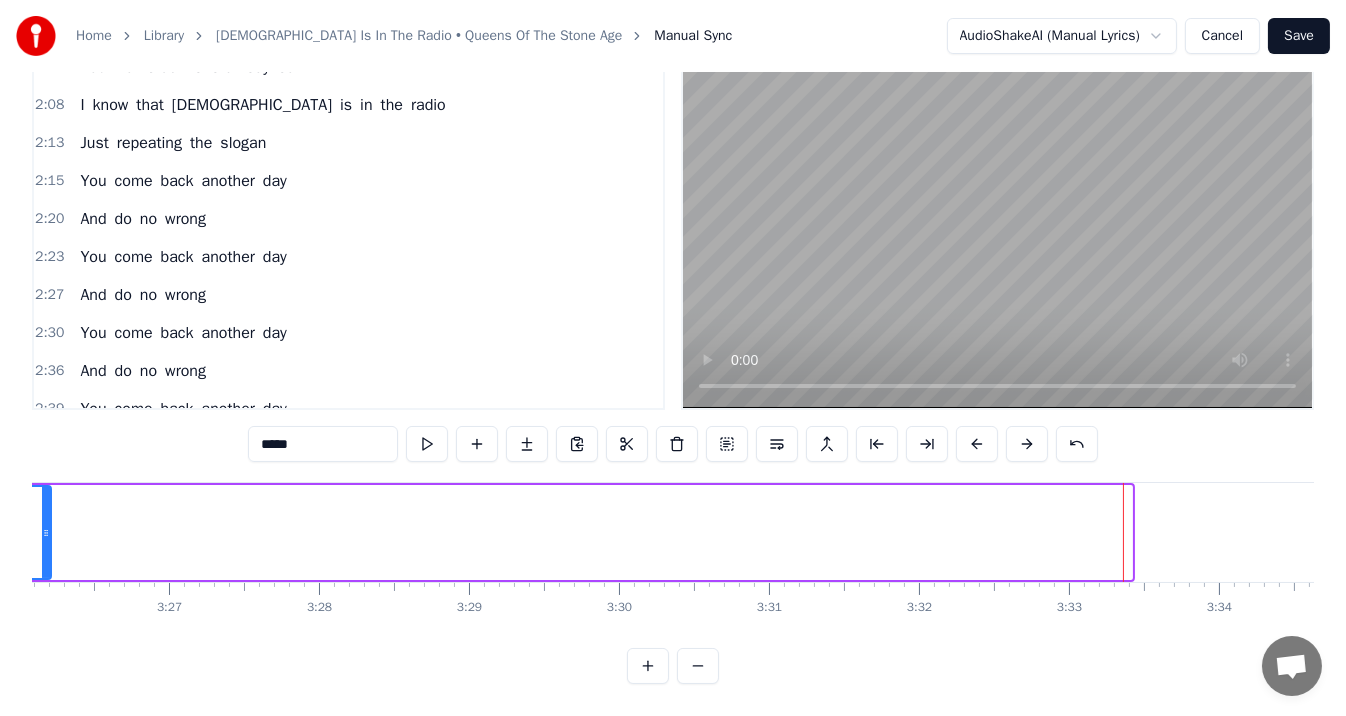 drag, startPoint x: 1129, startPoint y: 514, endPoint x: 48, endPoint y: 509, distance: 1081.0116 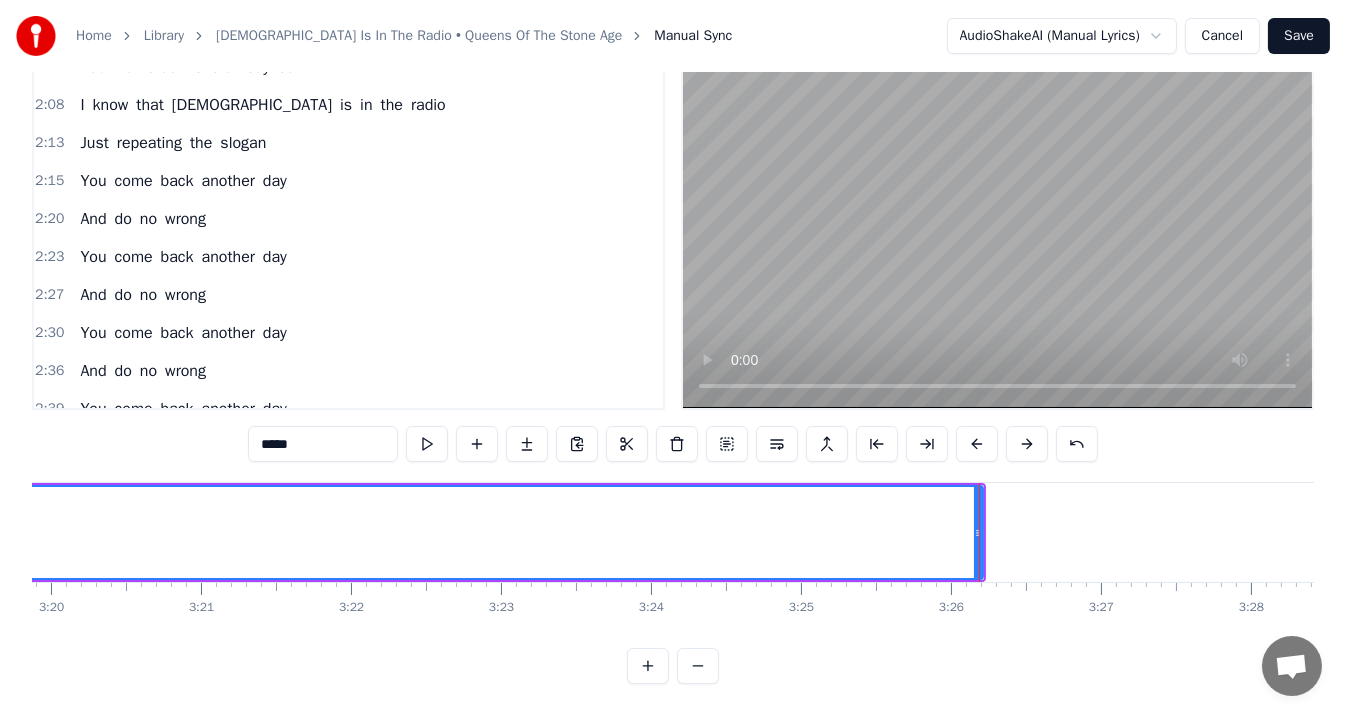 scroll, scrollTop: 0, scrollLeft: 29857, axis: horizontal 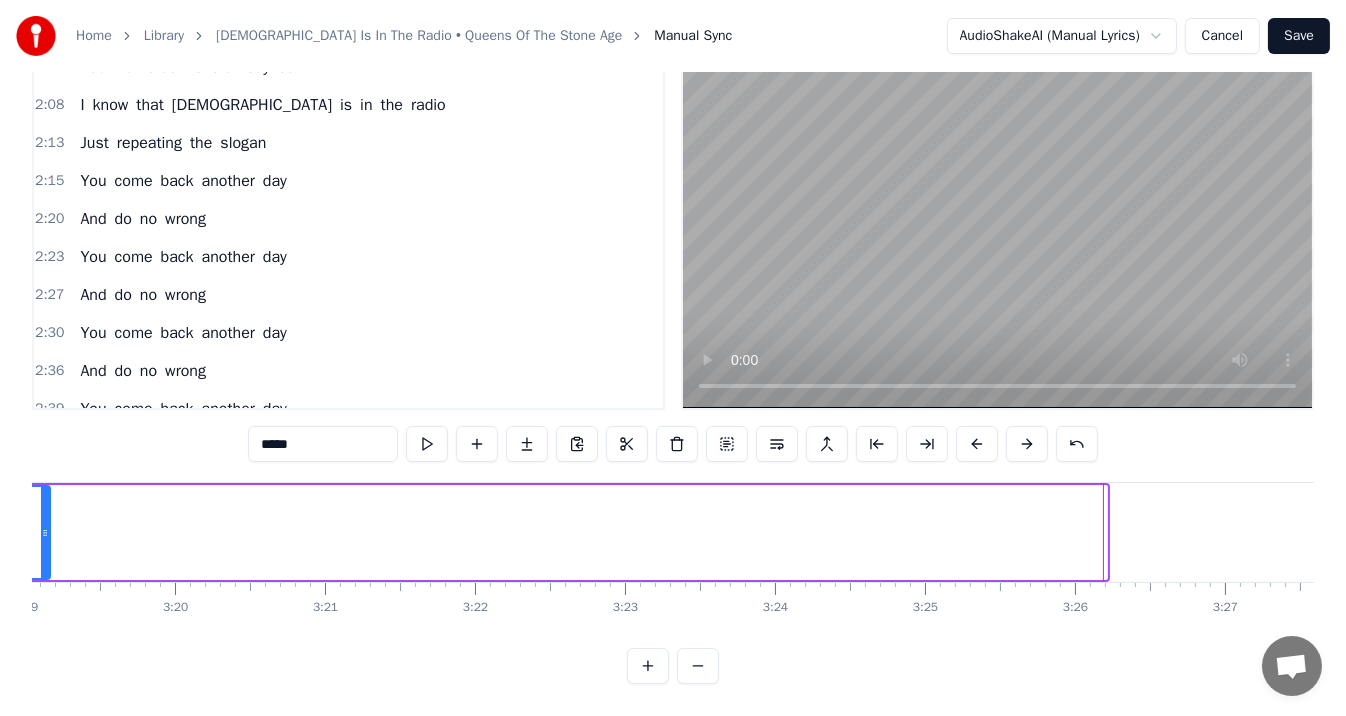 drag, startPoint x: 1100, startPoint y: 514, endPoint x: 51, endPoint y: 511, distance: 1049.0043 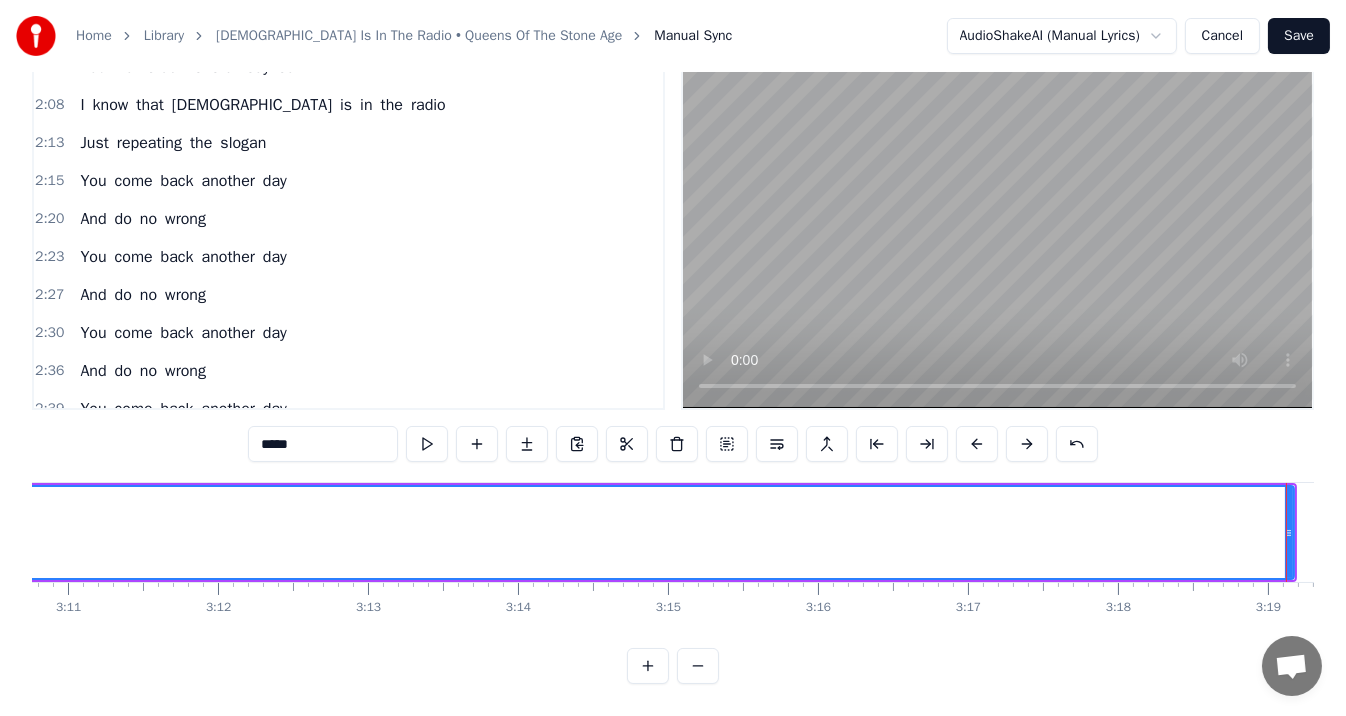 scroll, scrollTop: 0, scrollLeft: 28770, axis: horizontal 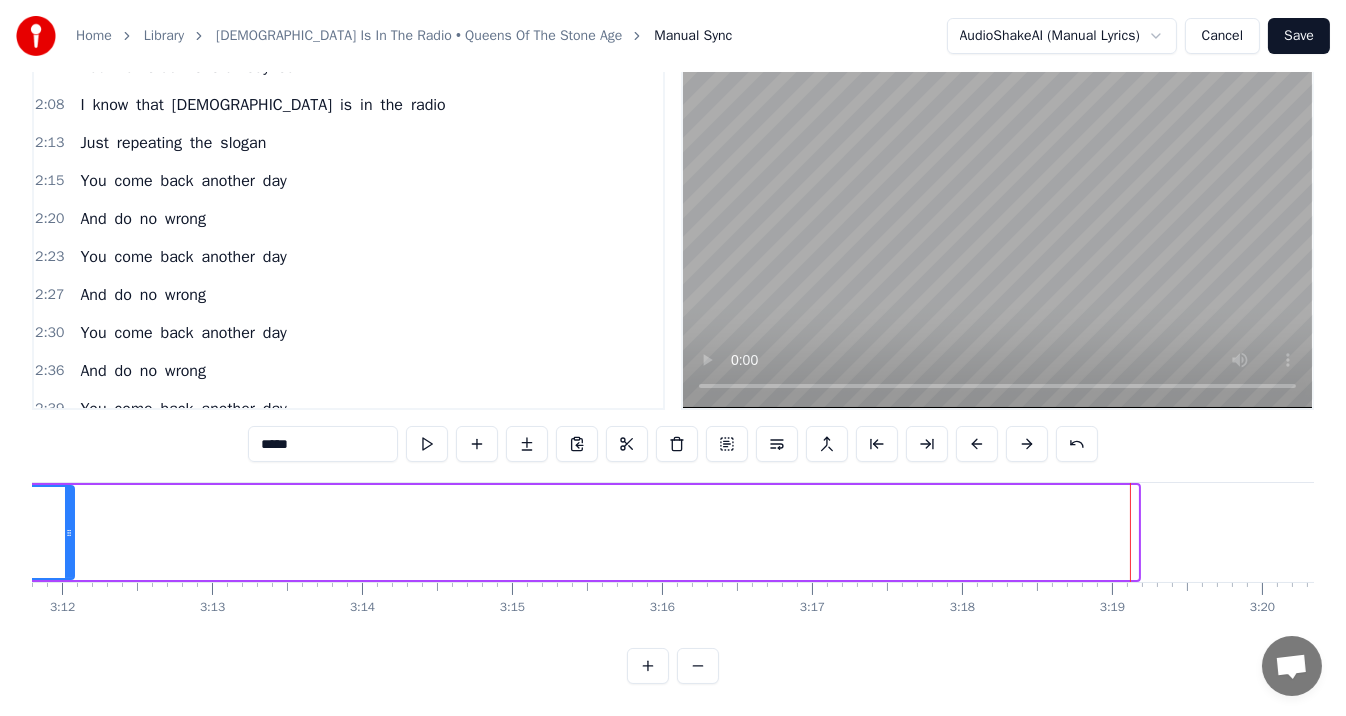 drag, startPoint x: 1133, startPoint y: 505, endPoint x: 29, endPoint y: 524, distance: 1104.1635 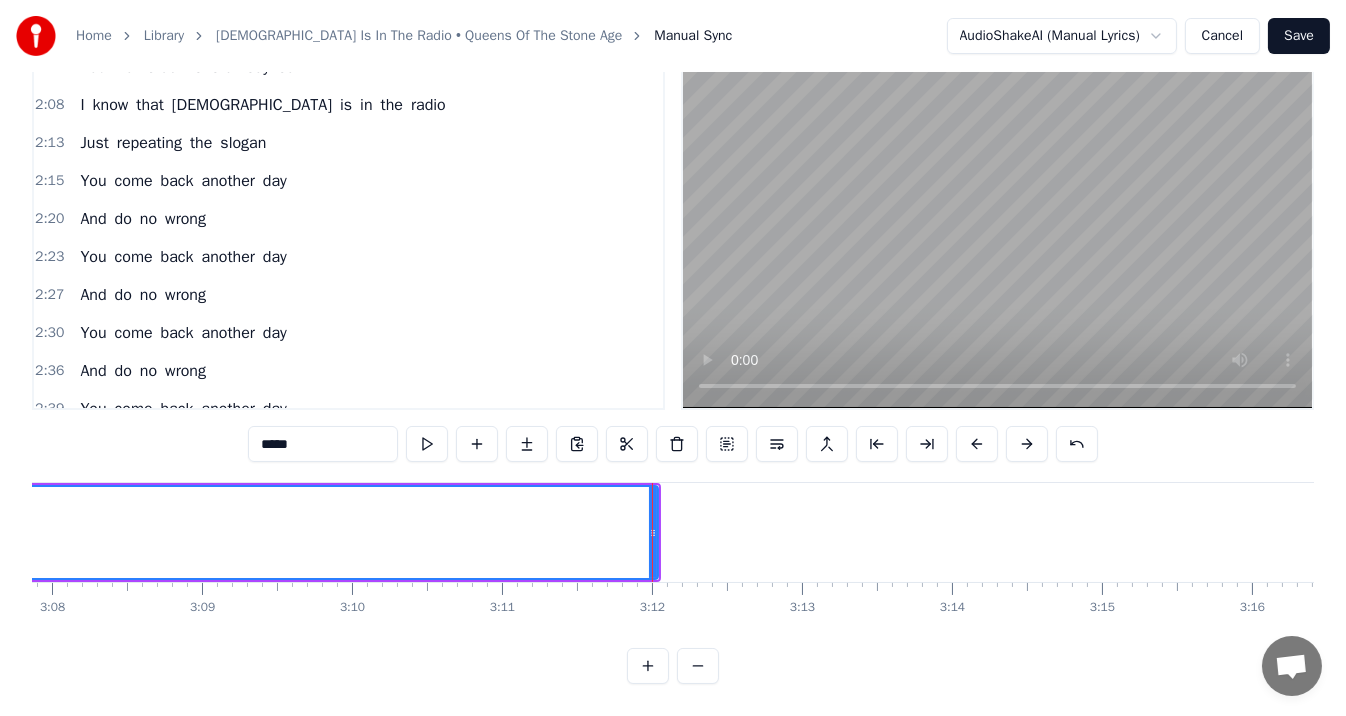 scroll, scrollTop: 0, scrollLeft: 27931, axis: horizontal 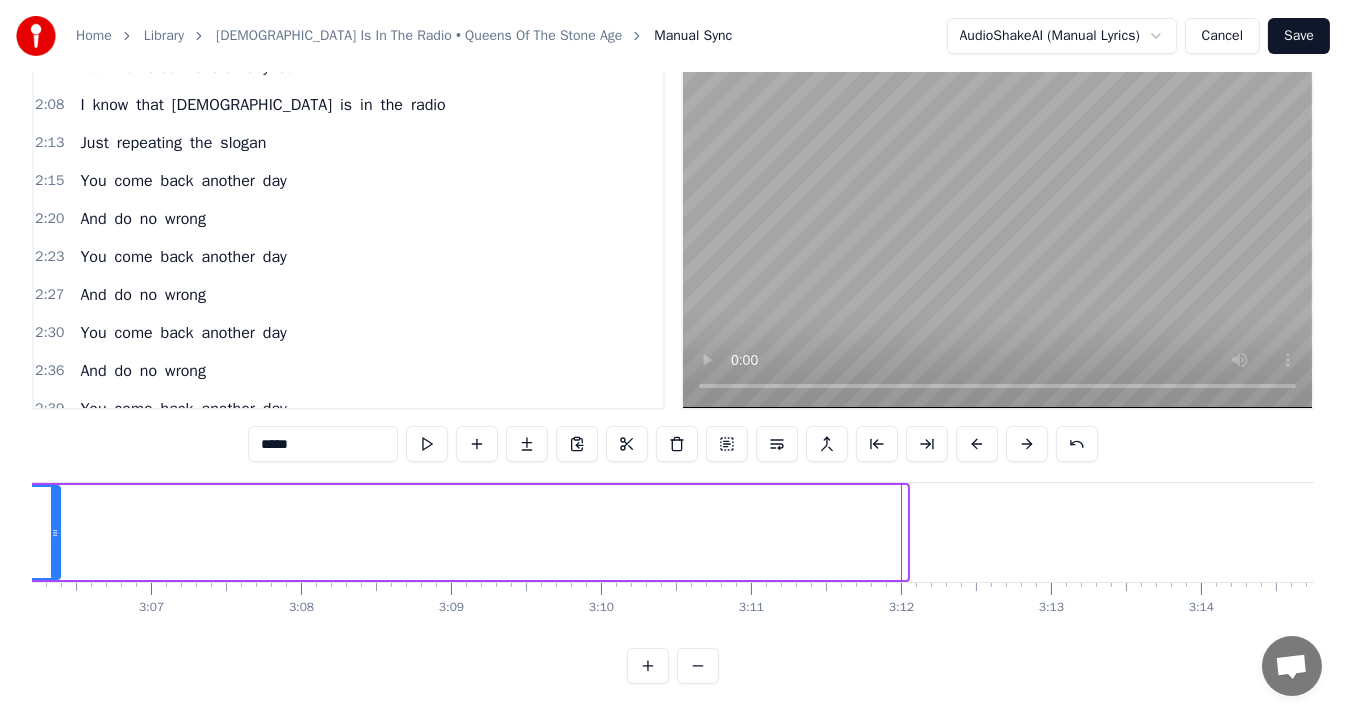 drag, startPoint x: 903, startPoint y: 523, endPoint x: 56, endPoint y: 495, distance: 847.4627 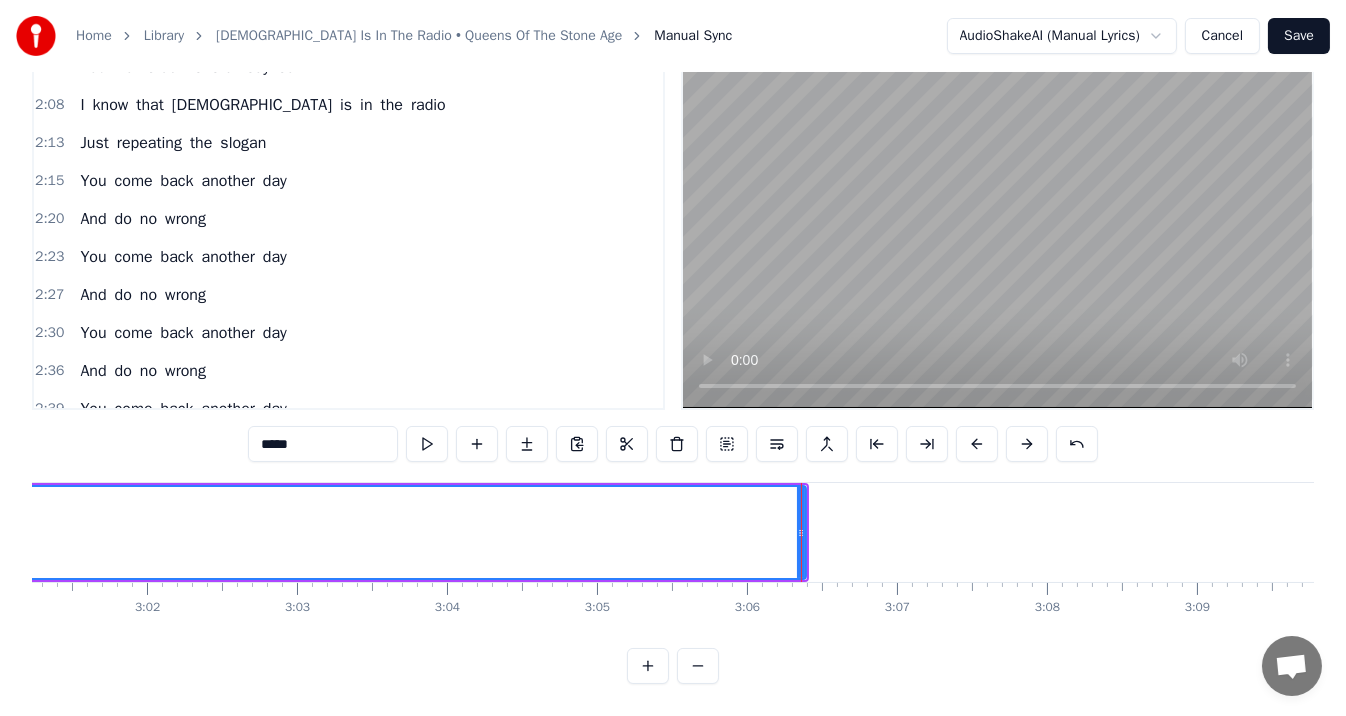 scroll, scrollTop: 0, scrollLeft: 26968, axis: horizontal 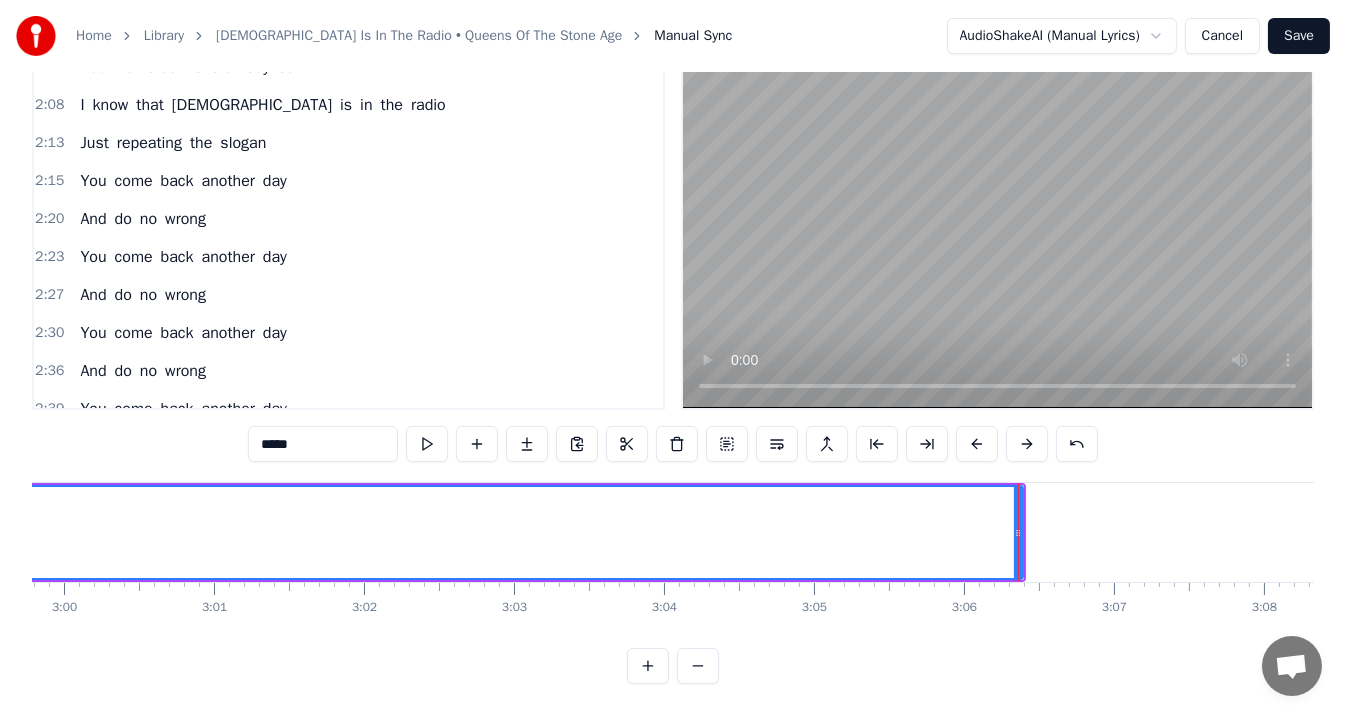 drag, startPoint x: 1017, startPoint y: 514, endPoint x: 143, endPoint y: 517, distance: 874.0051 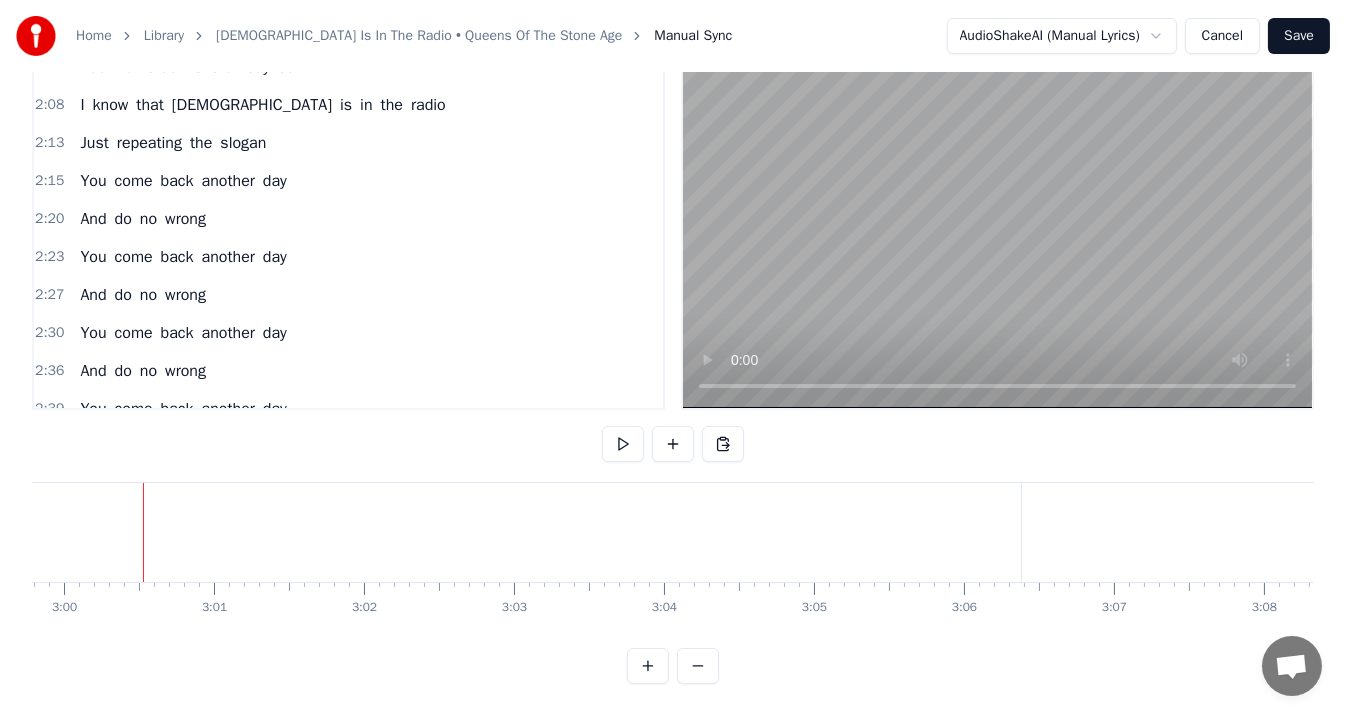 click on "wrong" at bounding box center [-497, 532] 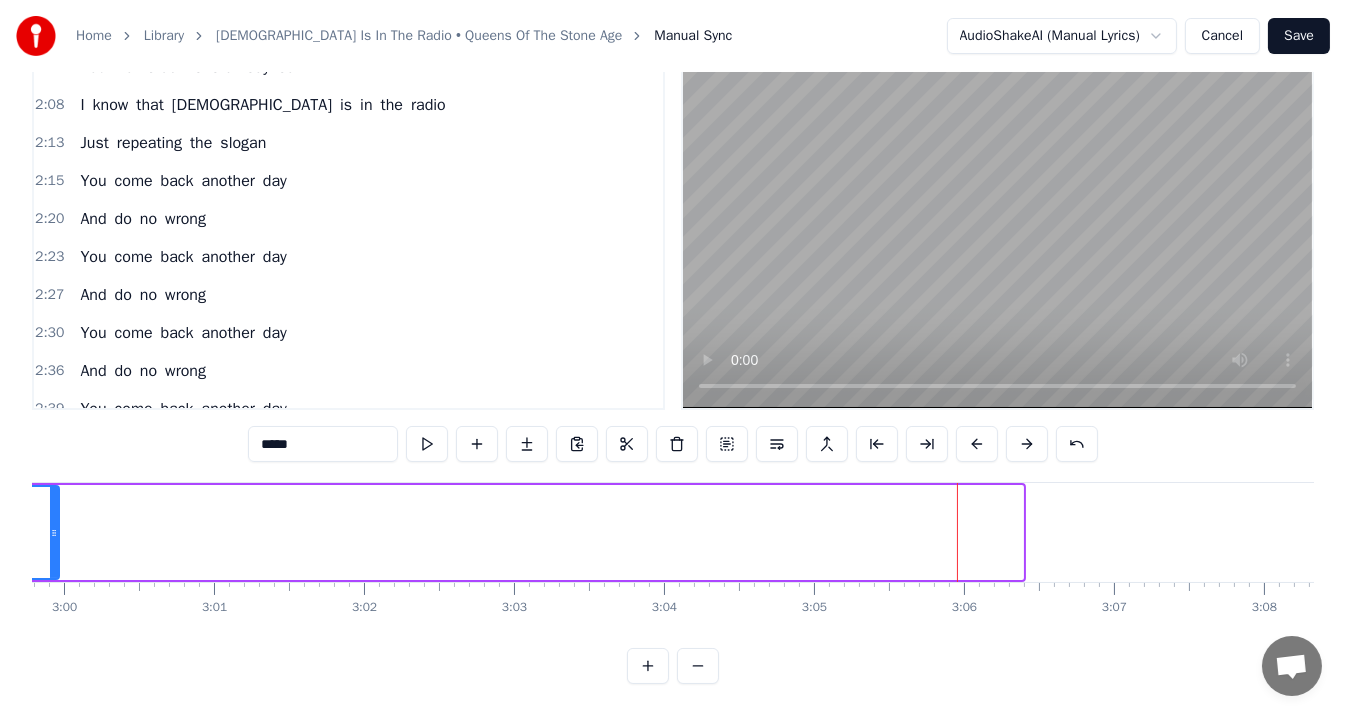 drag, startPoint x: 1015, startPoint y: 512, endPoint x: 29, endPoint y: 526, distance: 986.09937 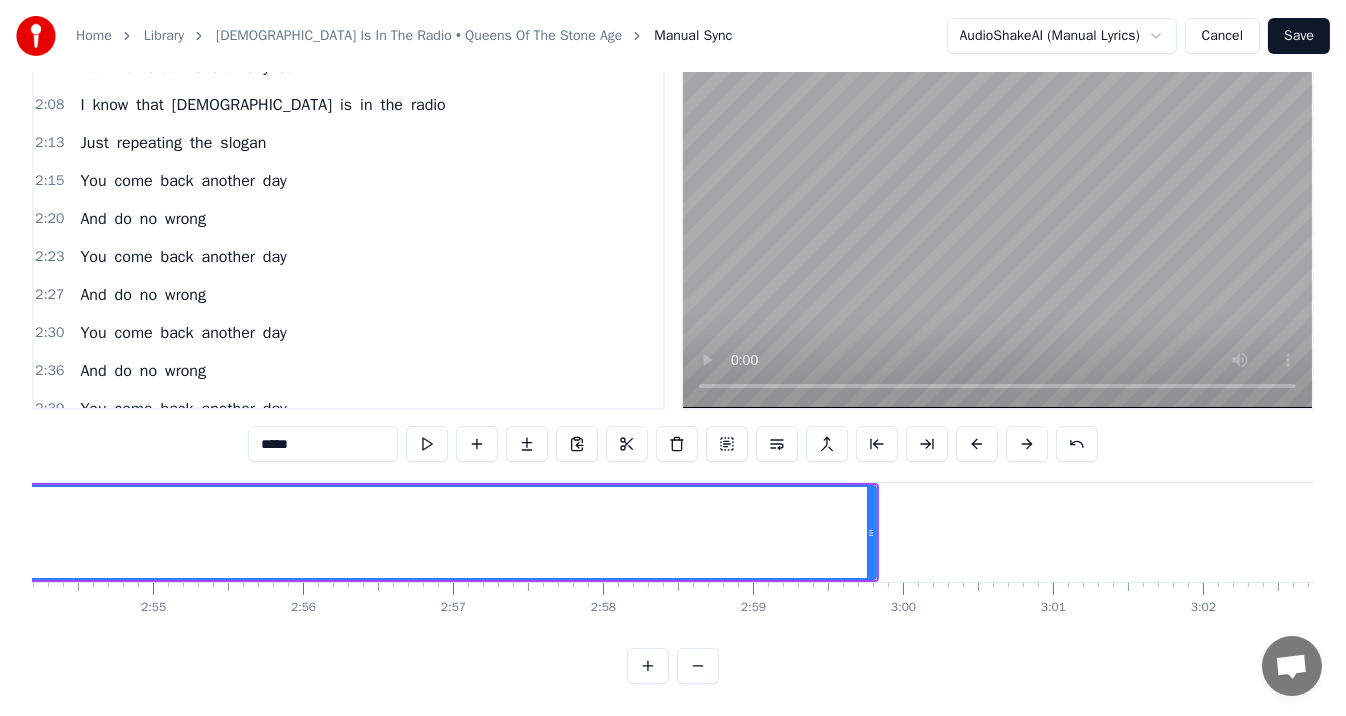 scroll, scrollTop: 0, scrollLeft: 26035, axis: horizontal 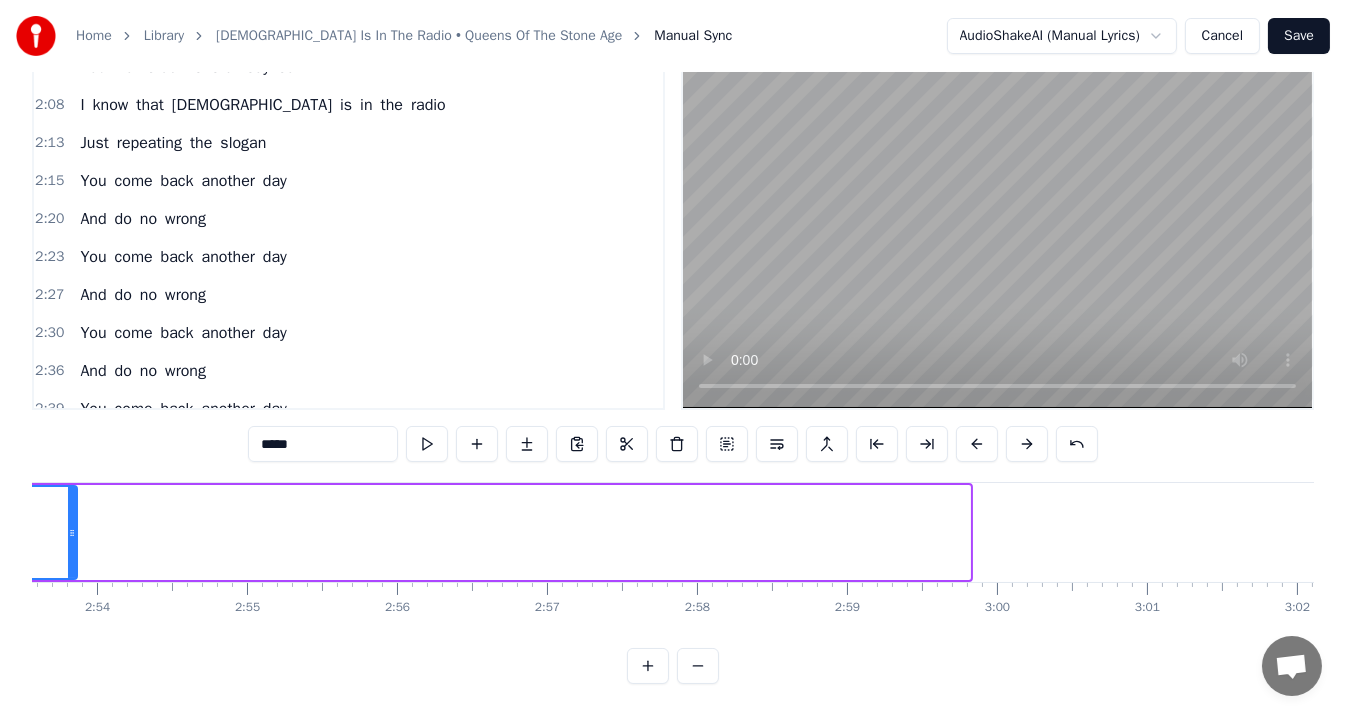 drag, startPoint x: 964, startPoint y: 517, endPoint x: 60, endPoint y: 521, distance: 904.00885 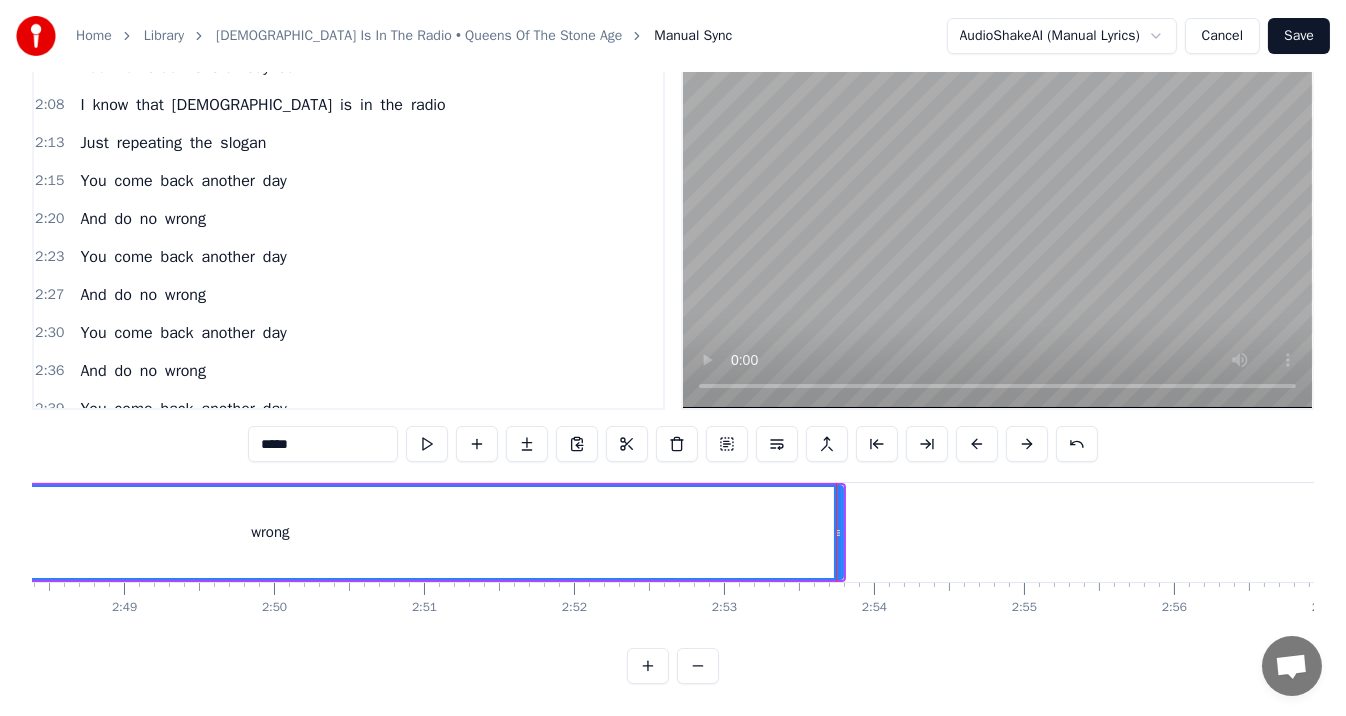 scroll, scrollTop: 0, scrollLeft: 25197, axis: horizontal 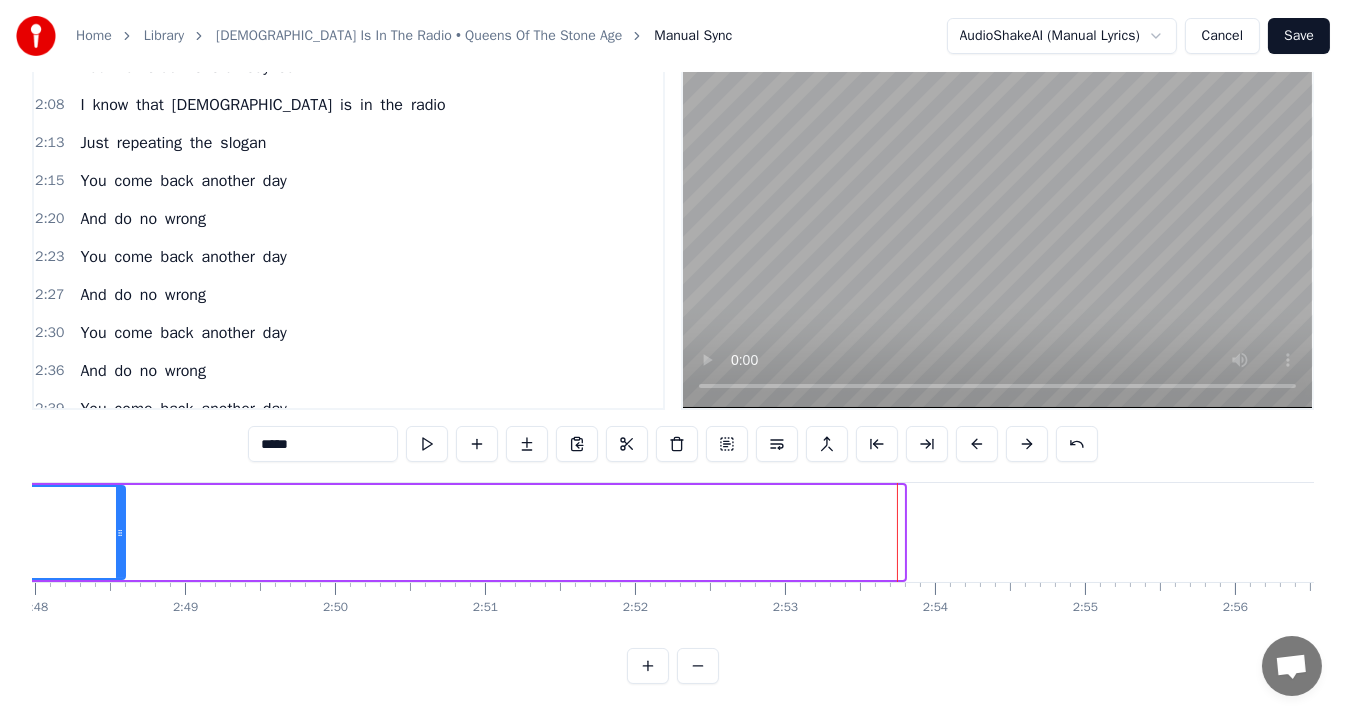 drag, startPoint x: 900, startPoint y: 515, endPoint x: 121, endPoint y: 517, distance: 779.00256 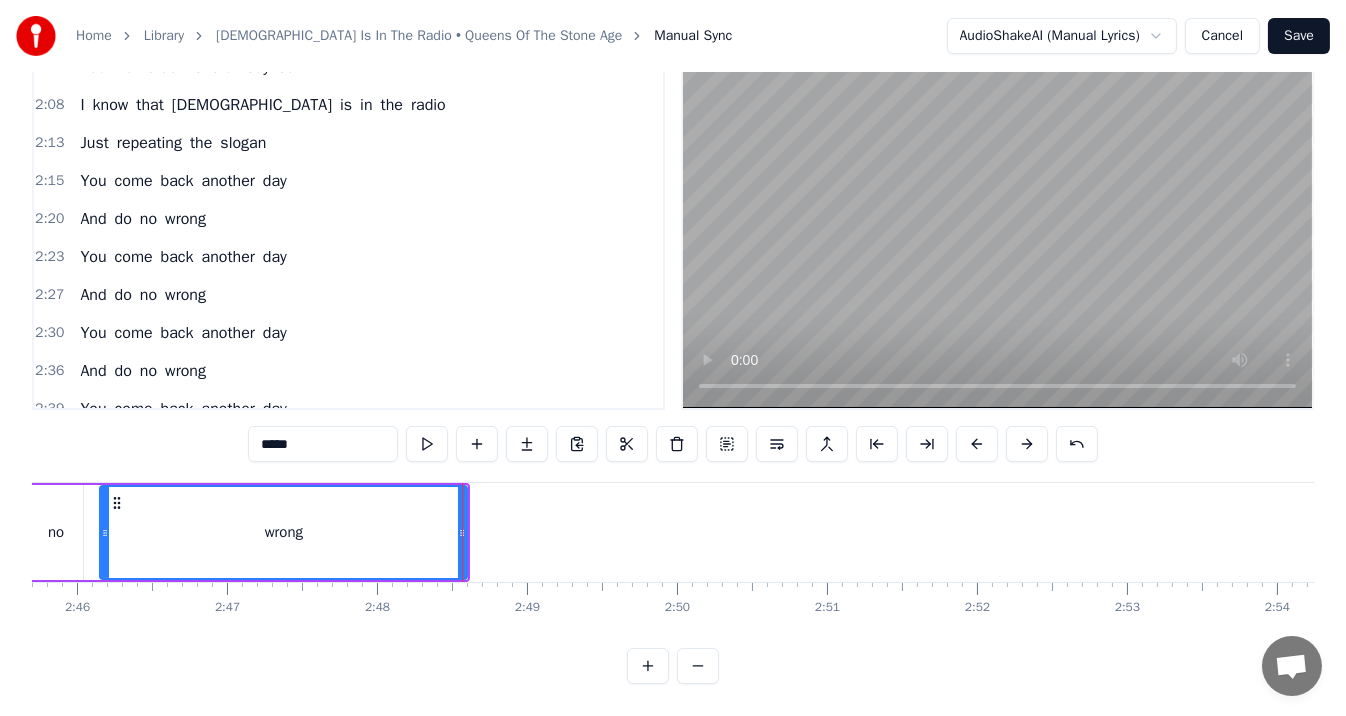 scroll, scrollTop: 0, scrollLeft: 24575, axis: horizontal 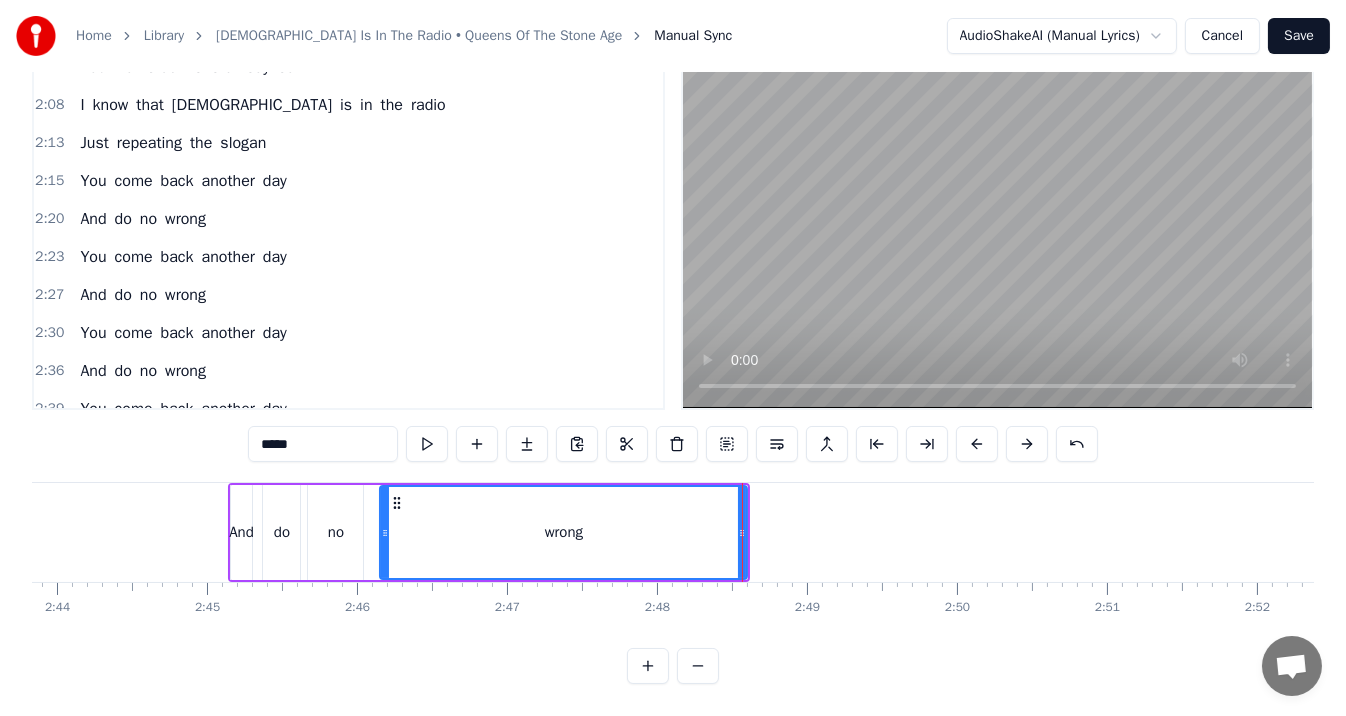 click at bounding box center (427, 444) 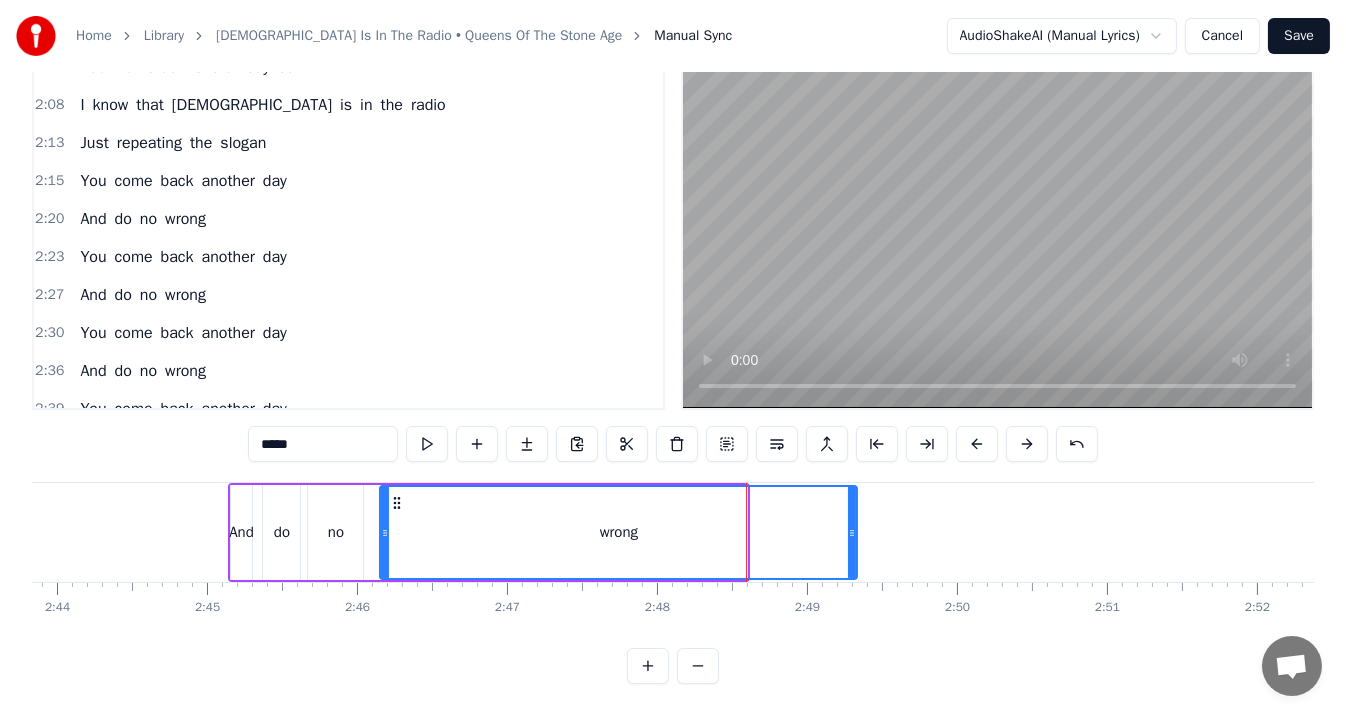 drag, startPoint x: 741, startPoint y: 501, endPoint x: 844, endPoint y: 509, distance: 103.31021 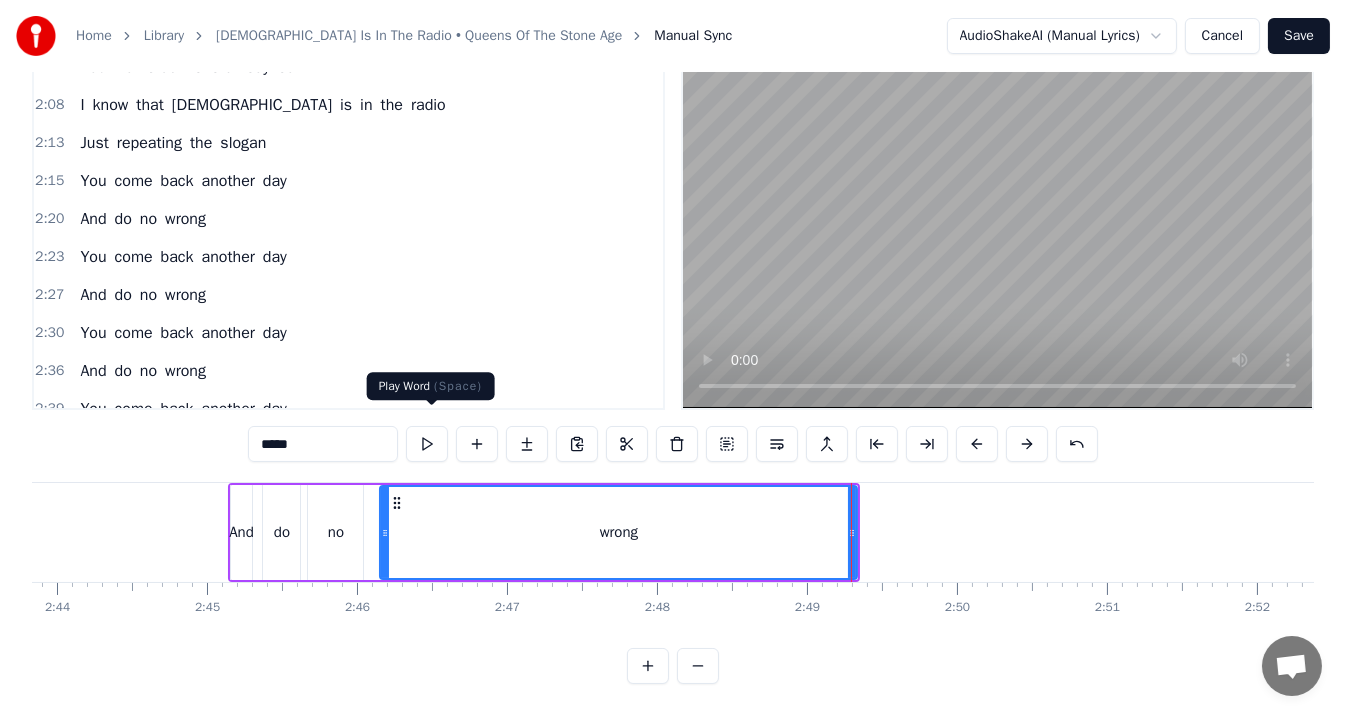 click at bounding box center (427, 444) 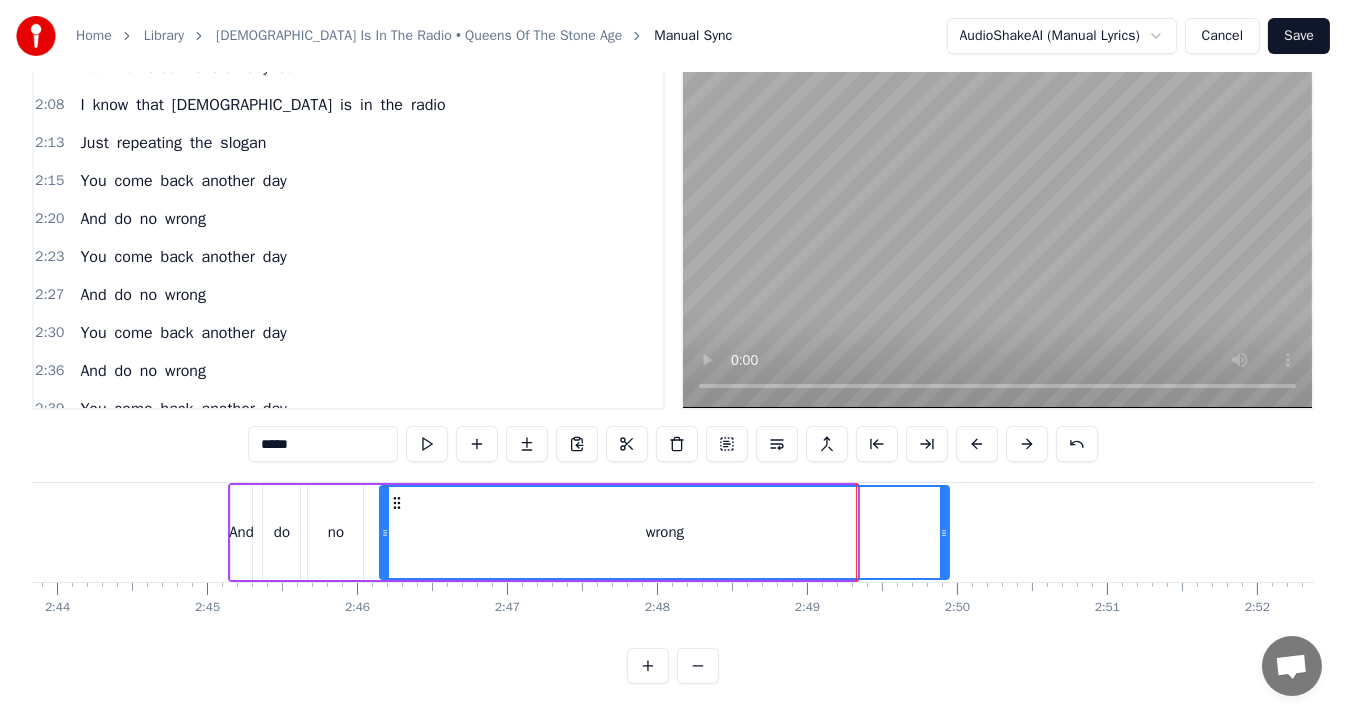 drag, startPoint x: 851, startPoint y: 524, endPoint x: 941, endPoint y: 509, distance: 91.24144 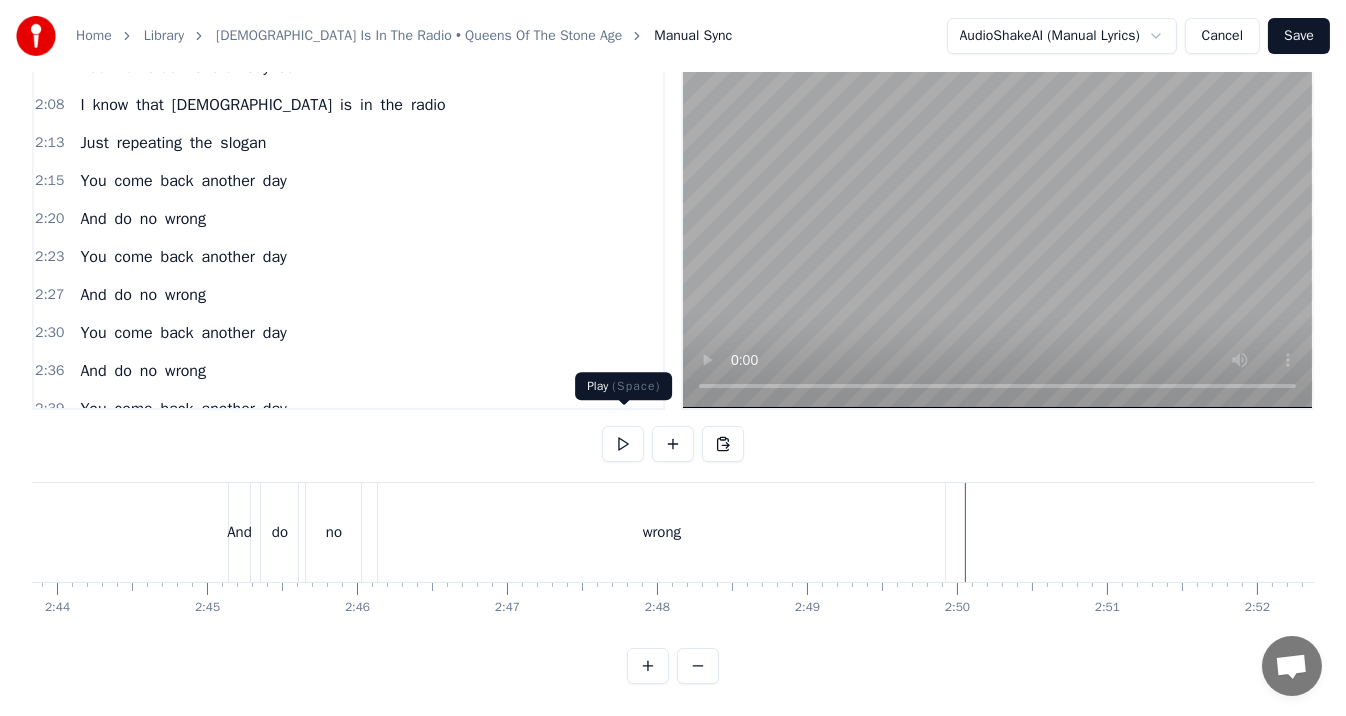 click at bounding box center (623, 444) 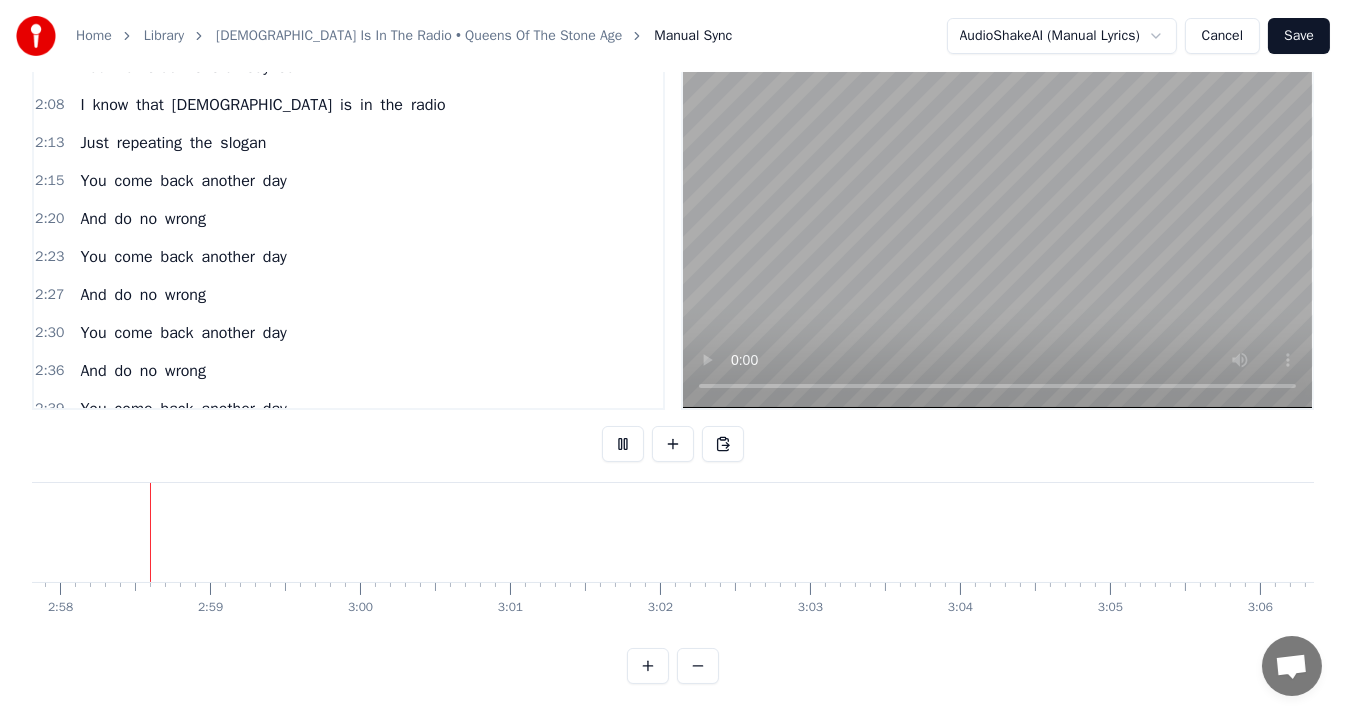 scroll, scrollTop: 0, scrollLeft: 26670, axis: horizontal 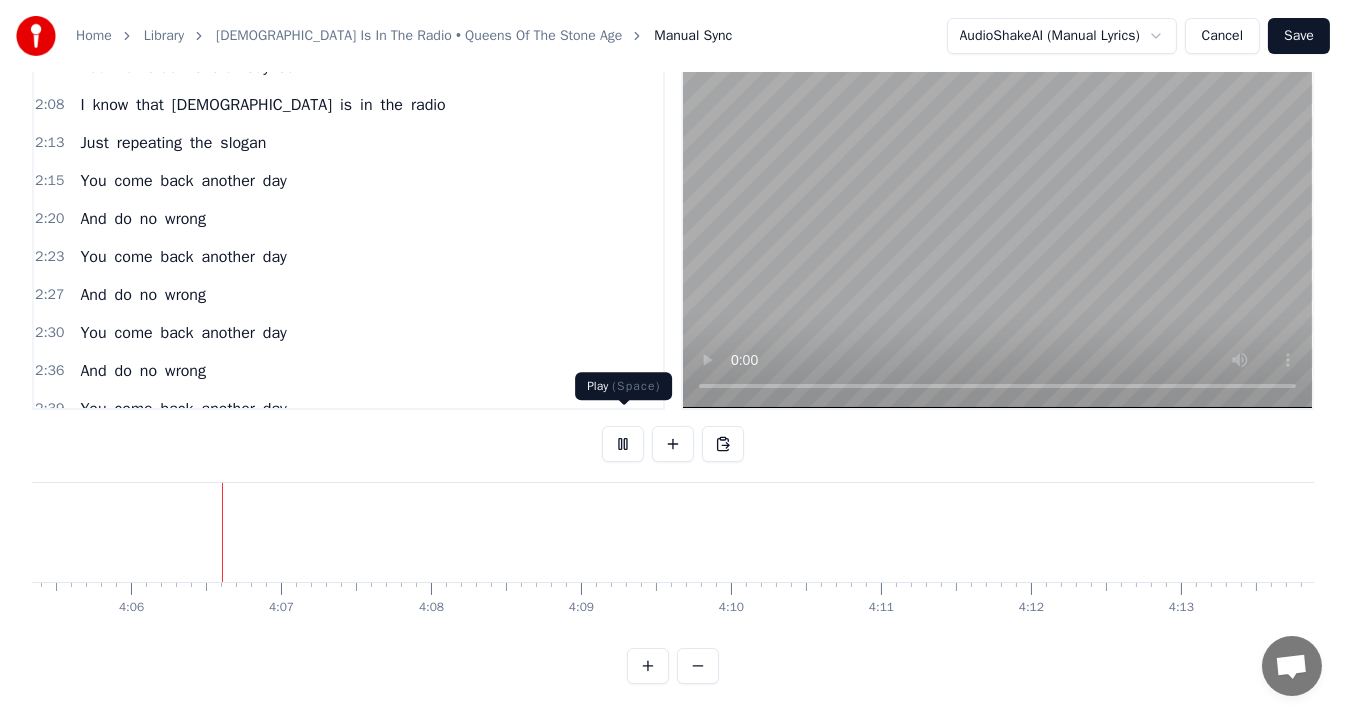 click at bounding box center [623, 444] 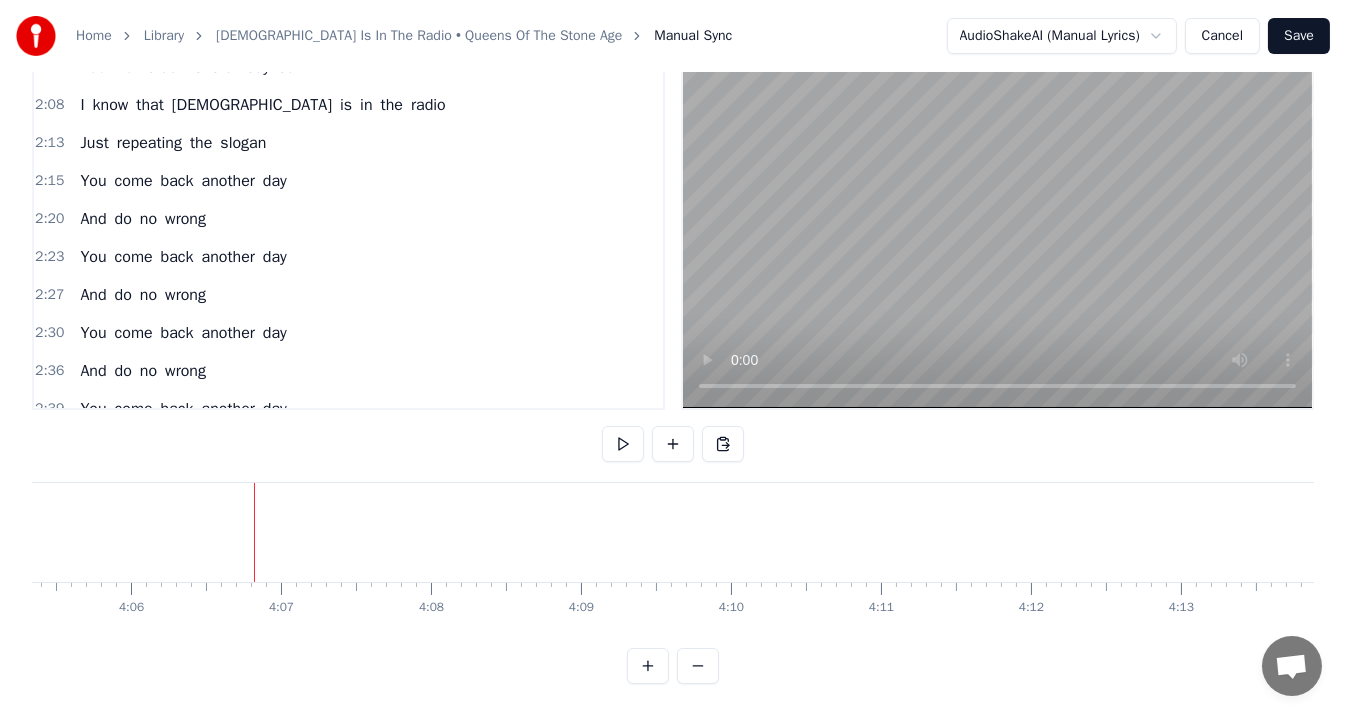 click on "Save" at bounding box center (1299, 36) 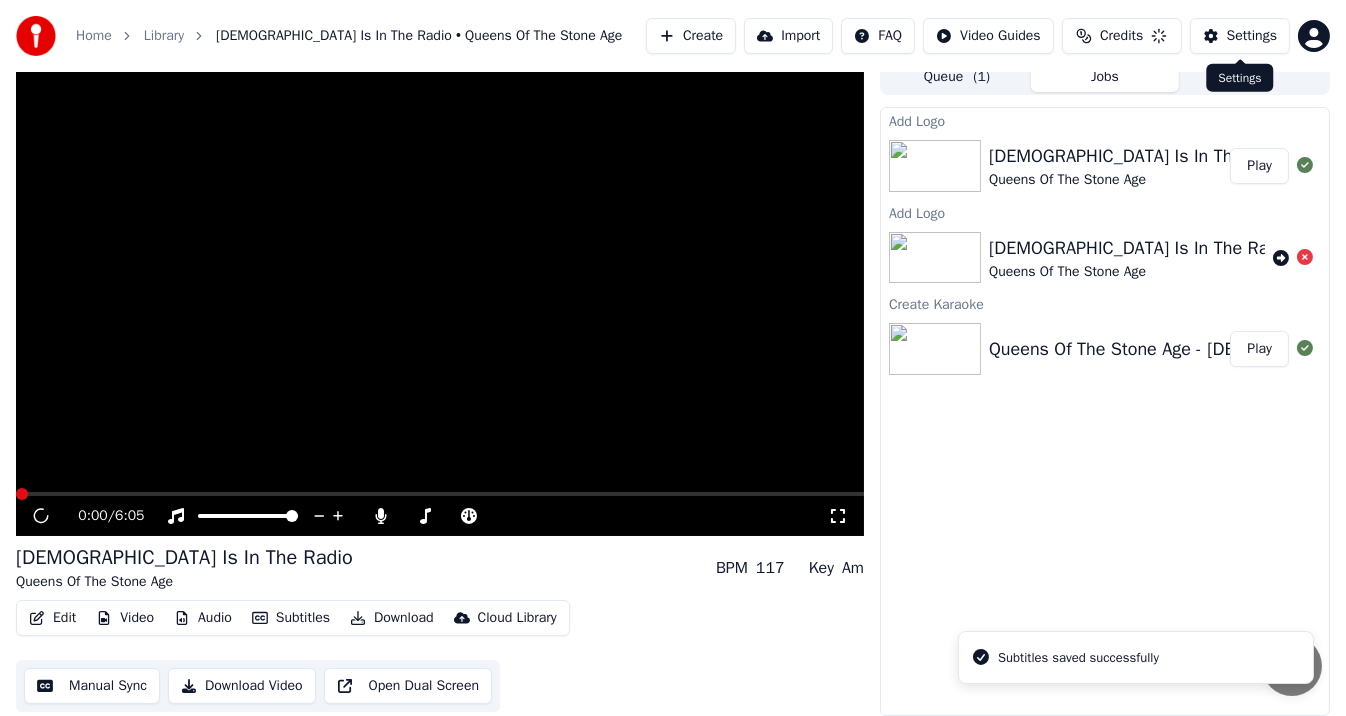 scroll, scrollTop: 12, scrollLeft: 0, axis: vertical 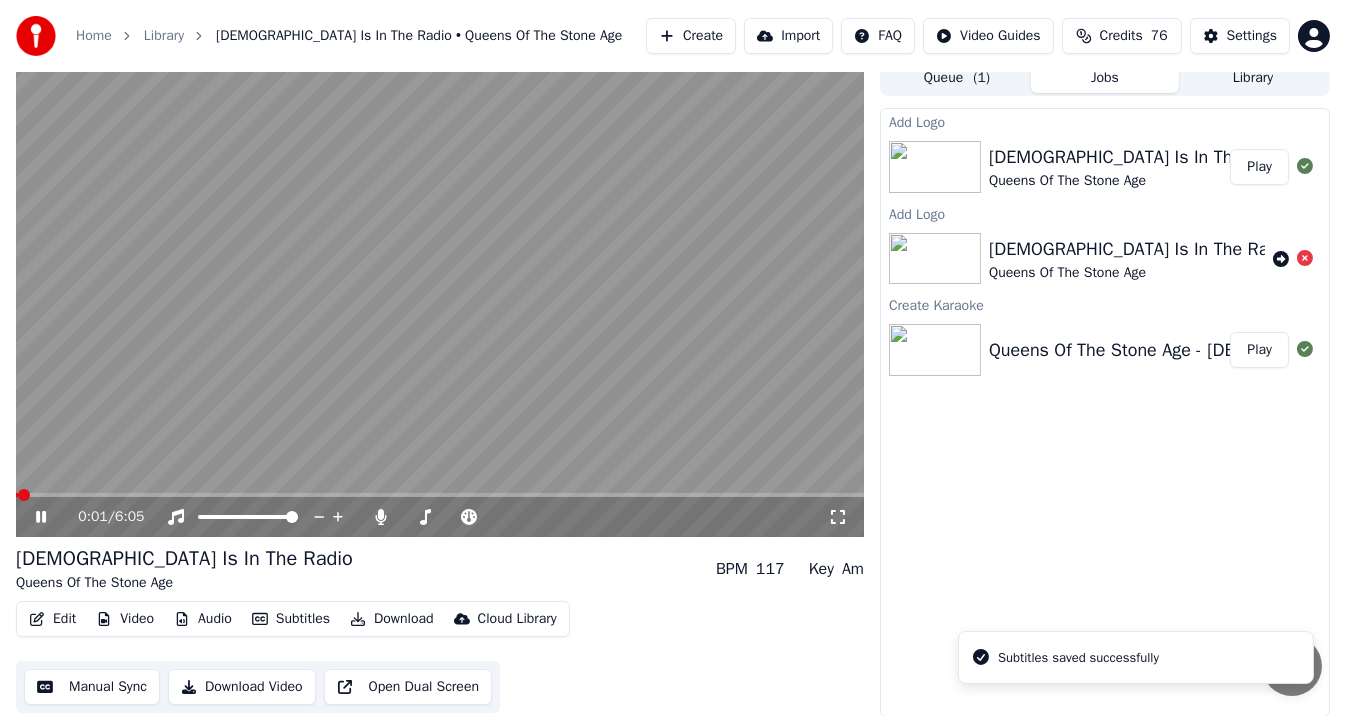 click at bounding box center (440, 298) 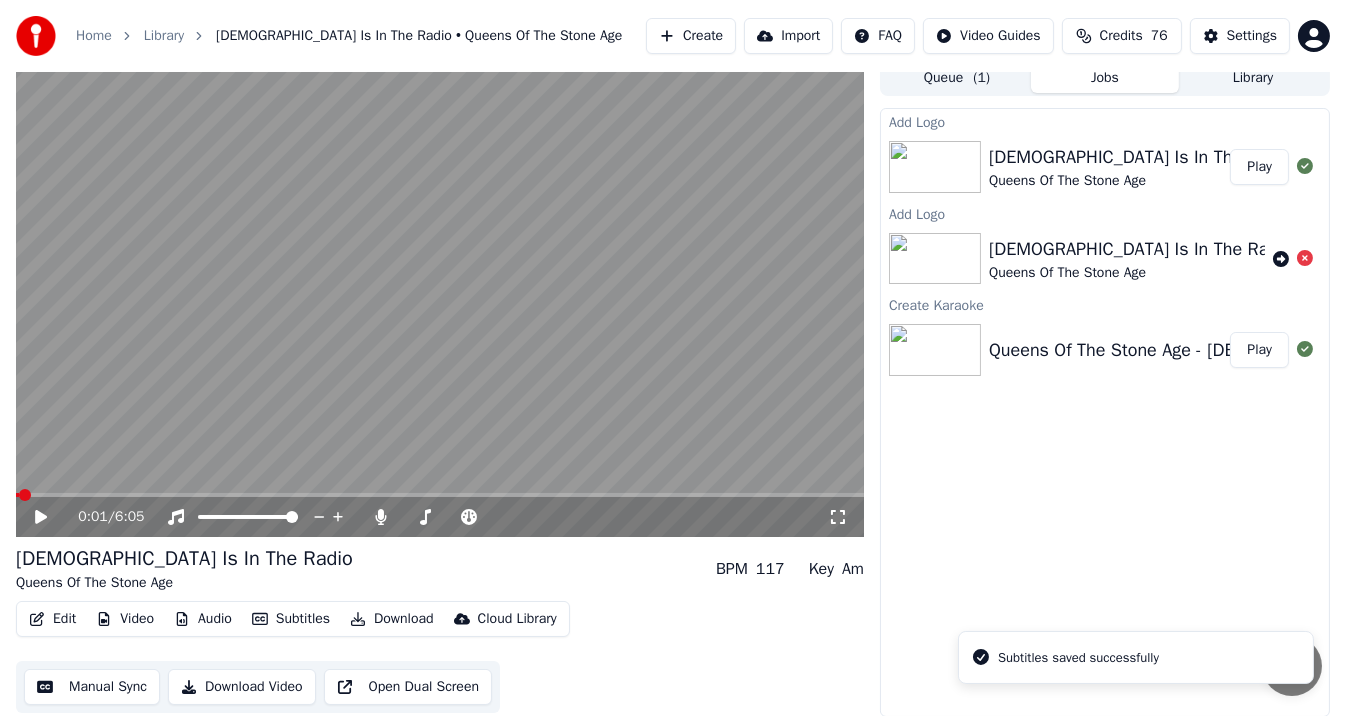click on "Video" at bounding box center (125, 619) 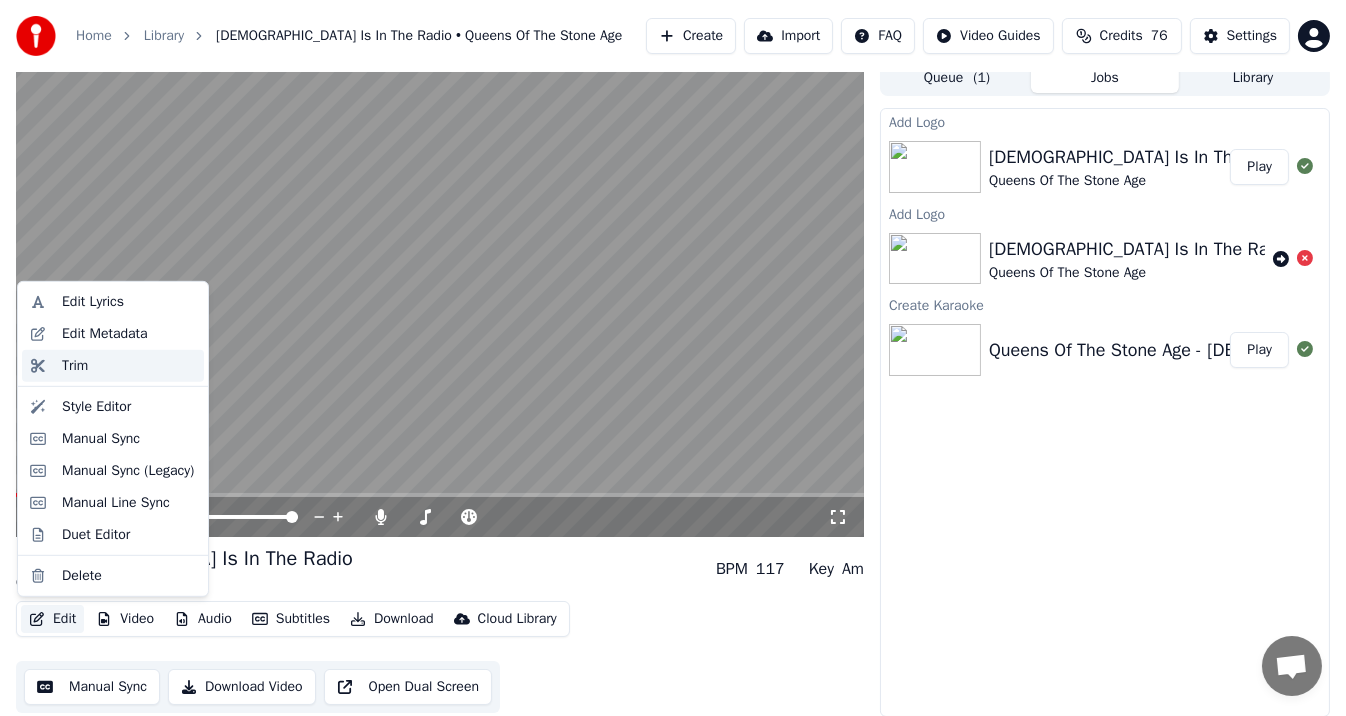click on "Trim" at bounding box center (129, 366) 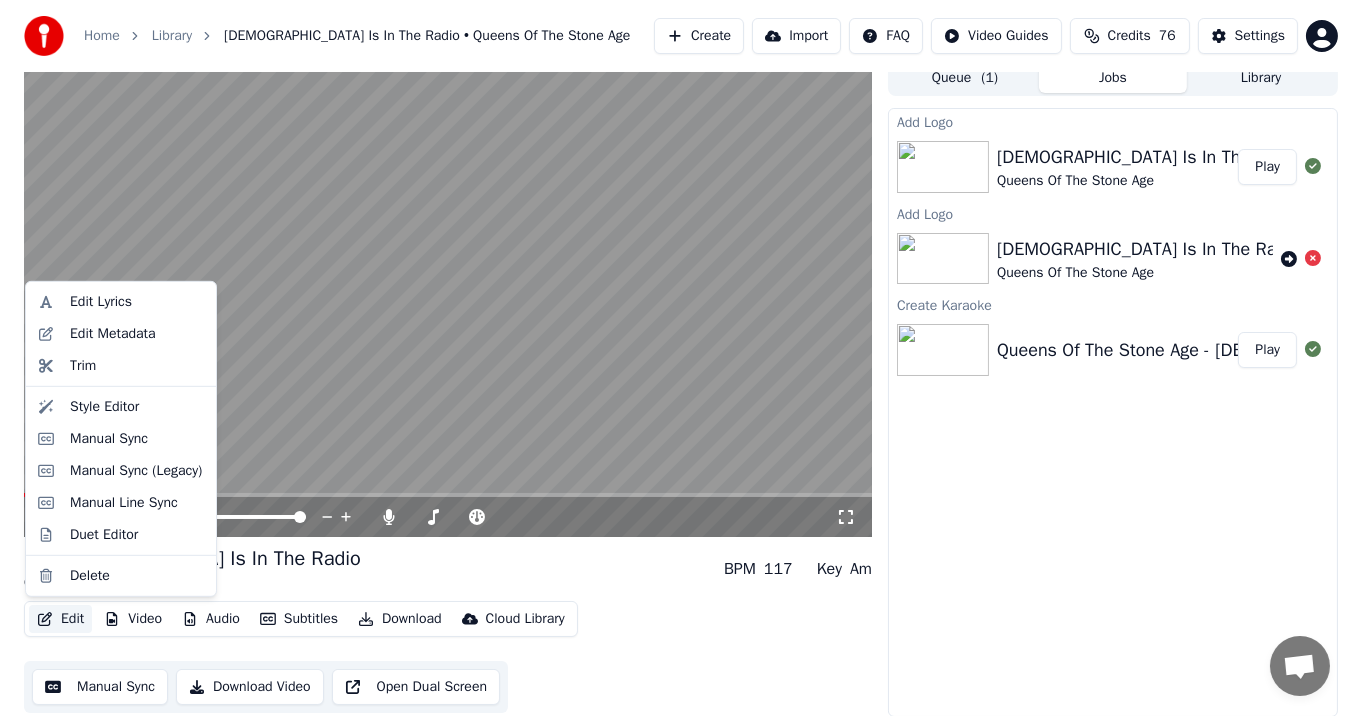scroll, scrollTop: 0, scrollLeft: 0, axis: both 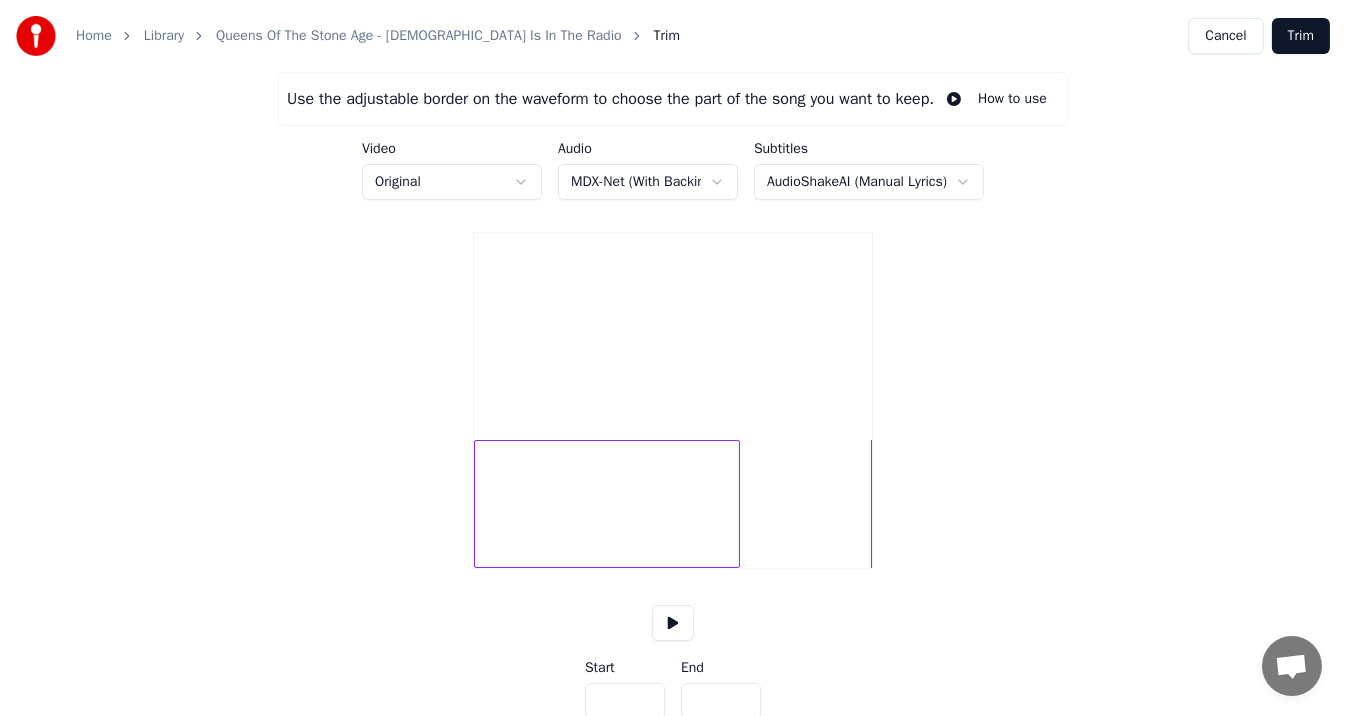click at bounding box center [736, 504] 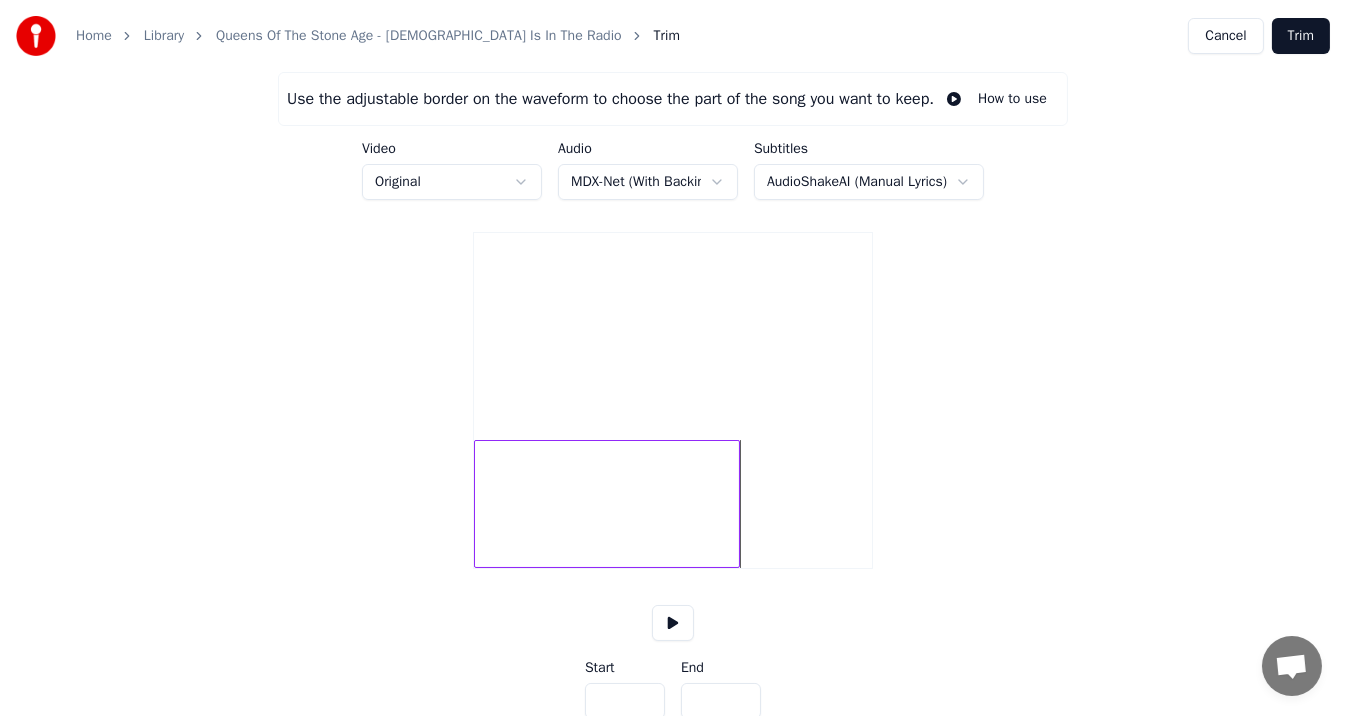 click at bounding box center [607, 504] 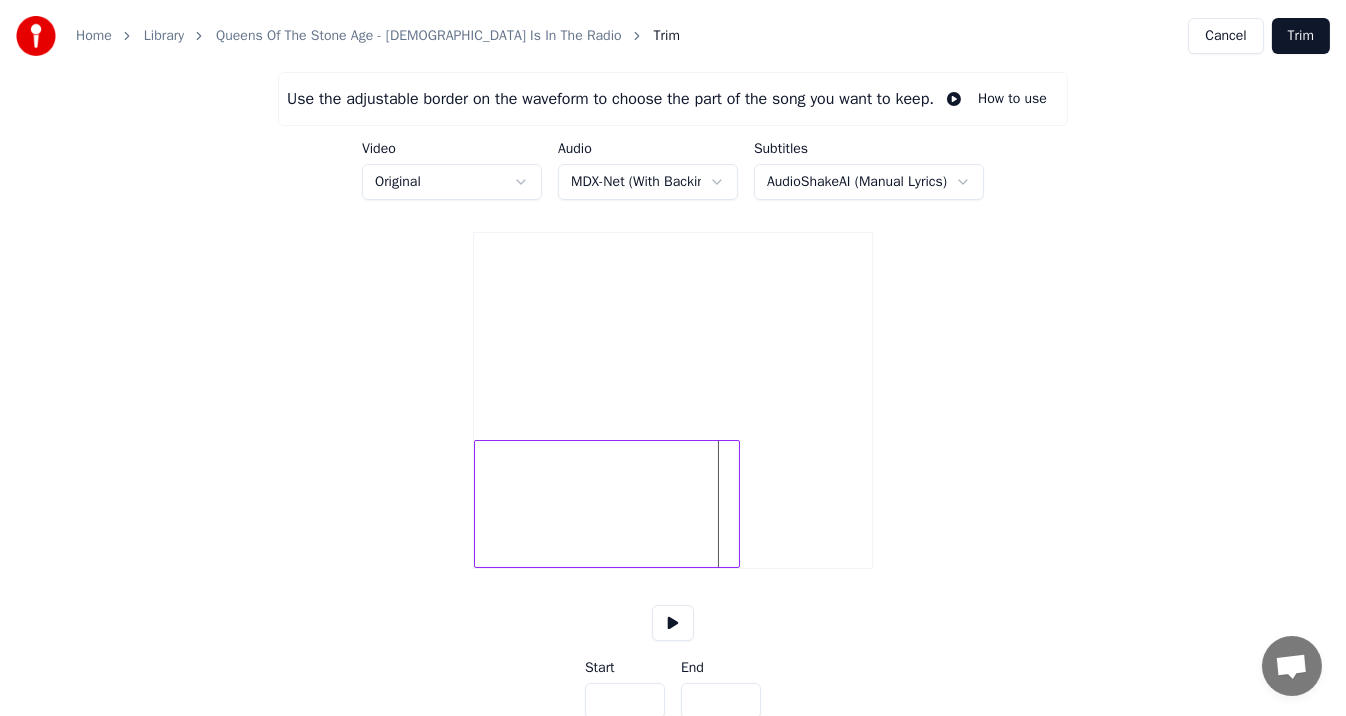 click at bounding box center [673, 623] 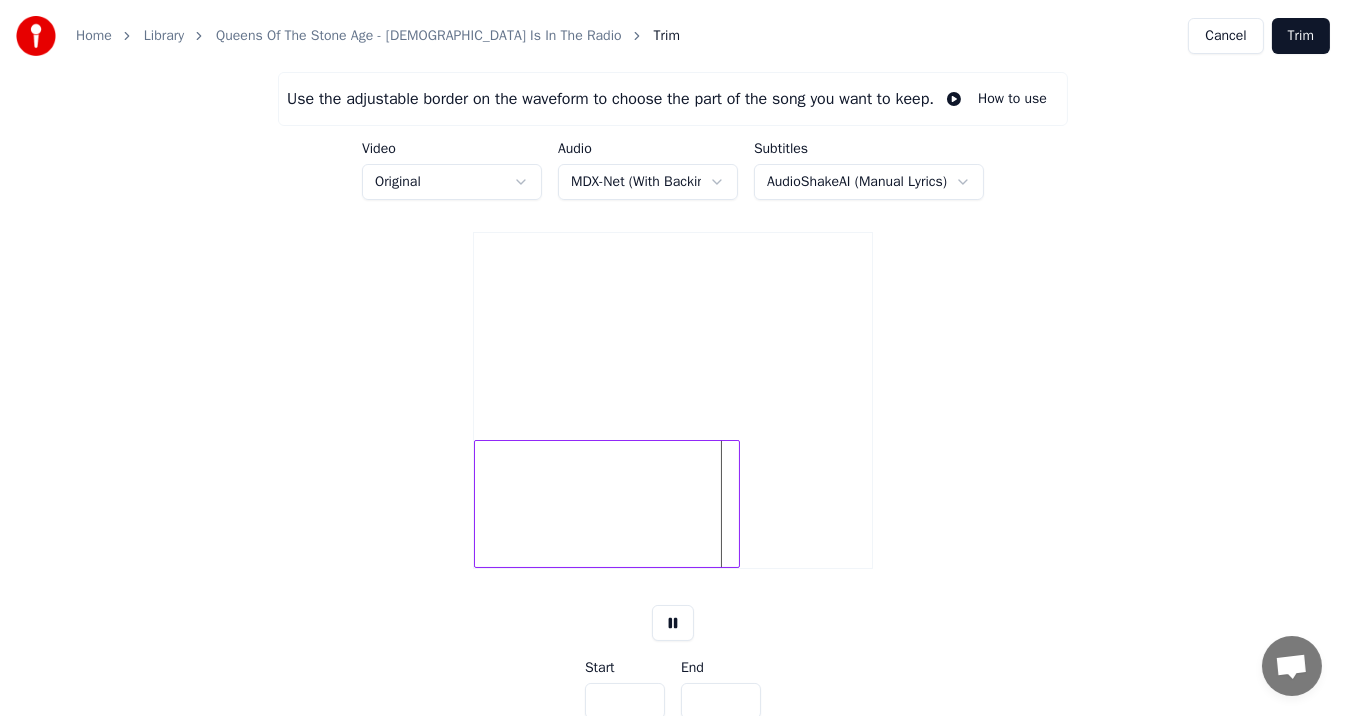 click at bounding box center [607, 504] 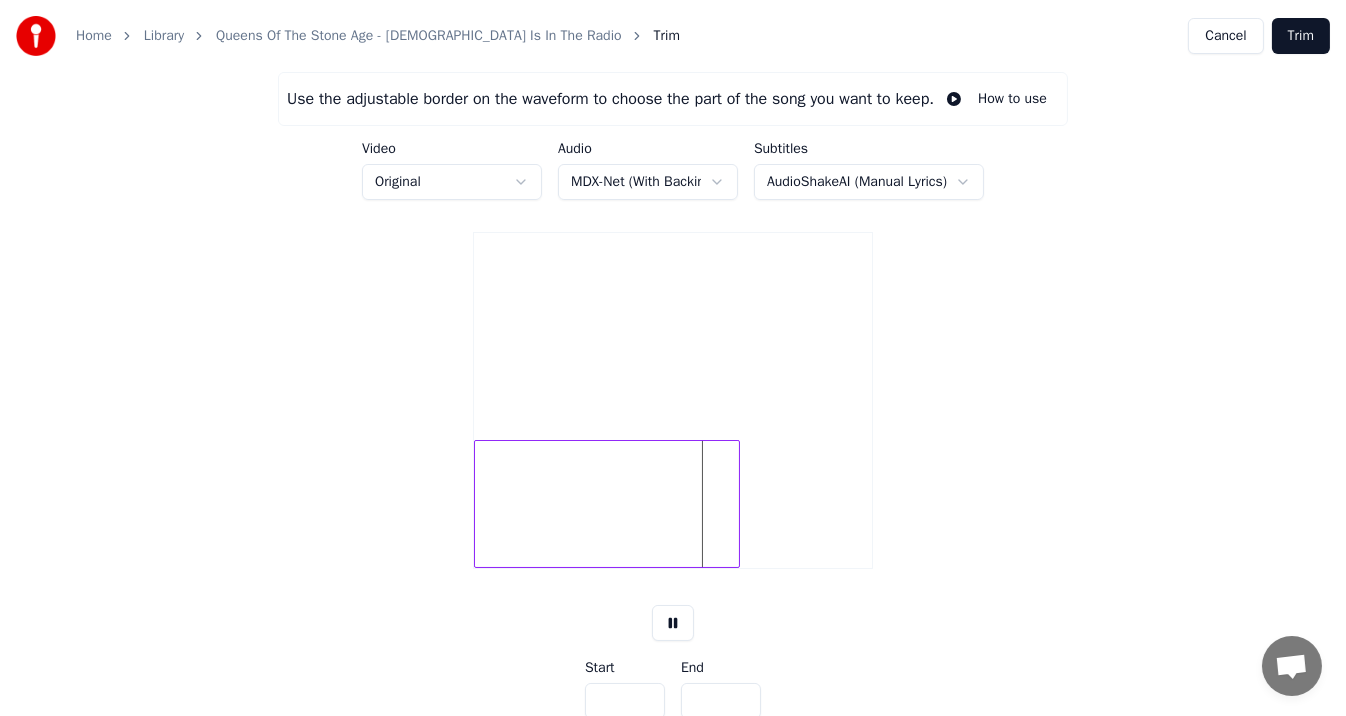click at bounding box center (607, 504) 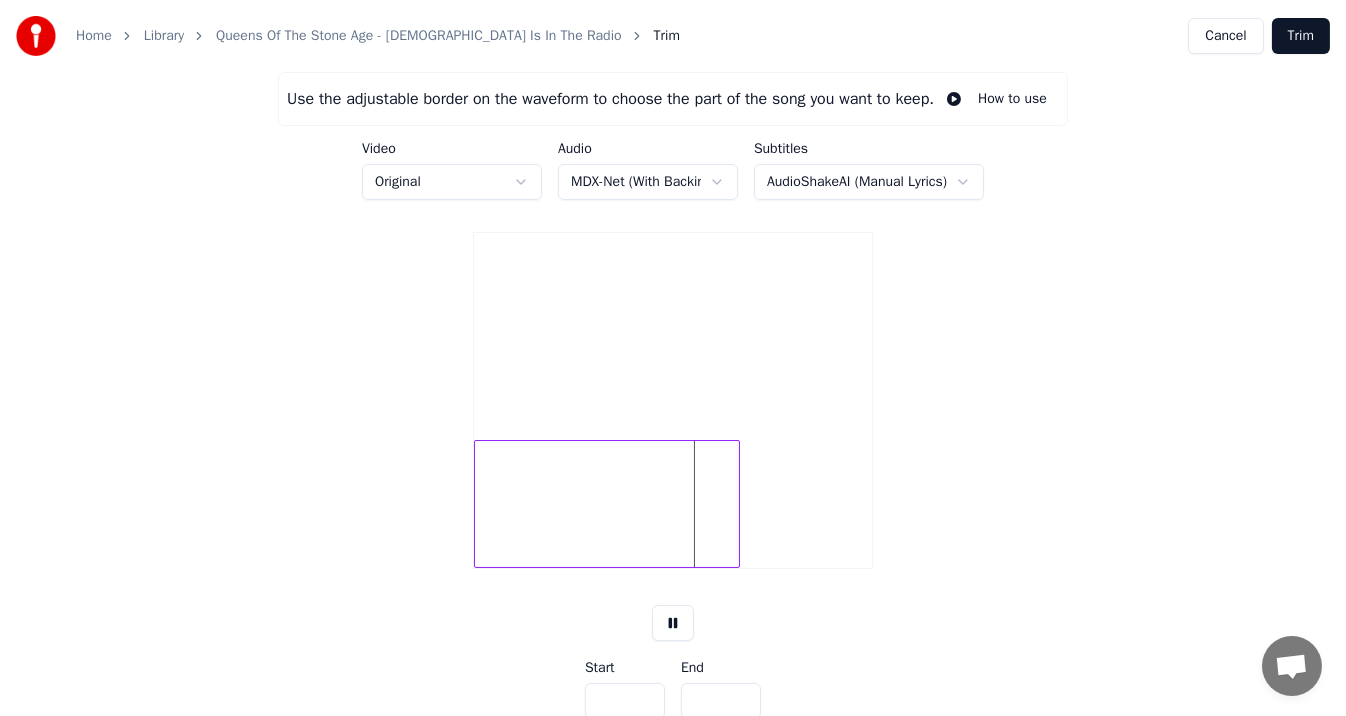 click at bounding box center (607, 504) 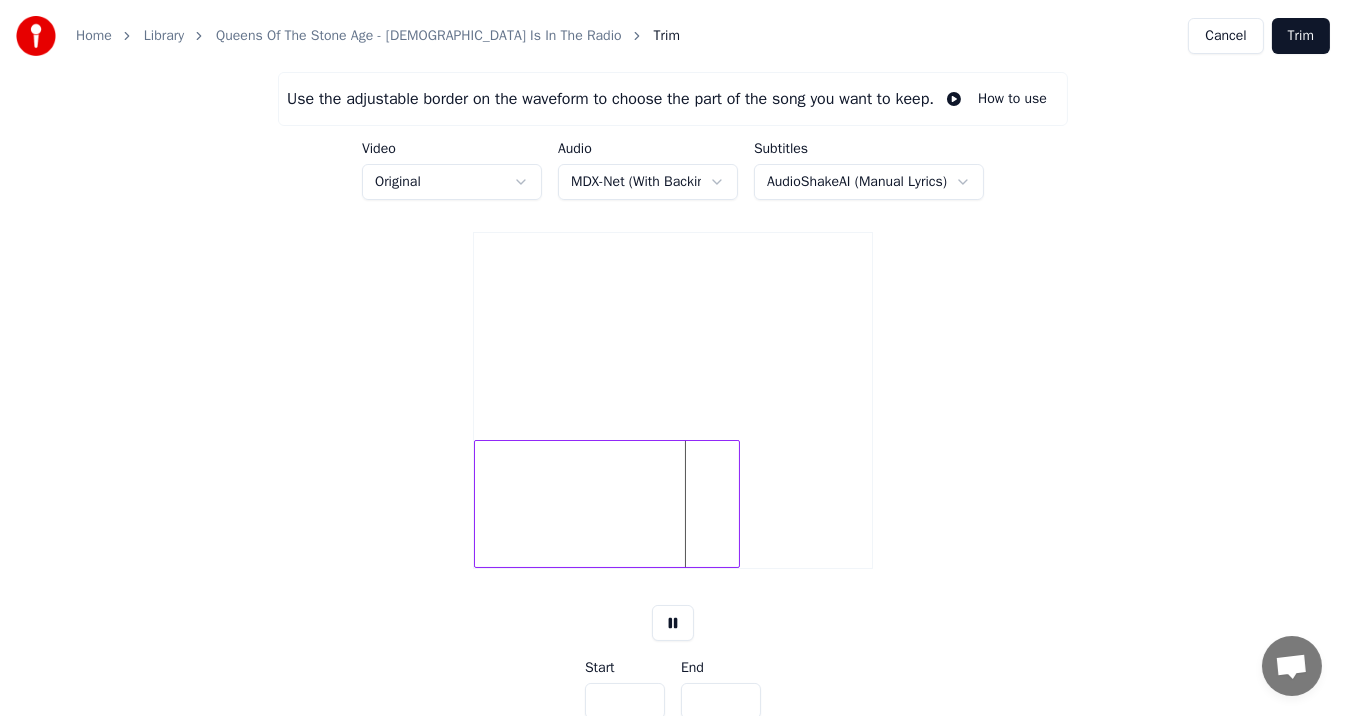 click at bounding box center [607, 504] 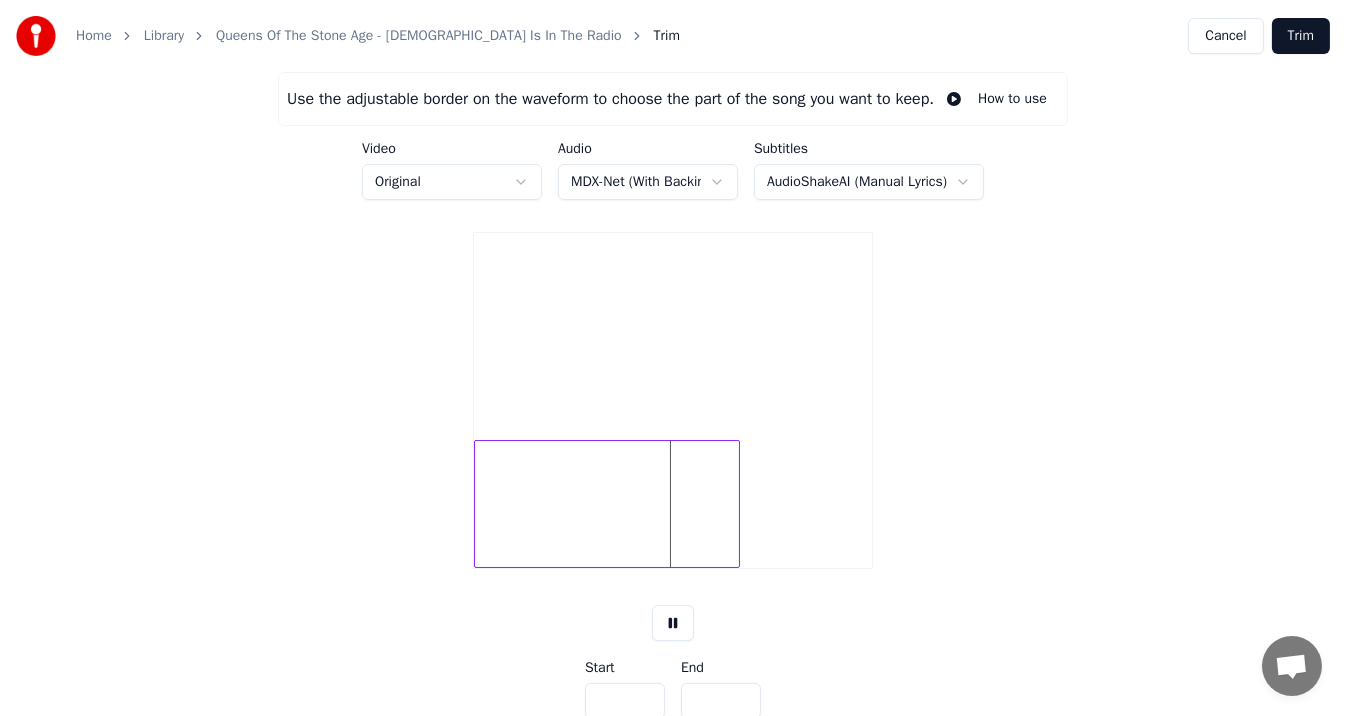 click at bounding box center [607, 504] 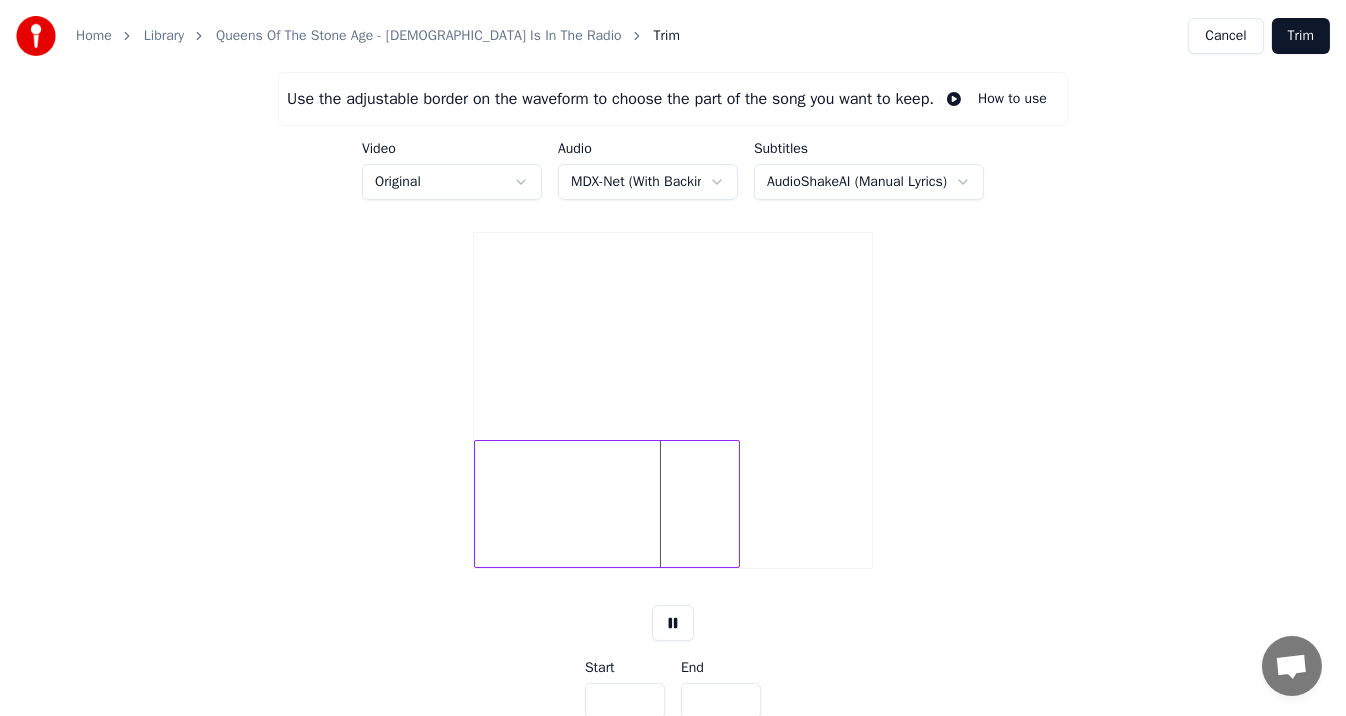 click at bounding box center (673, 623) 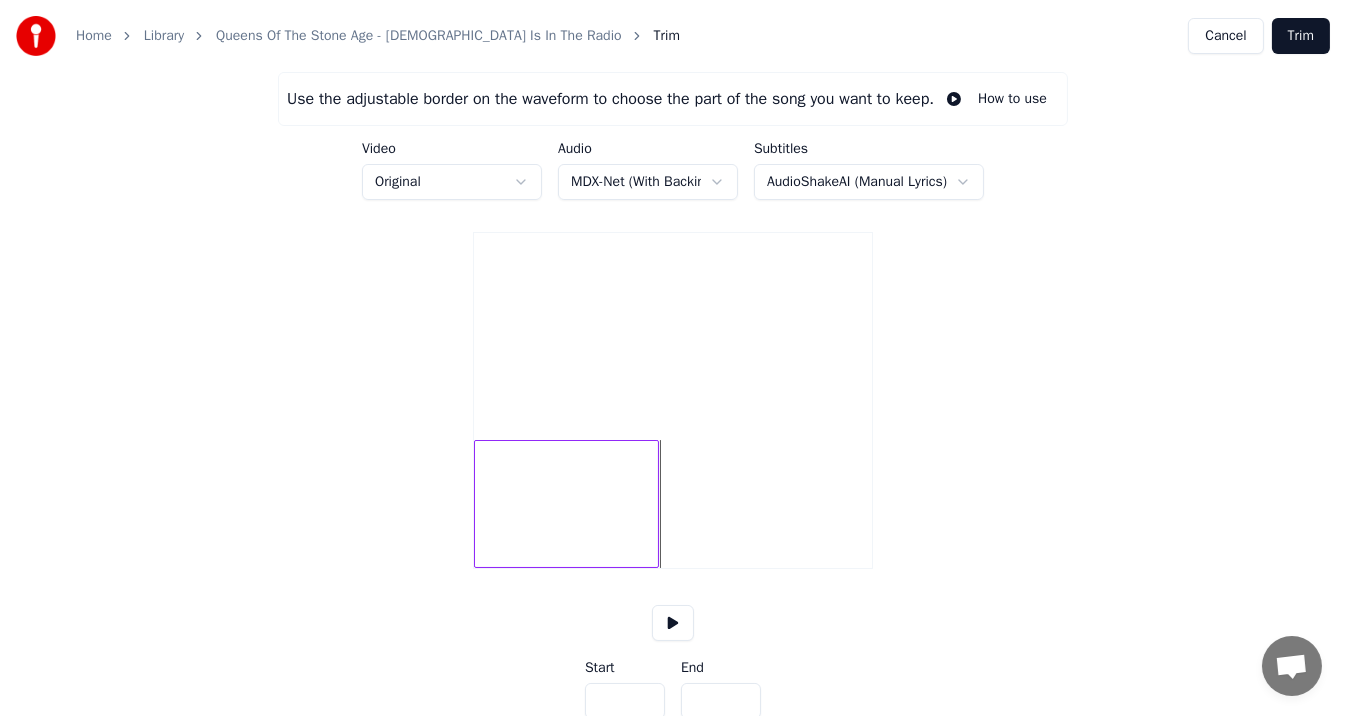 click at bounding box center (655, 504) 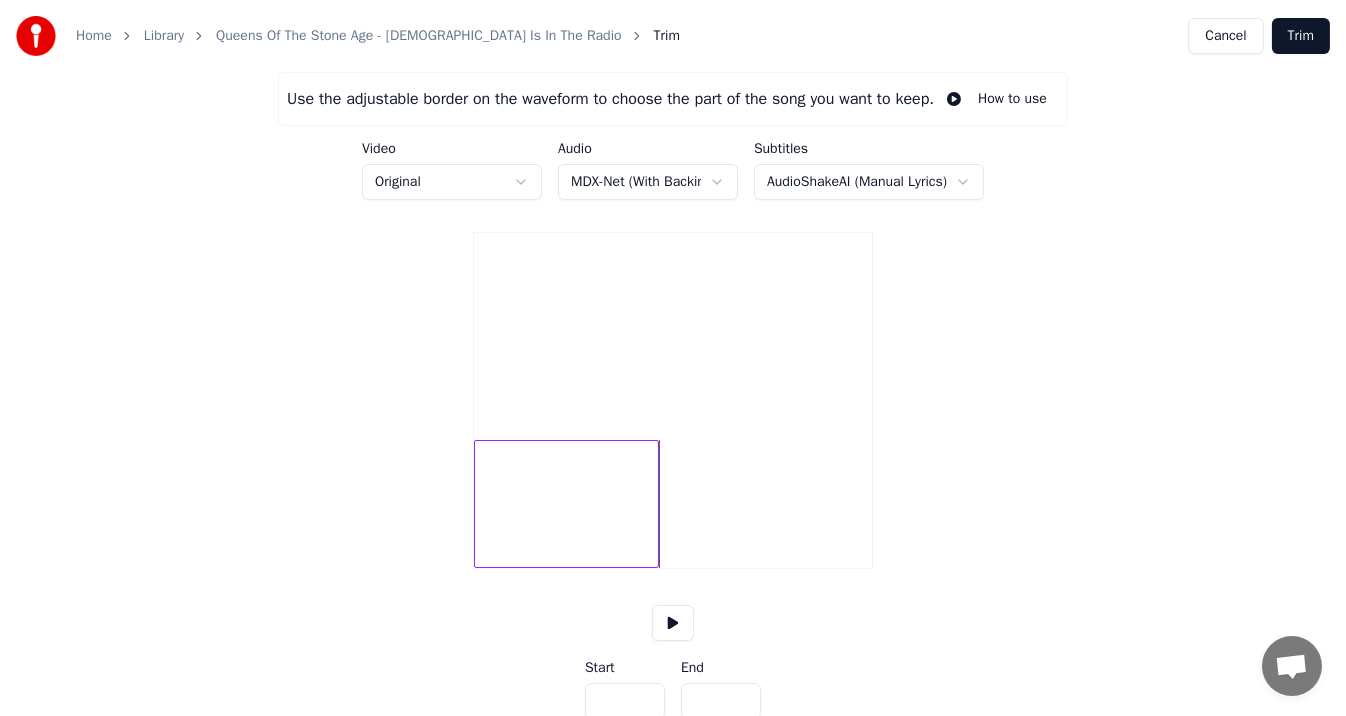 click at bounding box center (566, 504) 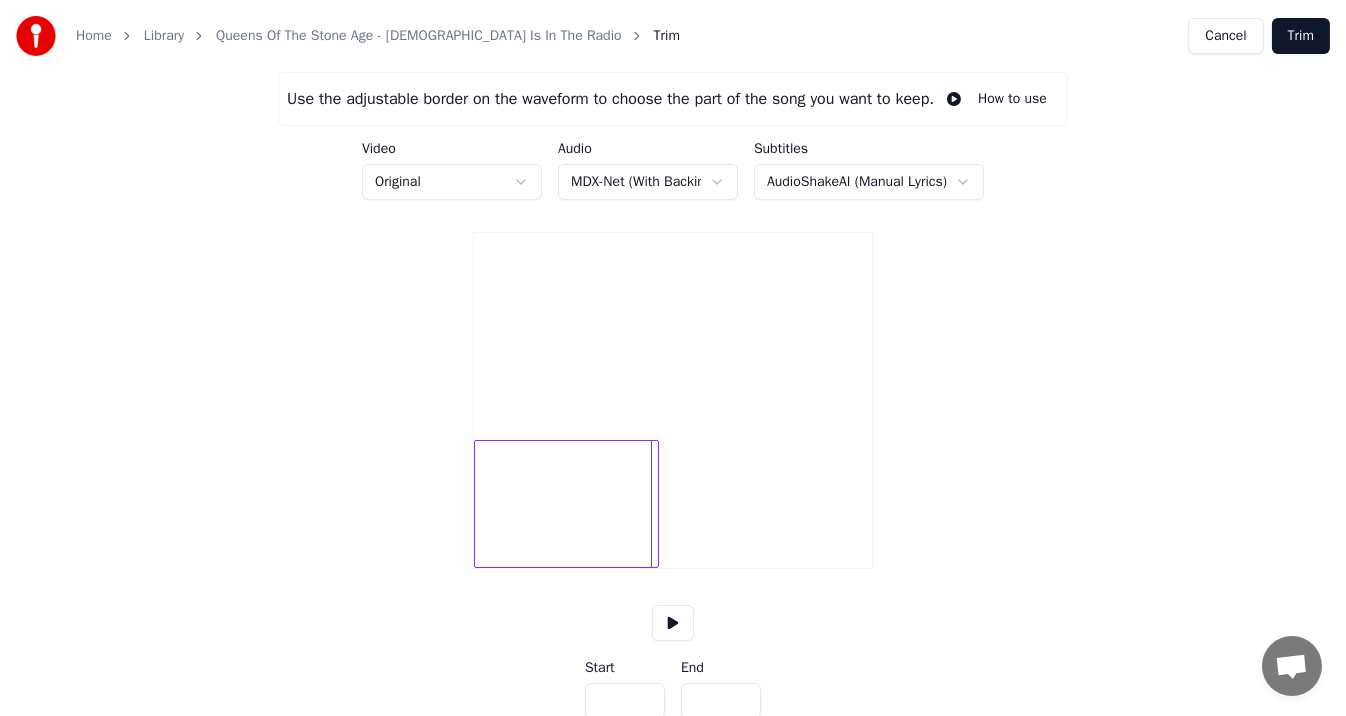 click at bounding box center (673, 623) 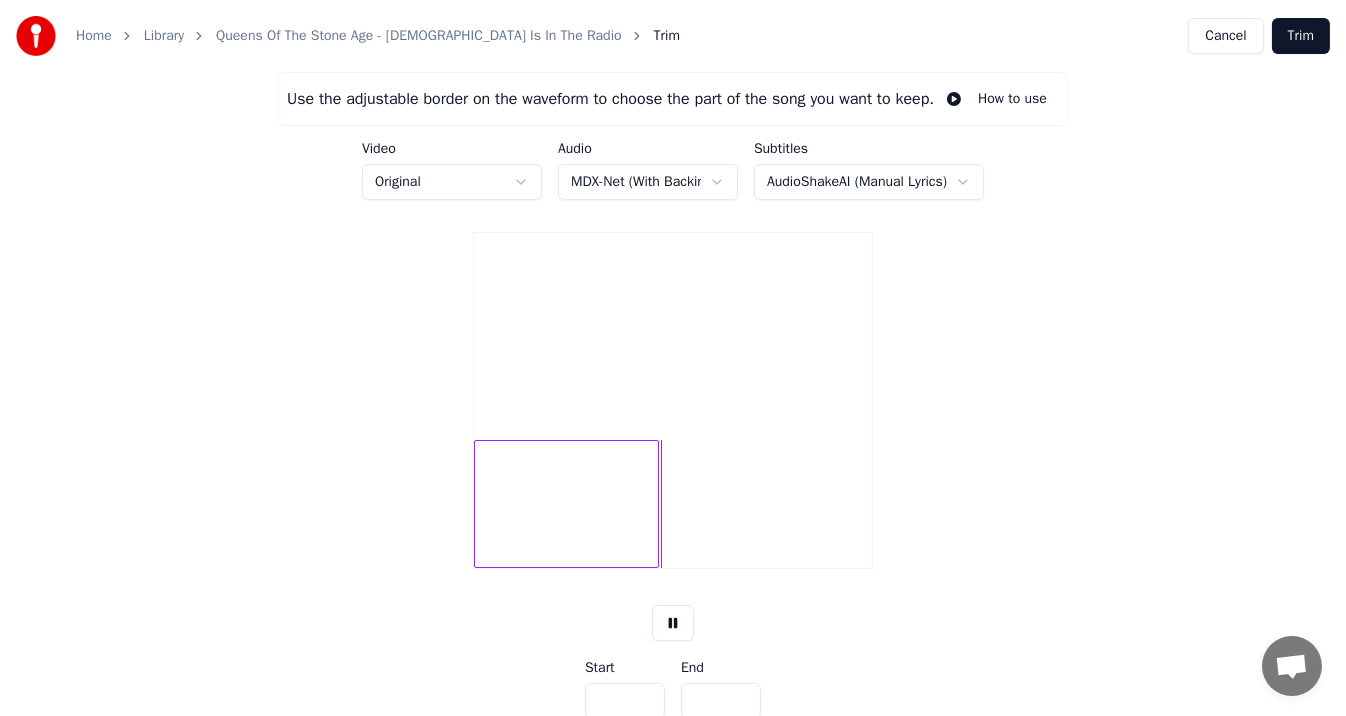 click at bounding box center [673, 623] 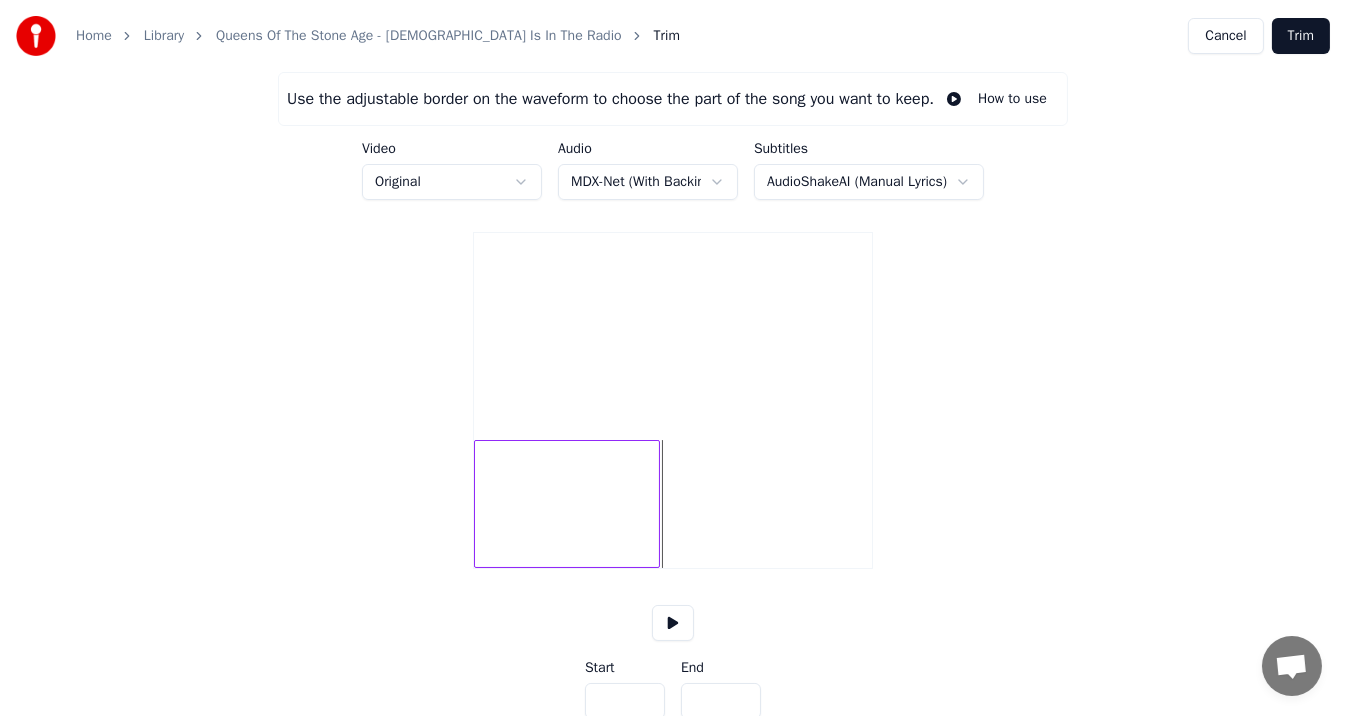 click at bounding box center [656, 504] 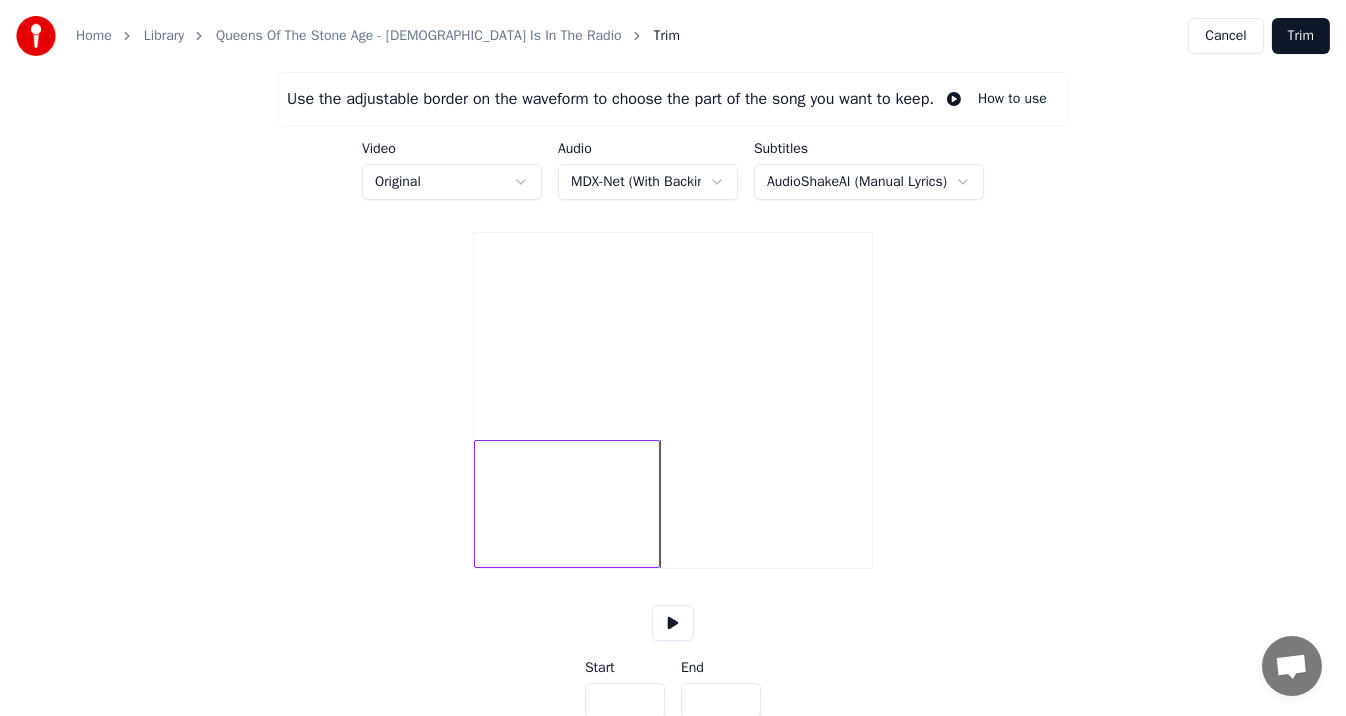 click on "Trim" at bounding box center [1301, 36] 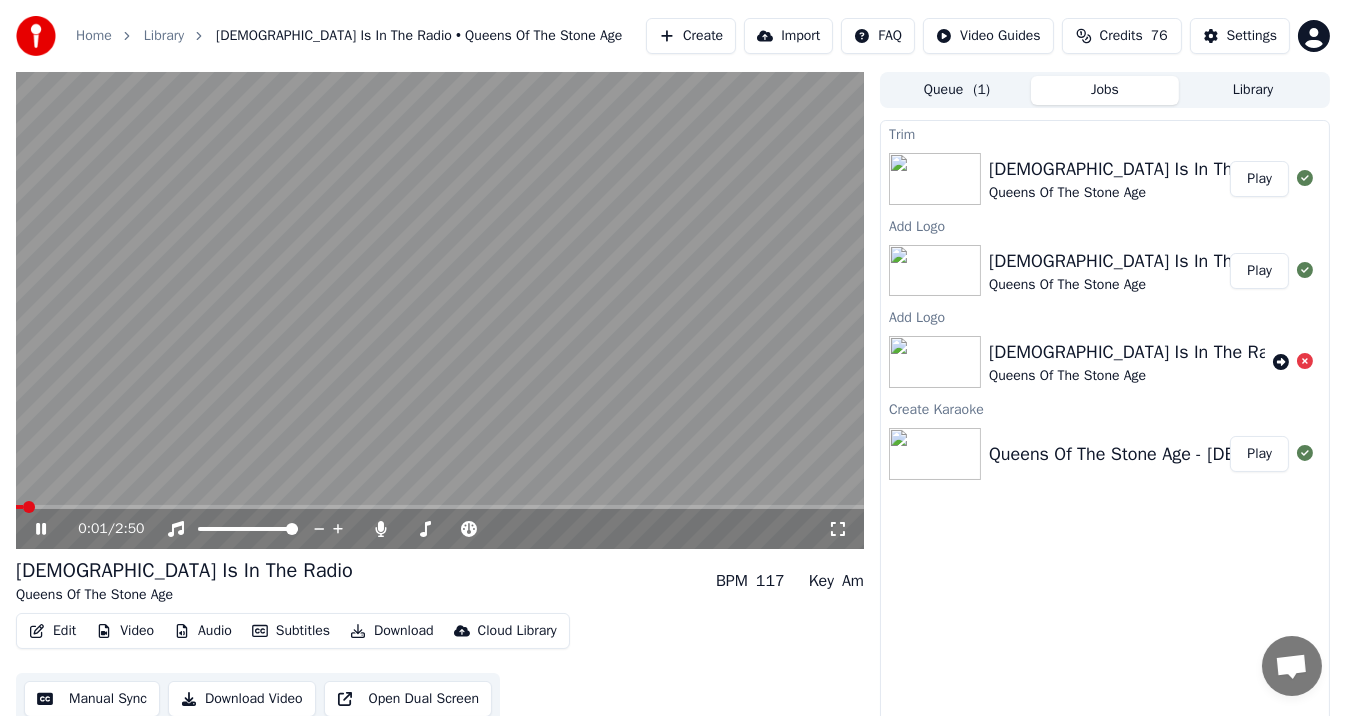 click at bounding box center [440, 507] 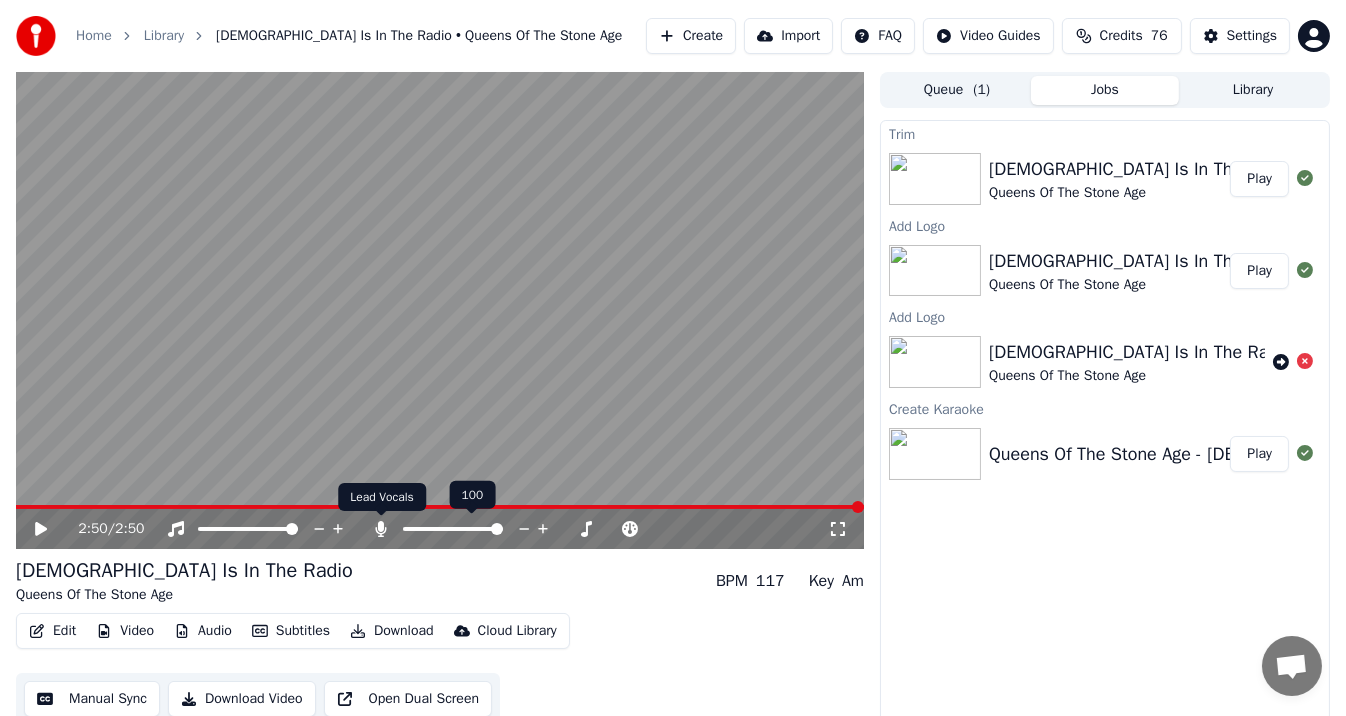 click at bounding box center [471, 529] 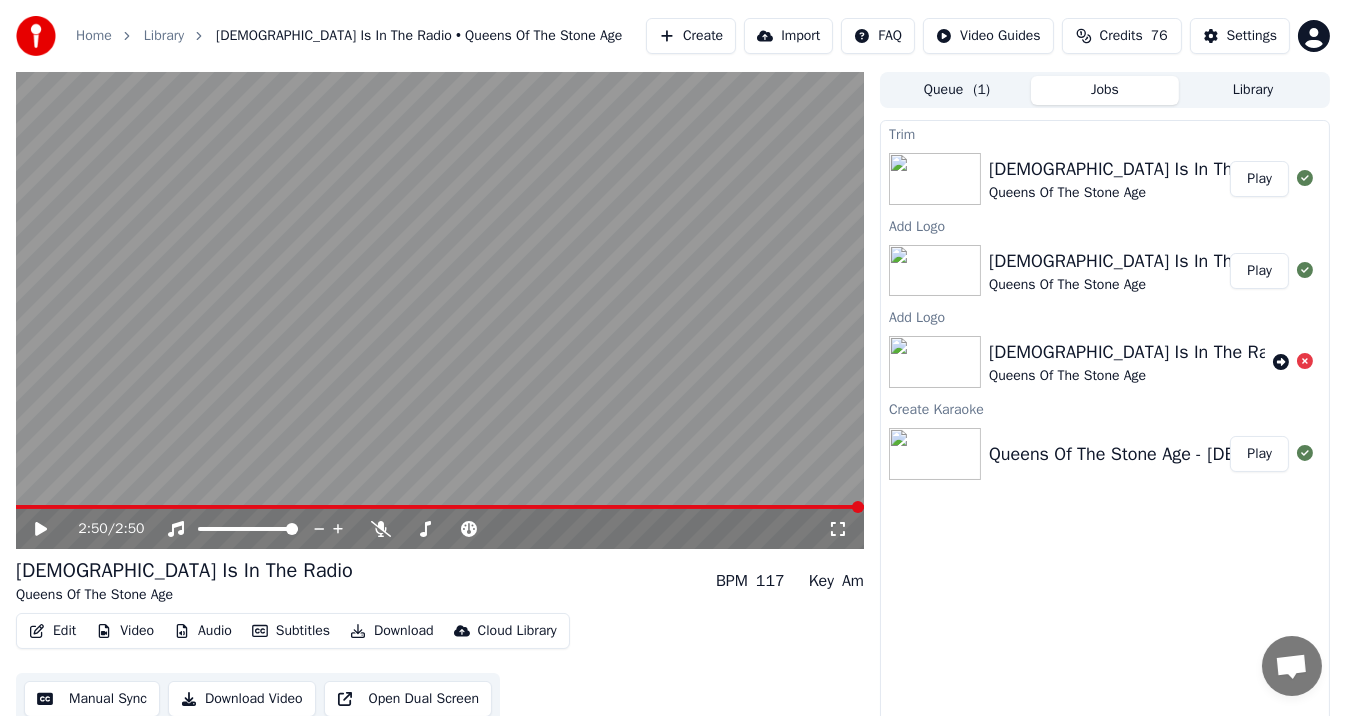 click at bounding box center (440, 507) 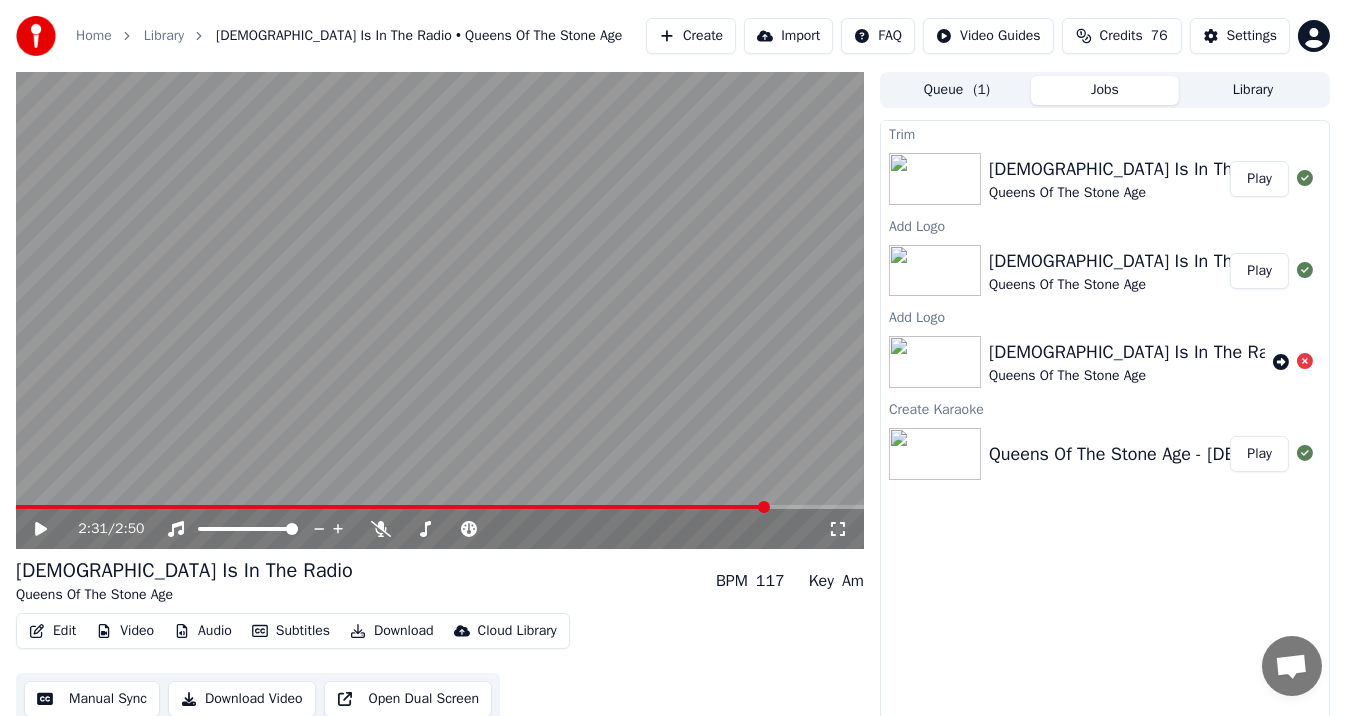 click at bounding box center (440, 310) 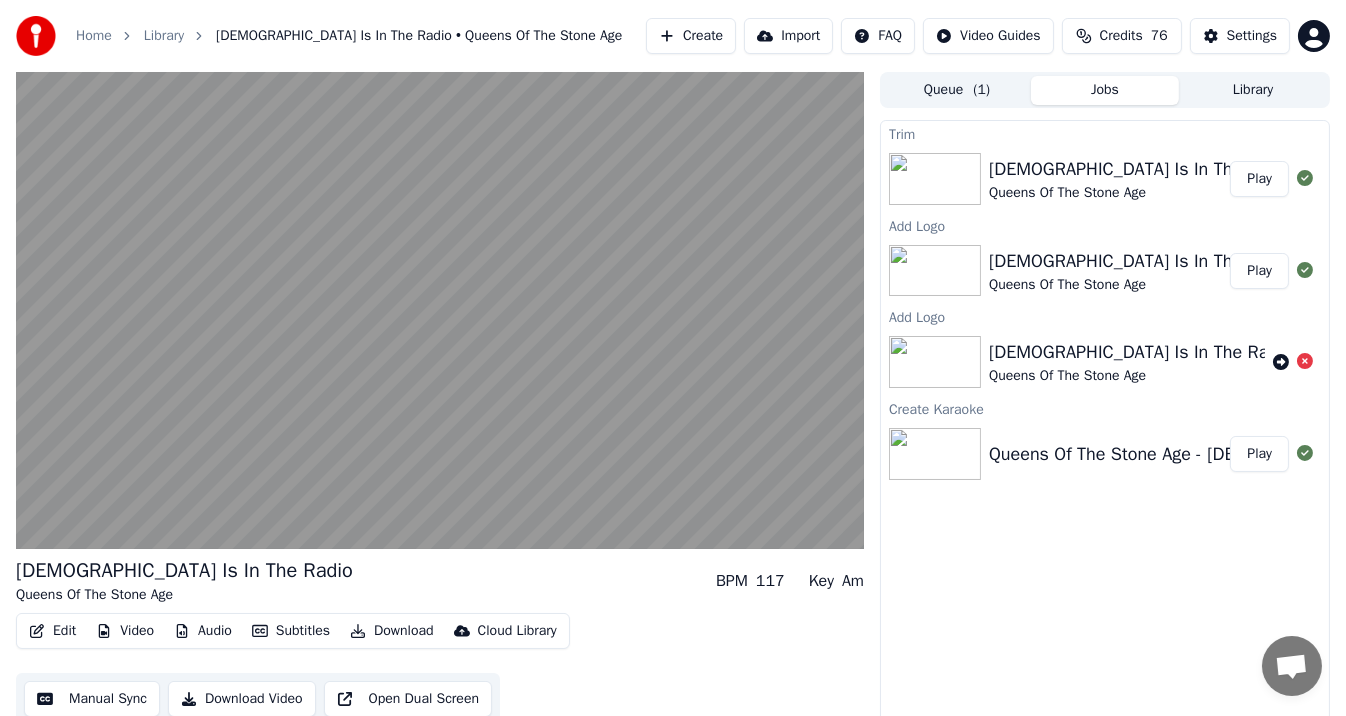 click on "Video" at bounding box center [125, 631] 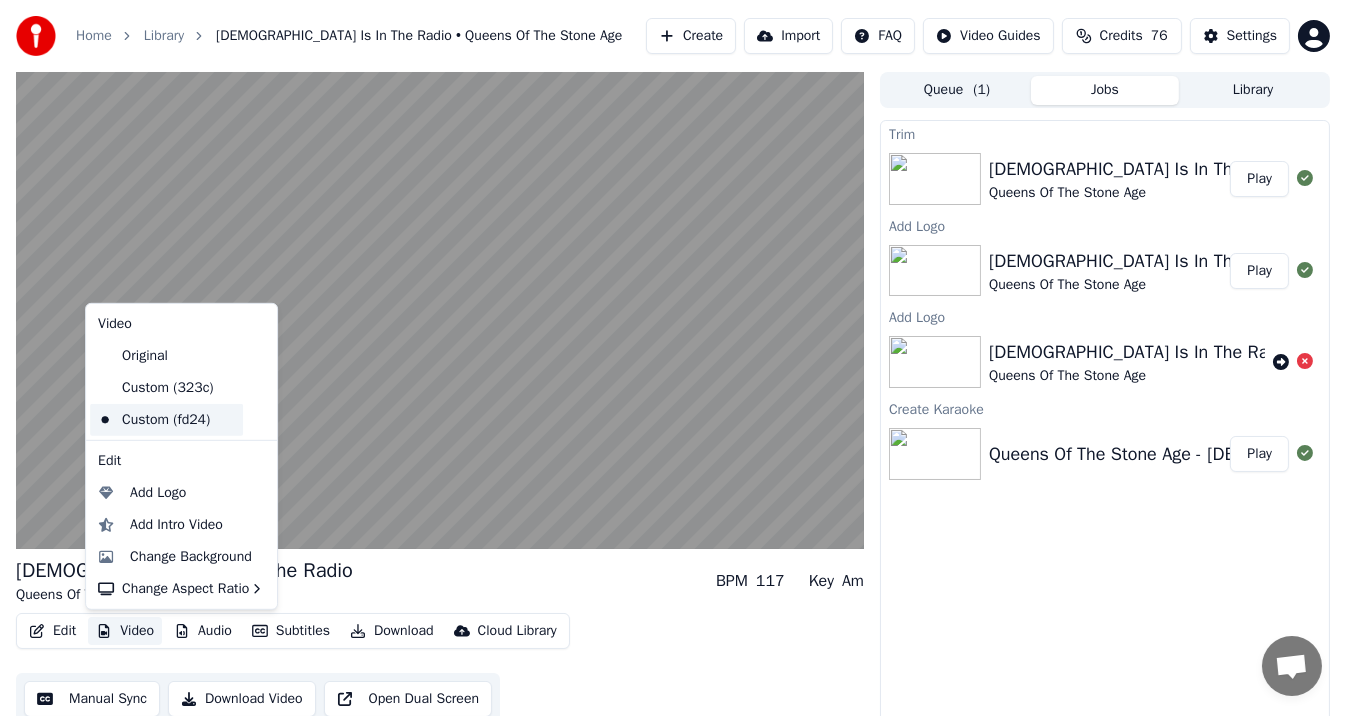 click on "Custom (fd24)" at bounding box center [166, 420] 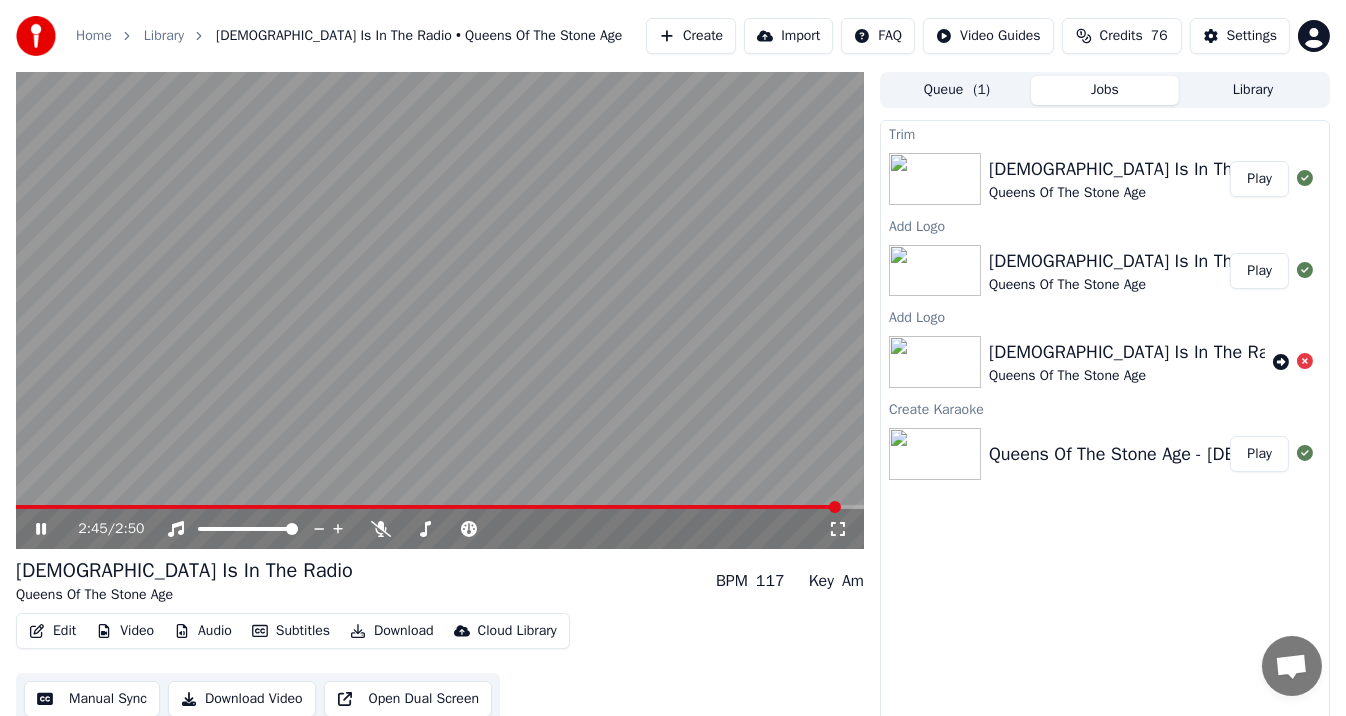 click on "Edit" at bounding box center [52, 631] 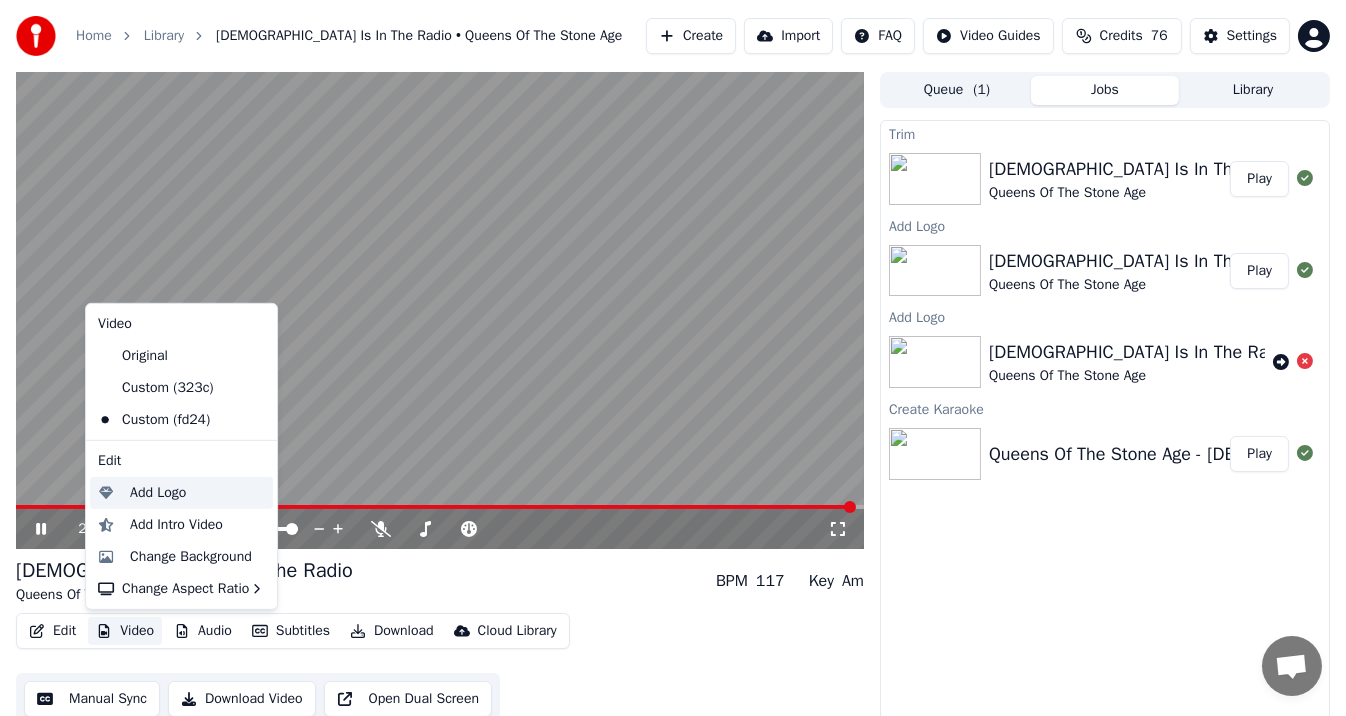 click on "Add Logo" at bounding box center [158, 493] 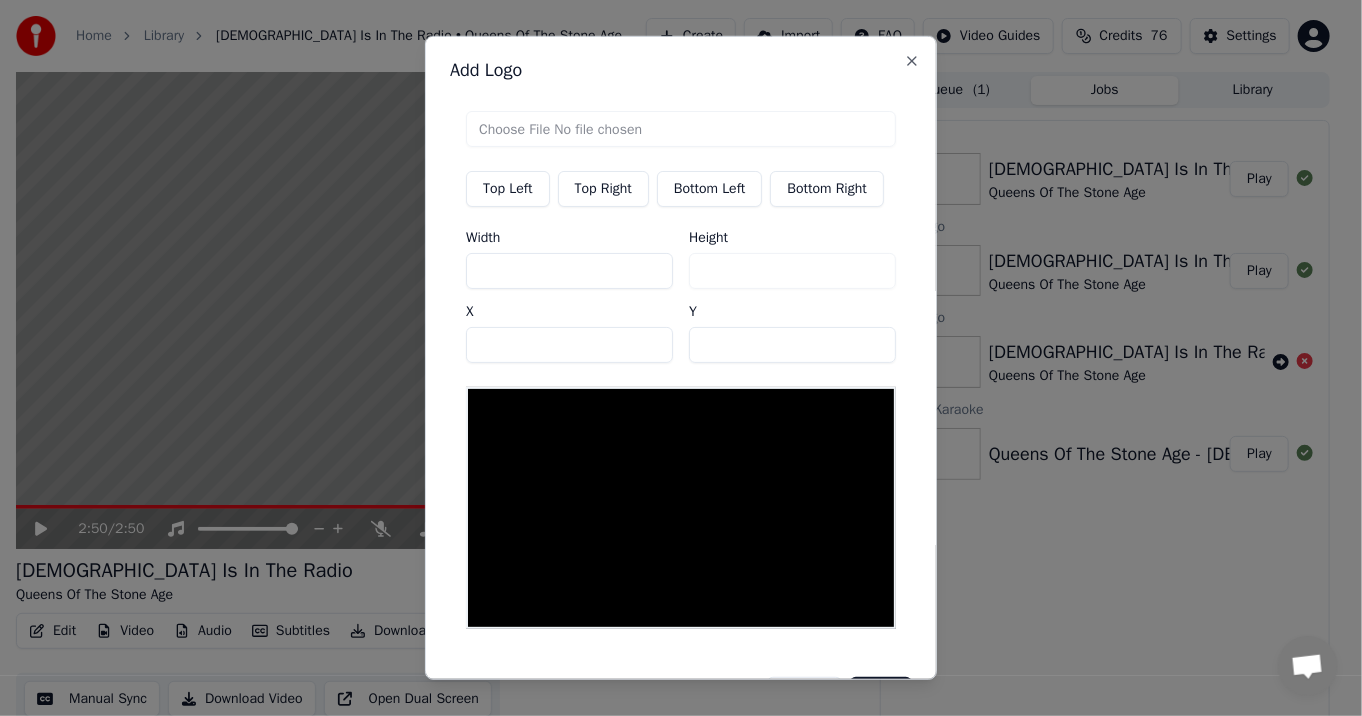 click at bounding box center (681, 129) 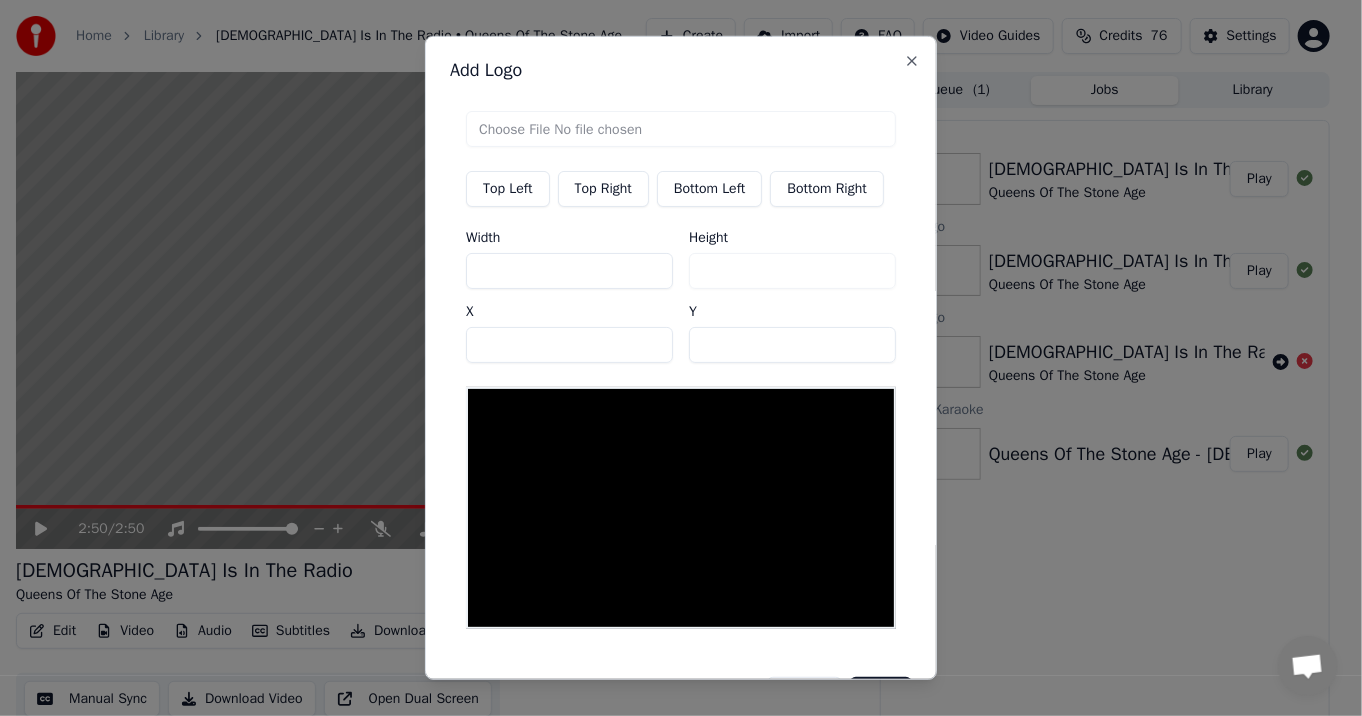 type on "**********" 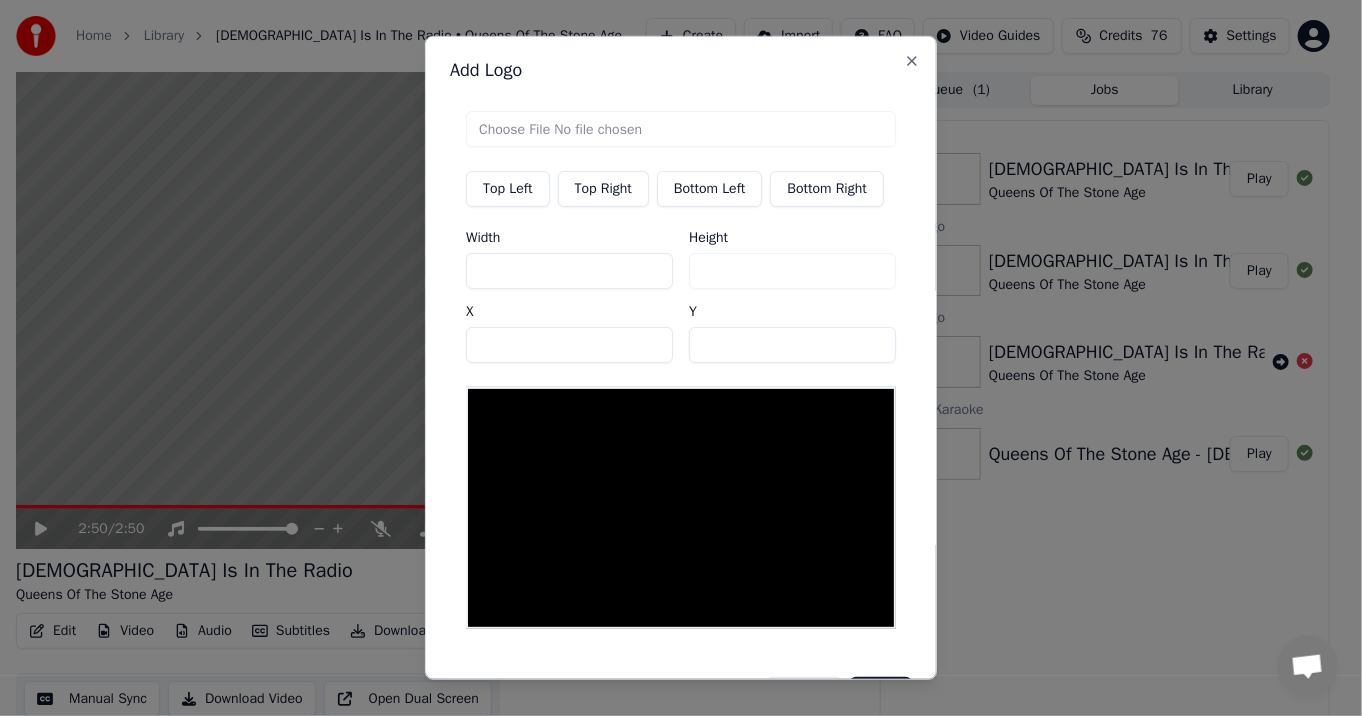 type on "***" 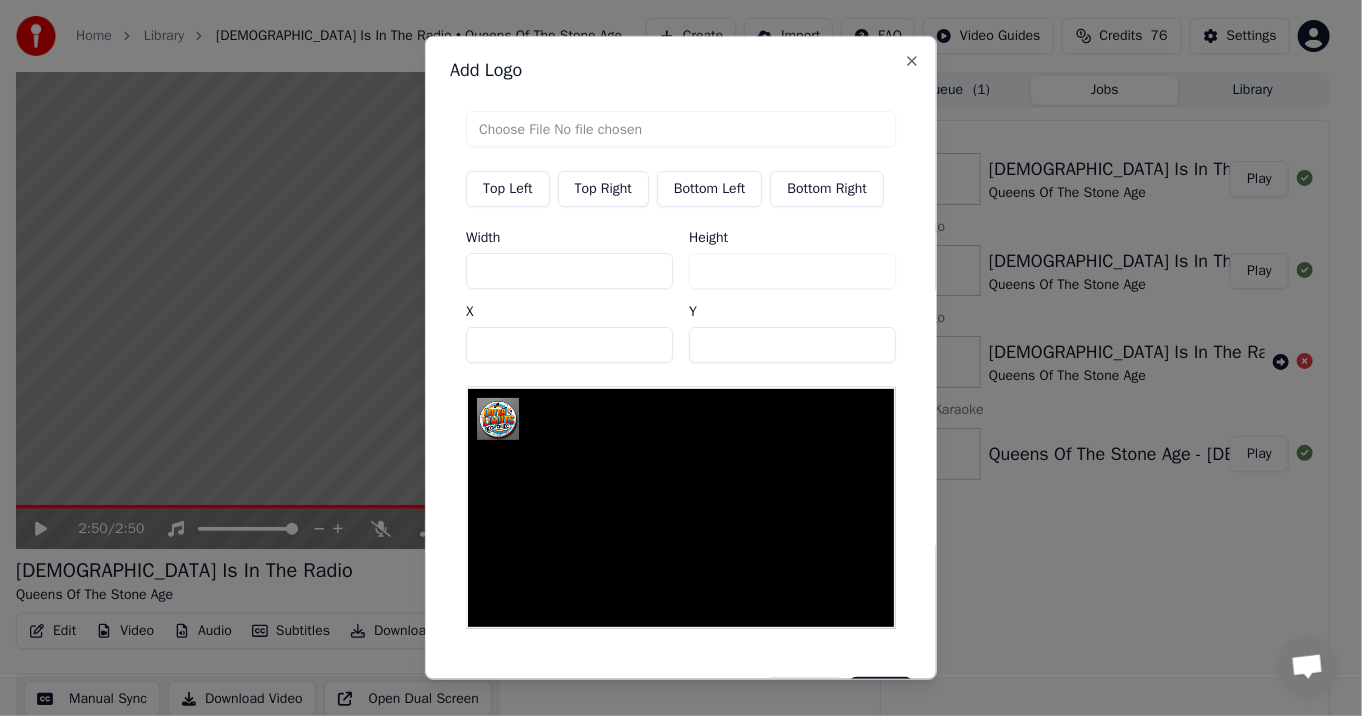 click on "Top Left" at bounding box center (508, 189) 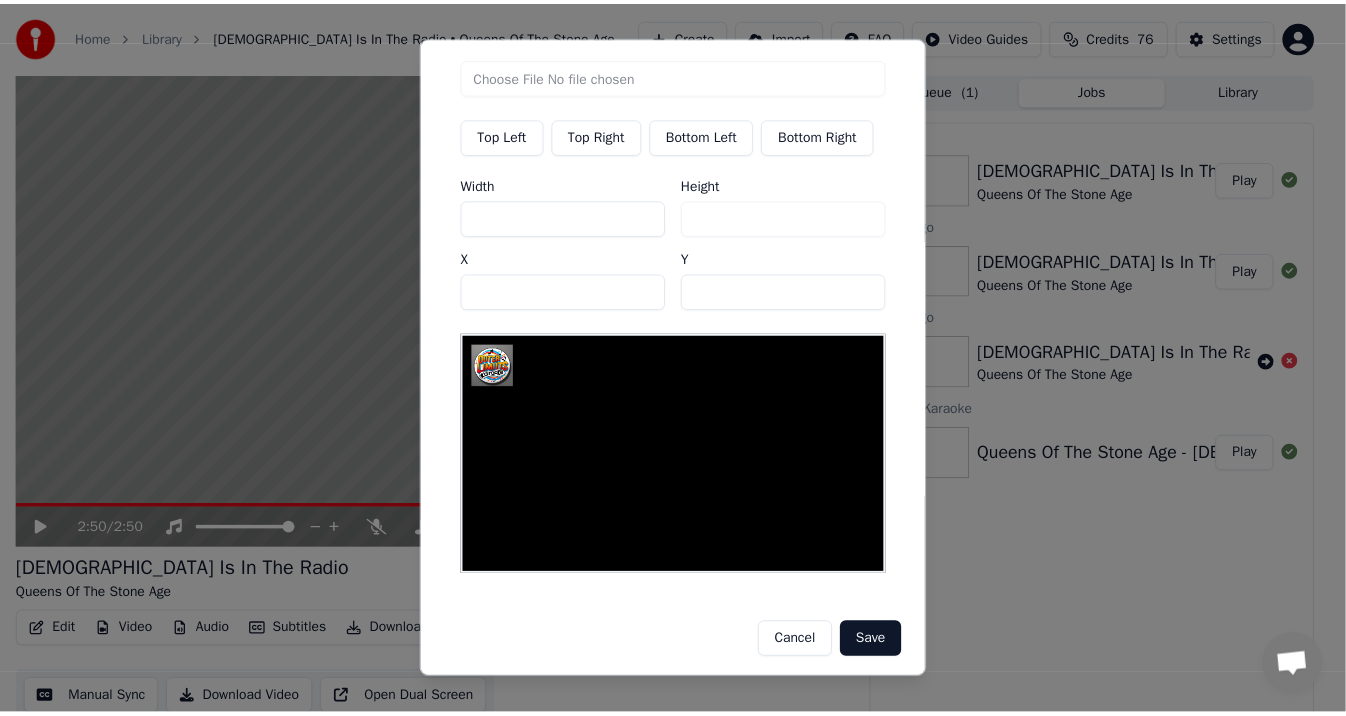 scroll, scrollTop: 57, scrollLeft: 0, axis: vertical 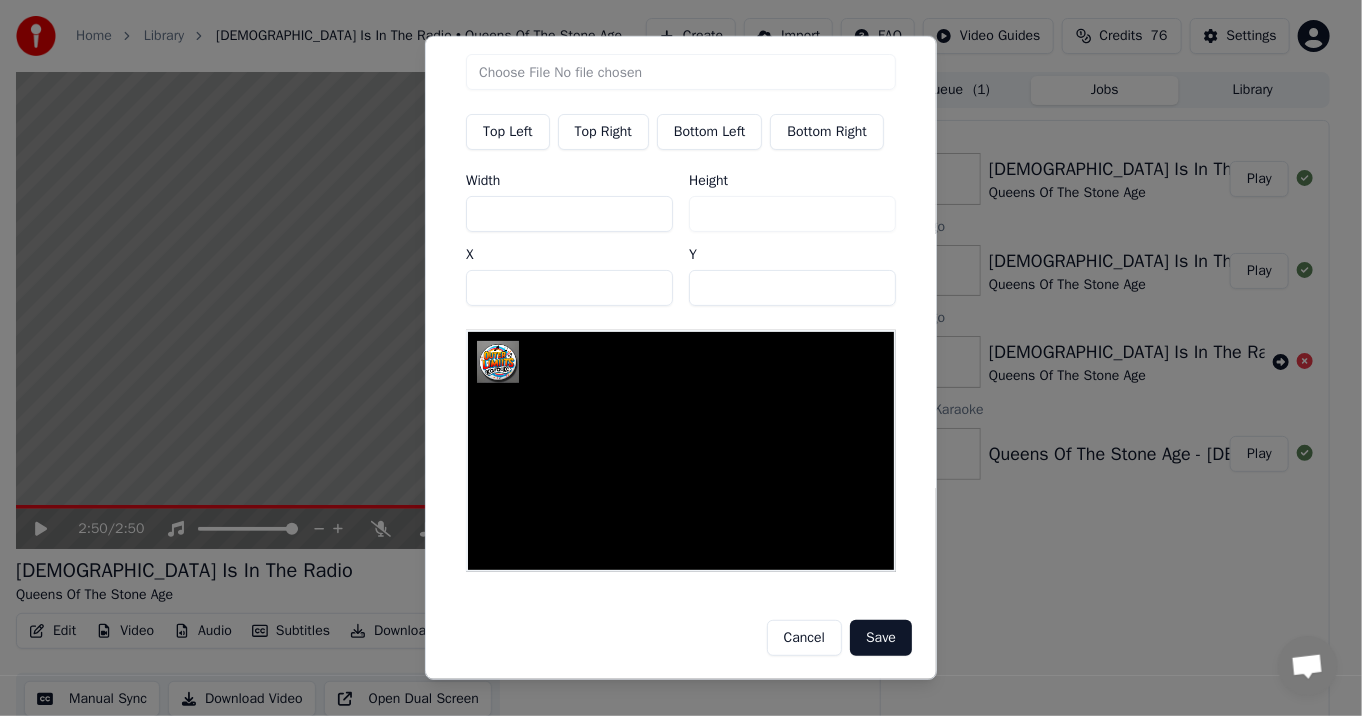 click on "Save" at bounding box center [881, 638] 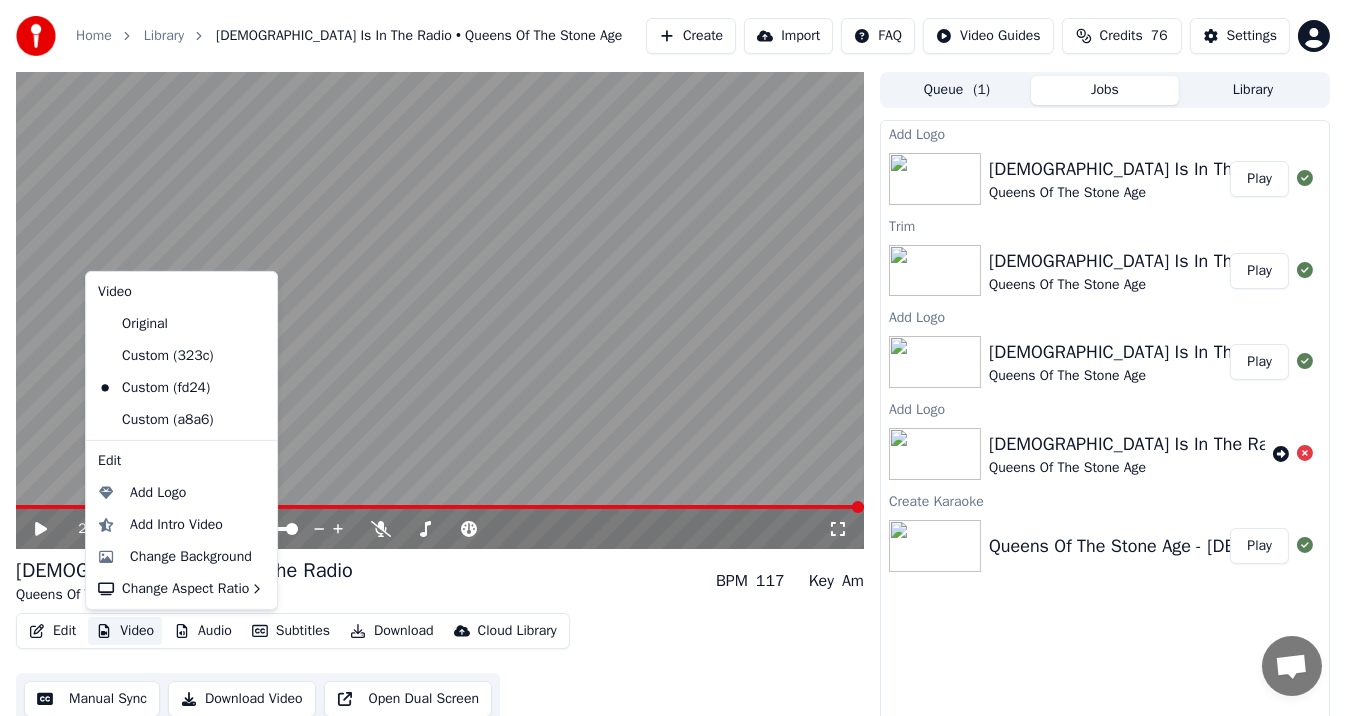 click on "Video" at bounding box center (125, 631) 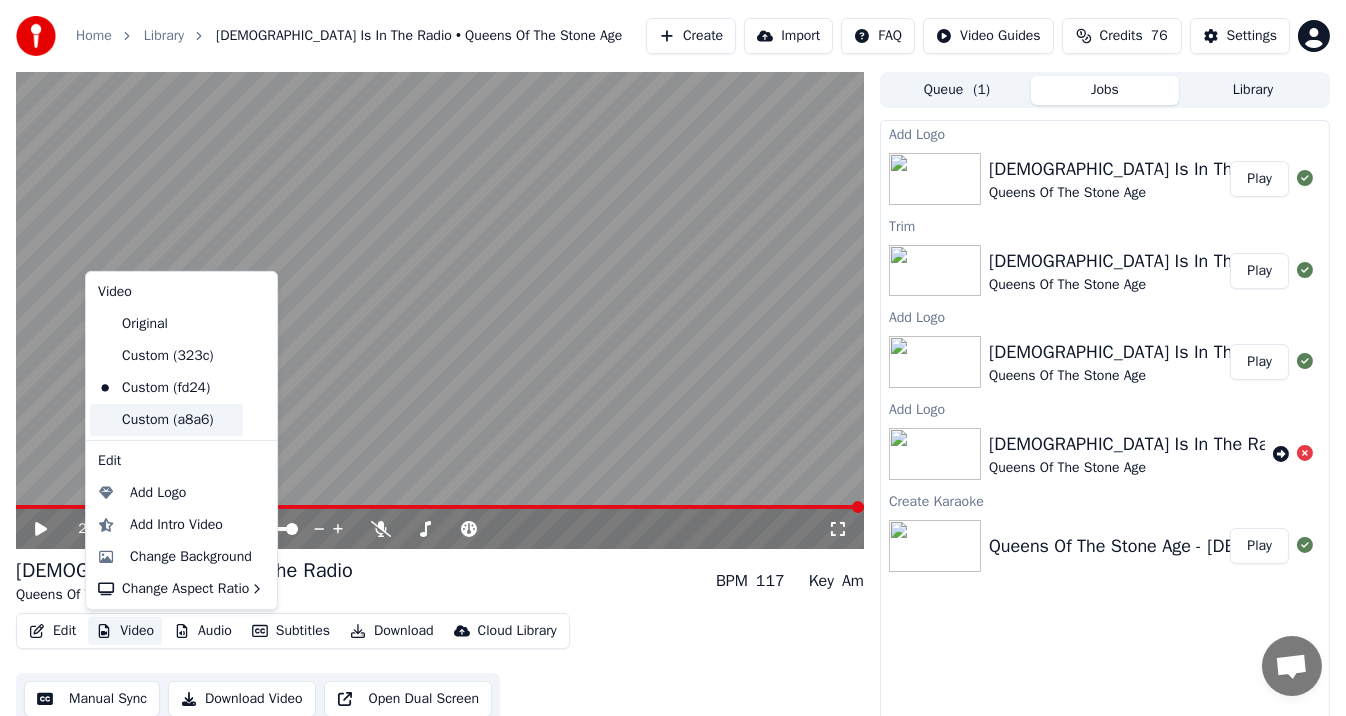 click on "Custom (a8a6)" at bounding box center [166, 420] 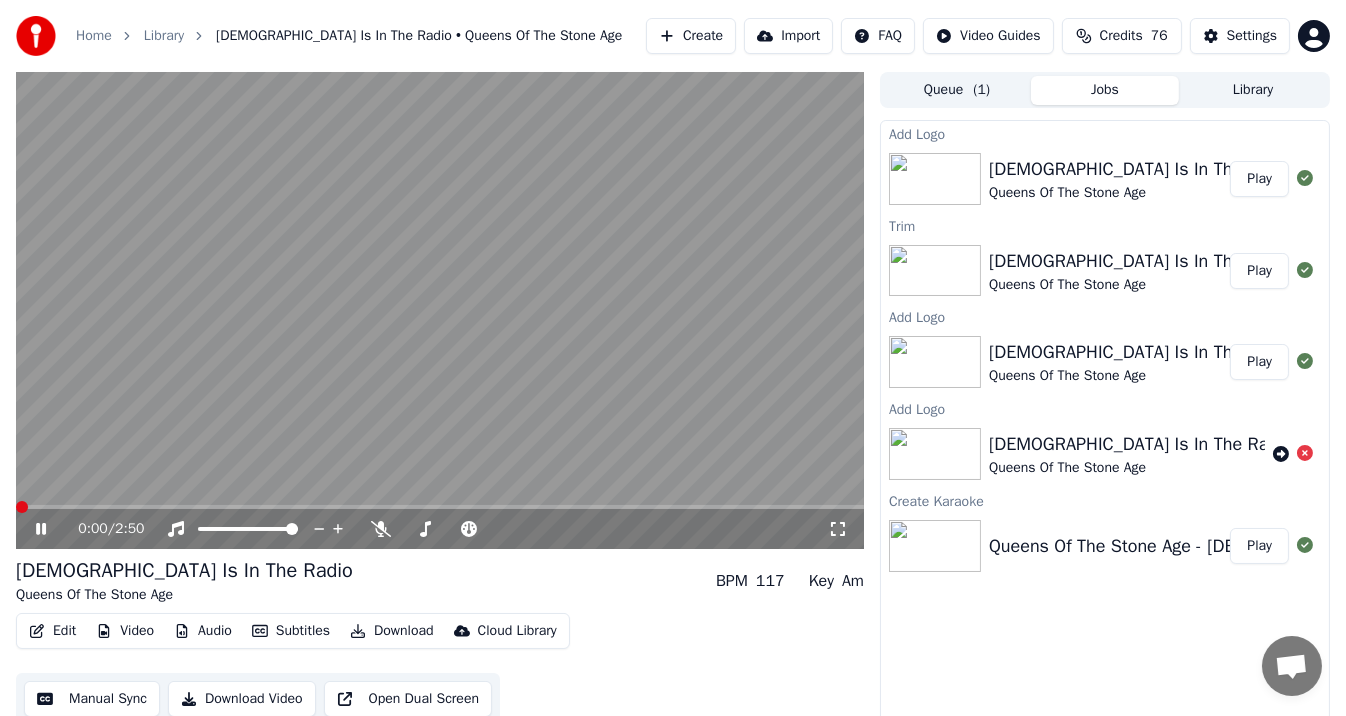 click at bounding box center (440, 310) 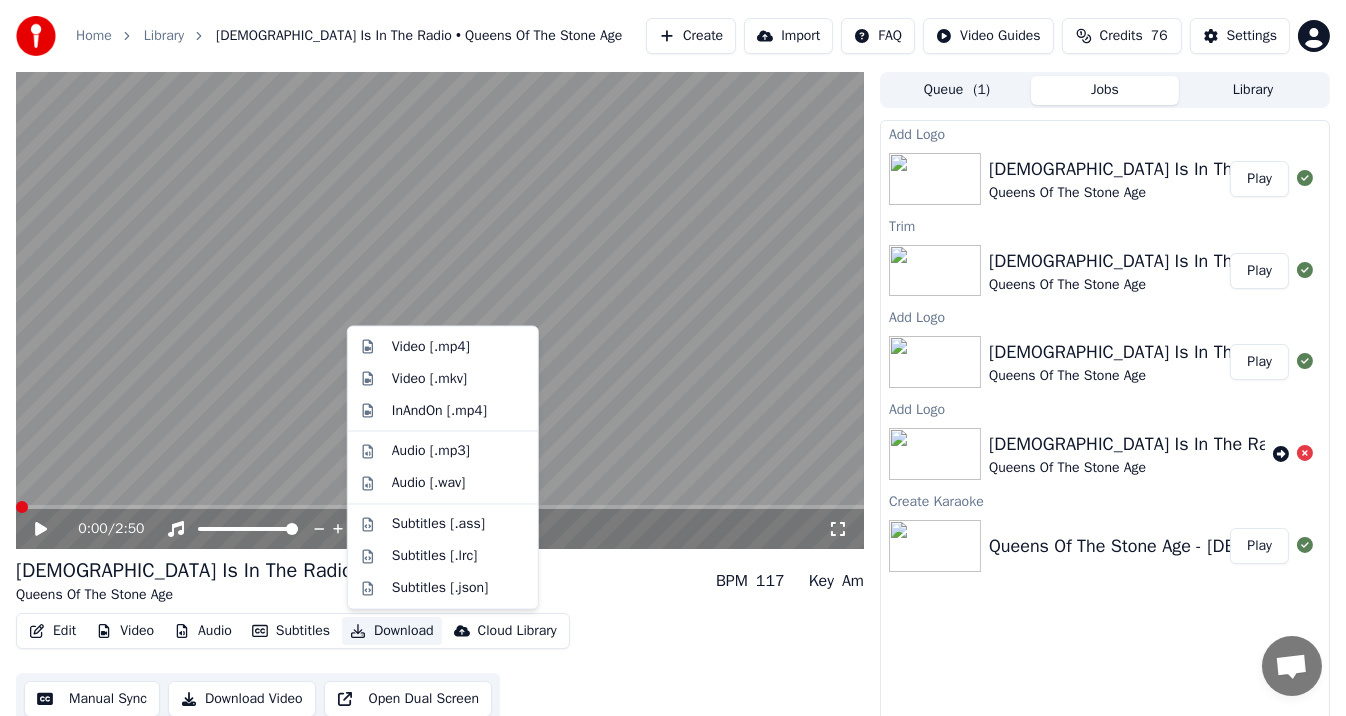 click on "Download" at bounding box center [392, 631] 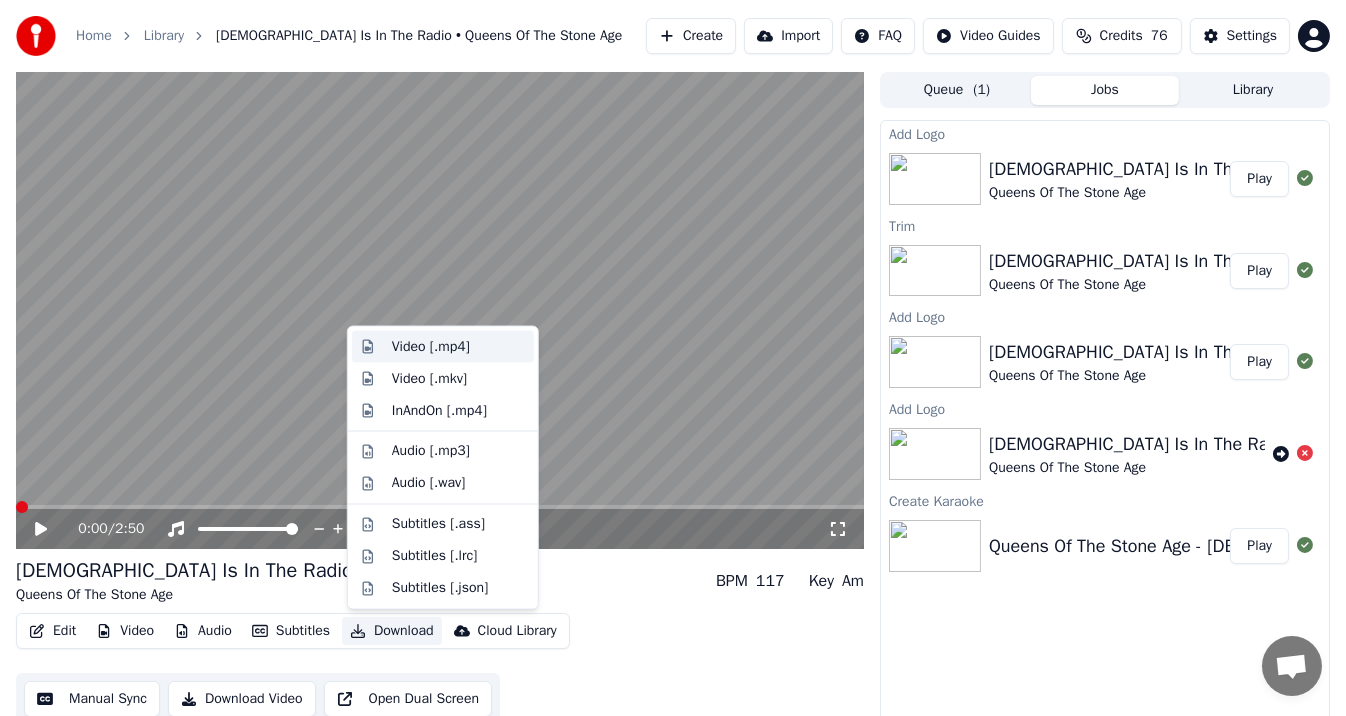 click on "Video [.mp4]" at bounding box center (443, 347) 